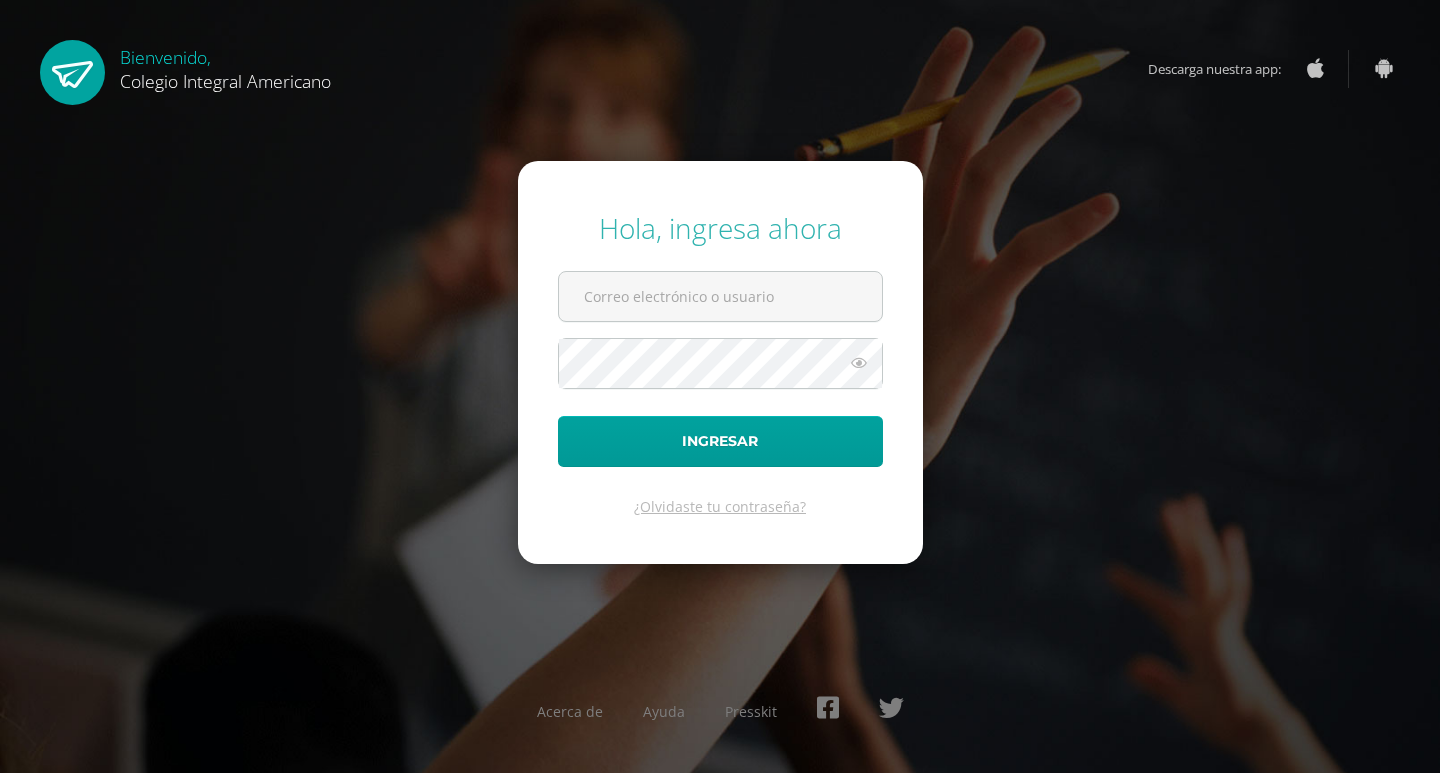 scroll, scrollTop: 0, scrollLeft: 0, axis: both 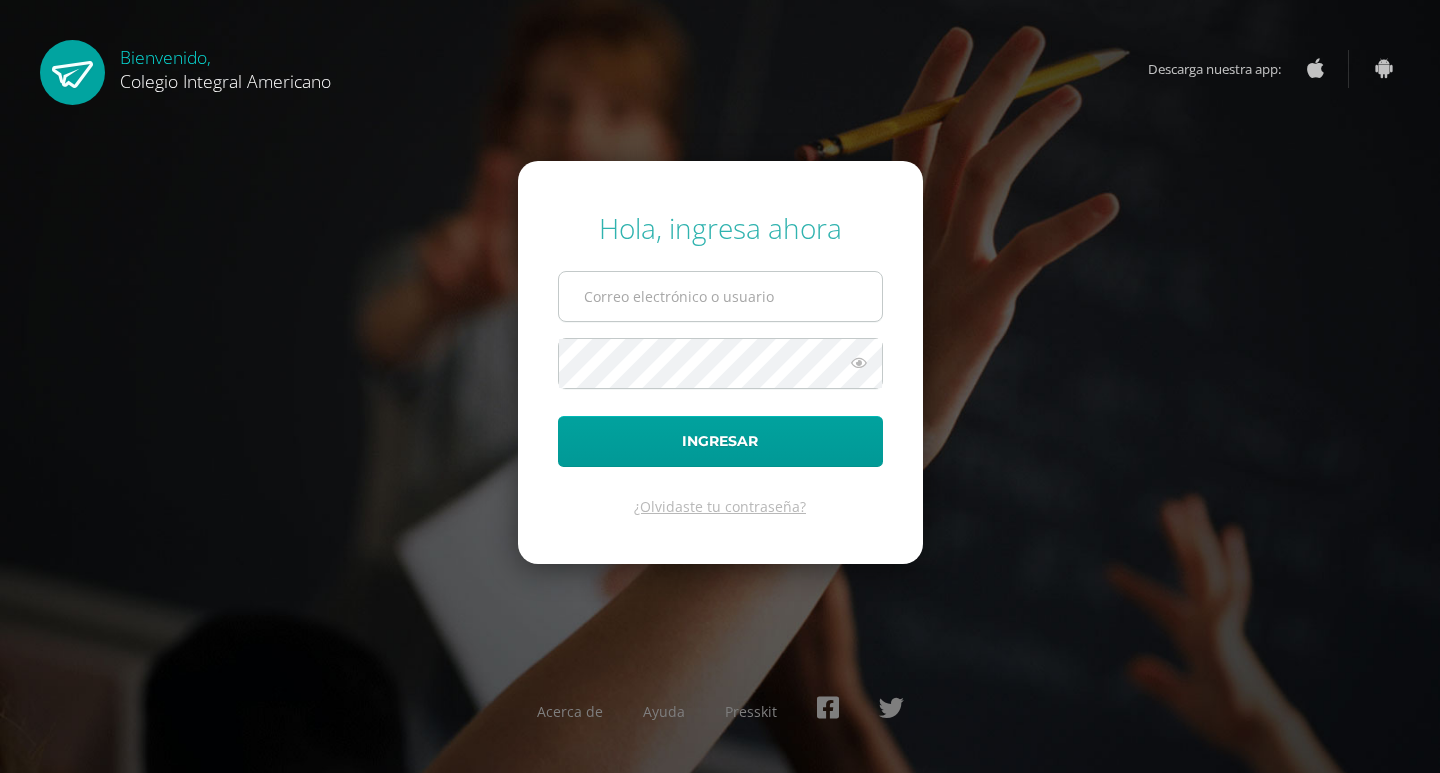 click at bounding box center [720, 296] 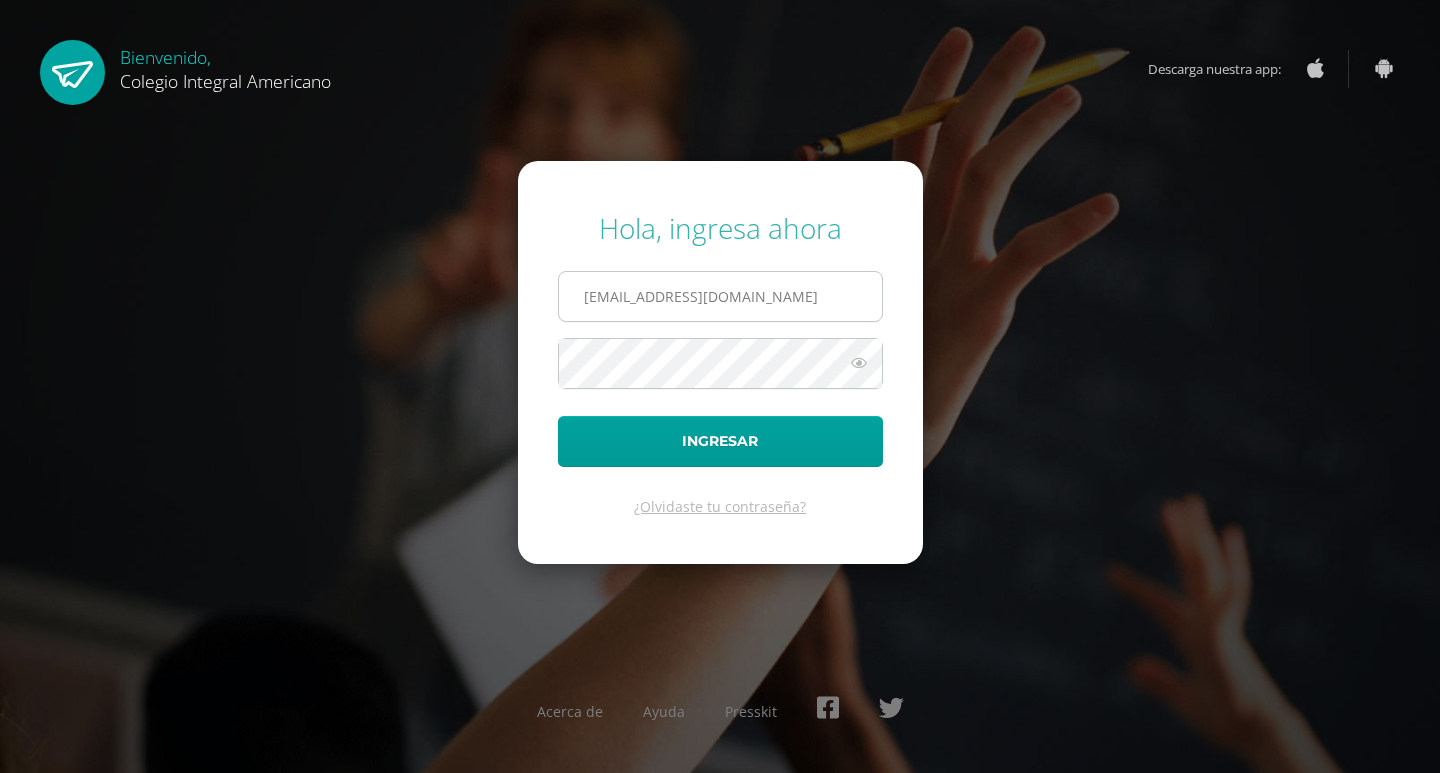 type on "[EMAIL_ADDRESS][DOMAIN_NAME]" 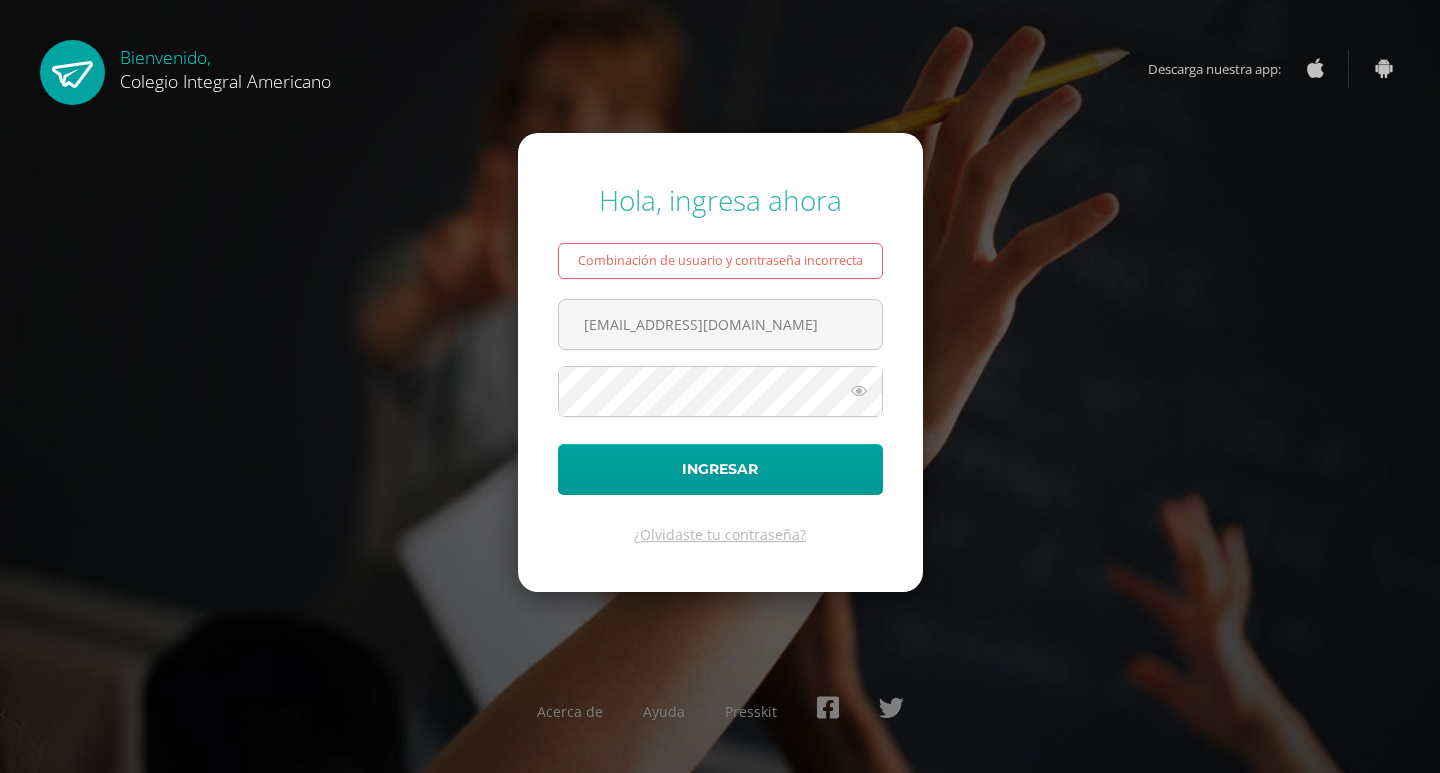 scroll, scrollTop: 0, scrollLeft: 0, axis: both 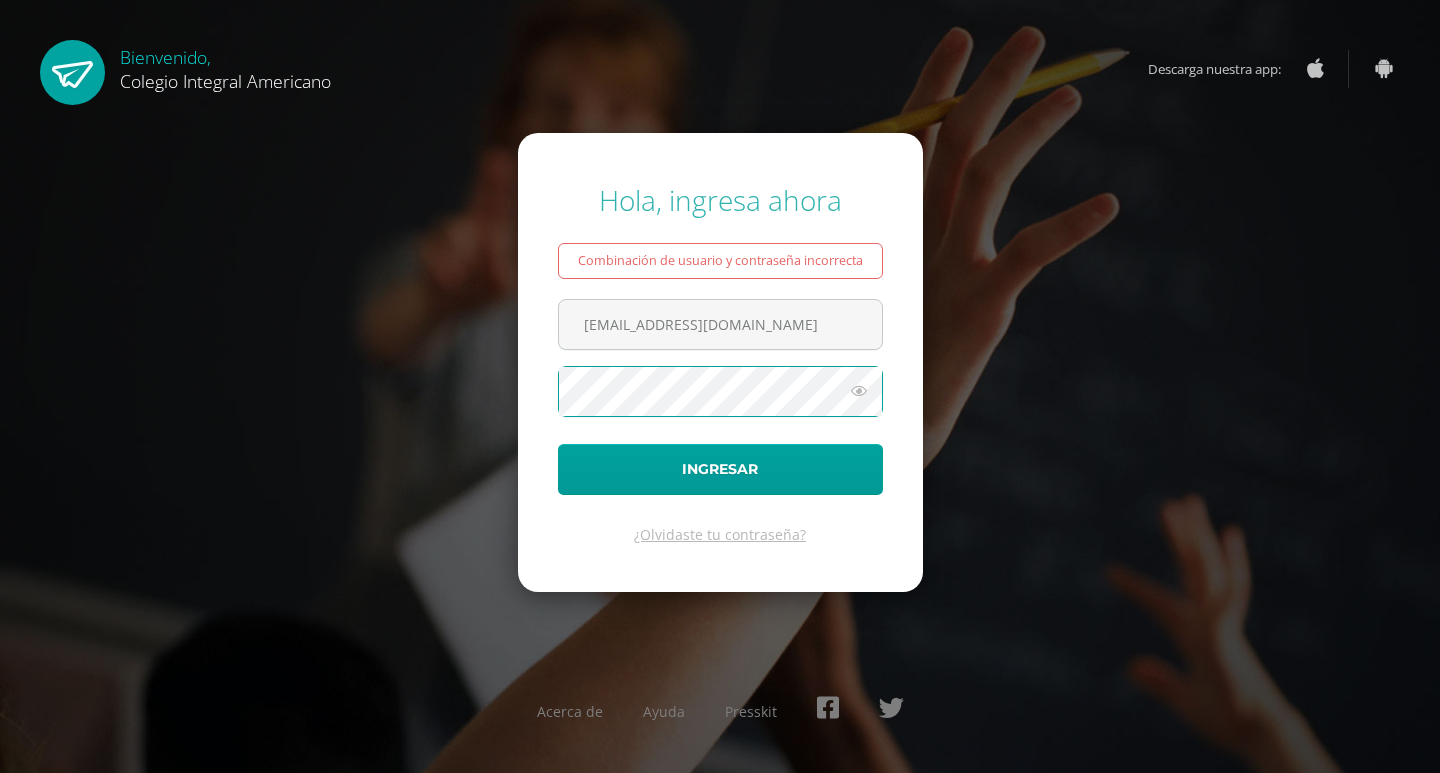 click on "Ingresar" at bounding box center [720, 469] 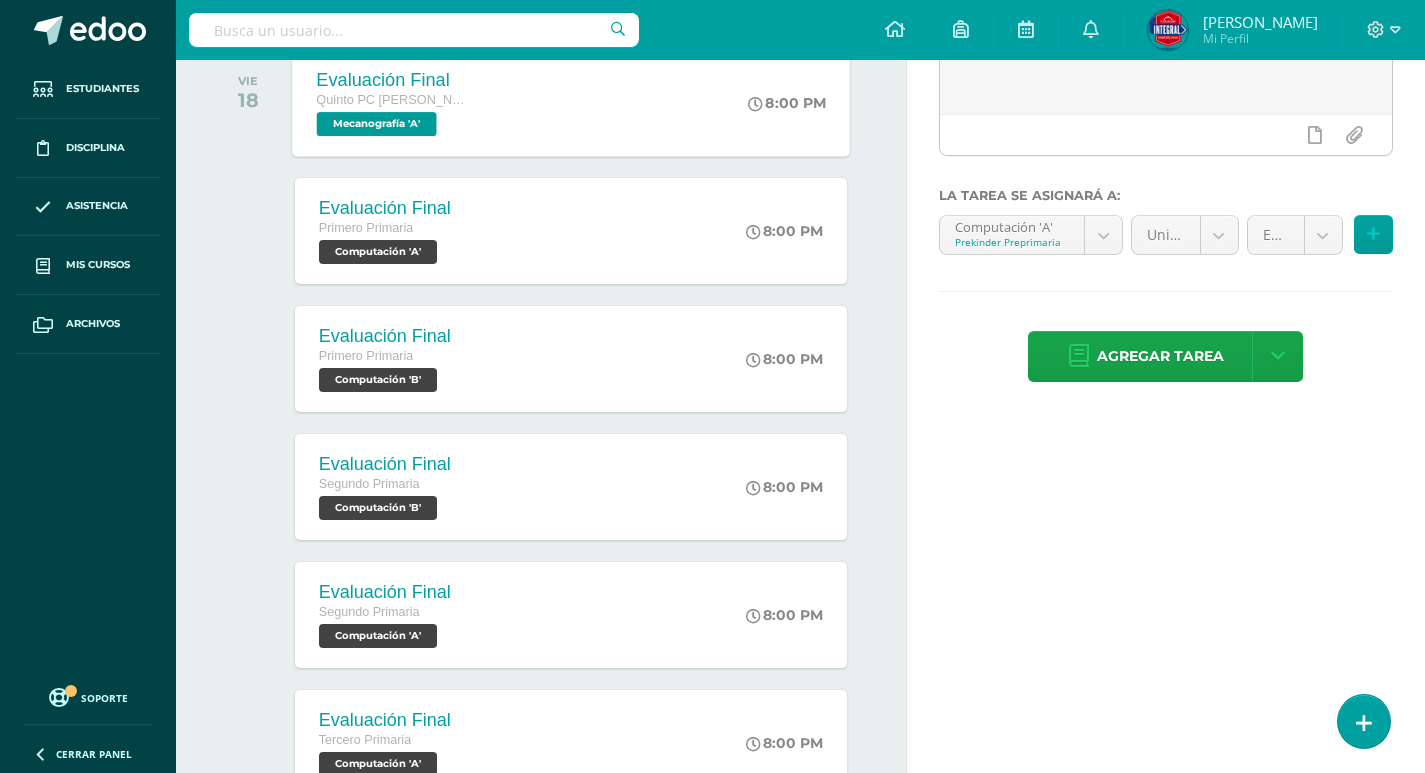 scroll, scrollTop: 0, scrollLeft: 0, axis: both 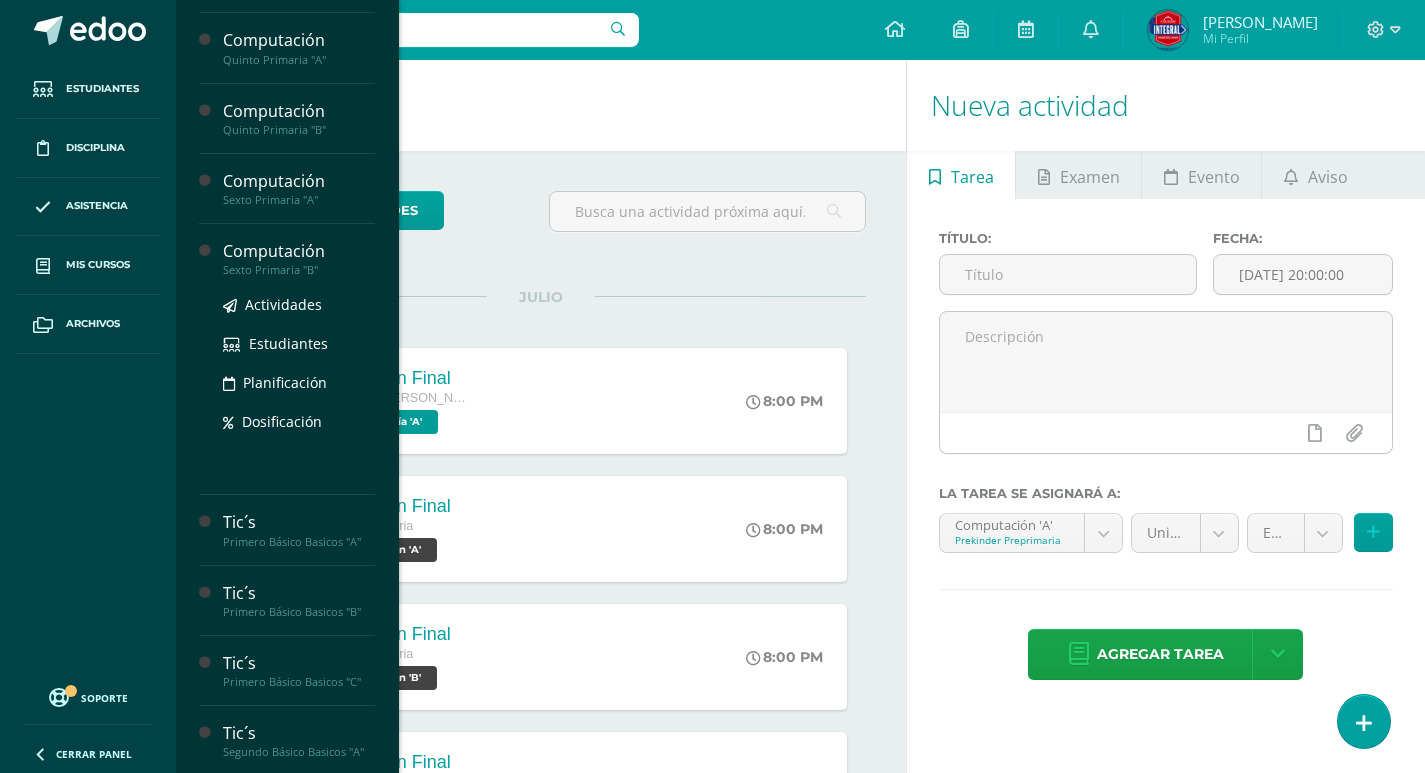 click on "Computación" at bounding box center [299, 251] 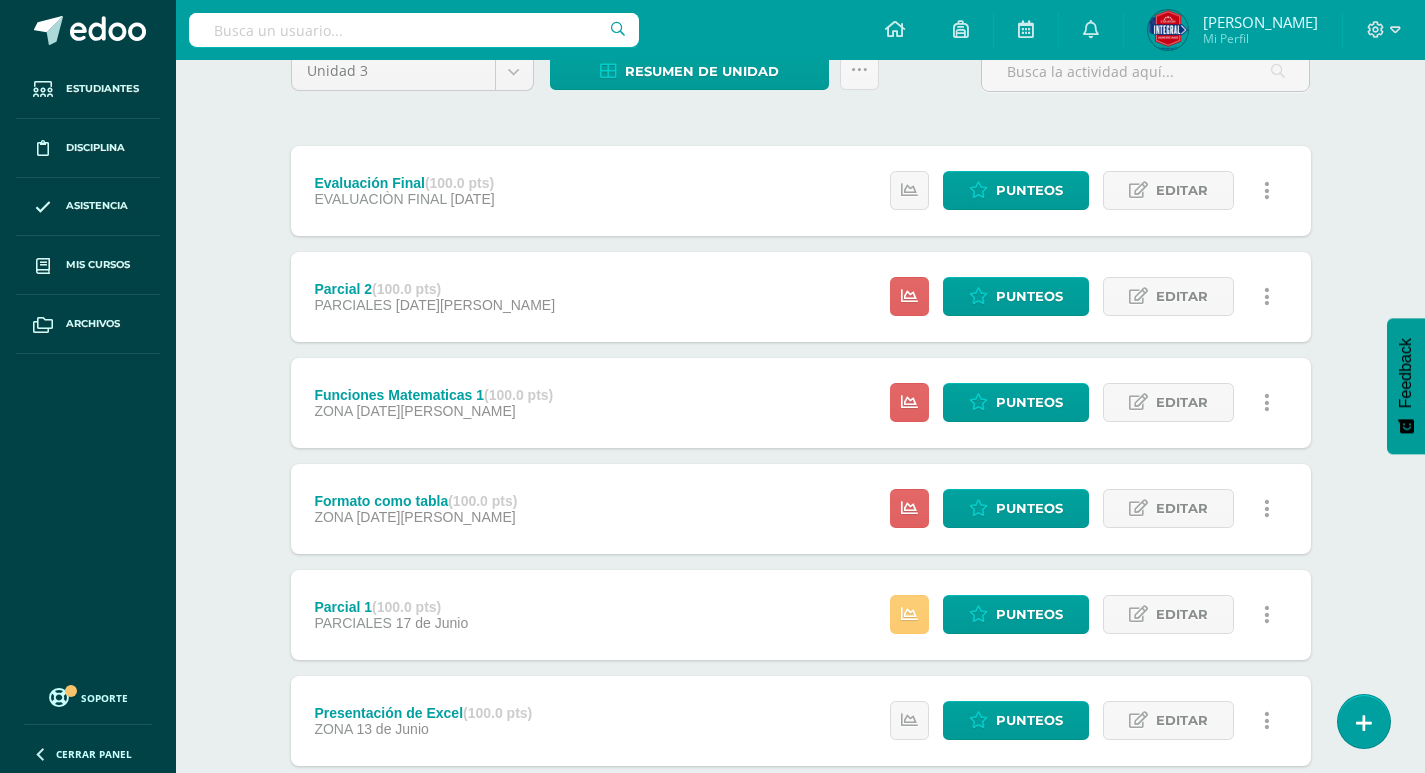 scroll, scrollTop: 419, scrollLeft: 0, axis: vertical 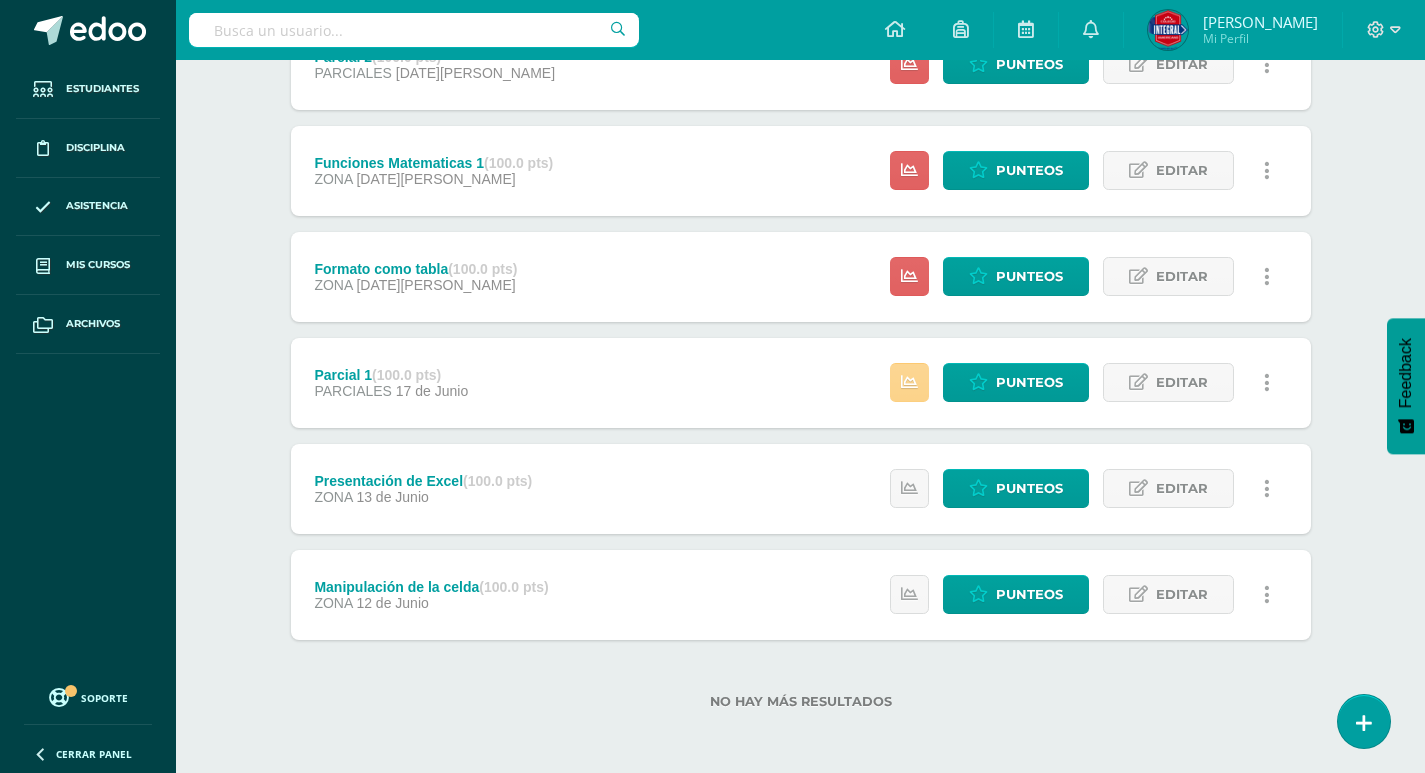 click at bounding box center [909, 382] 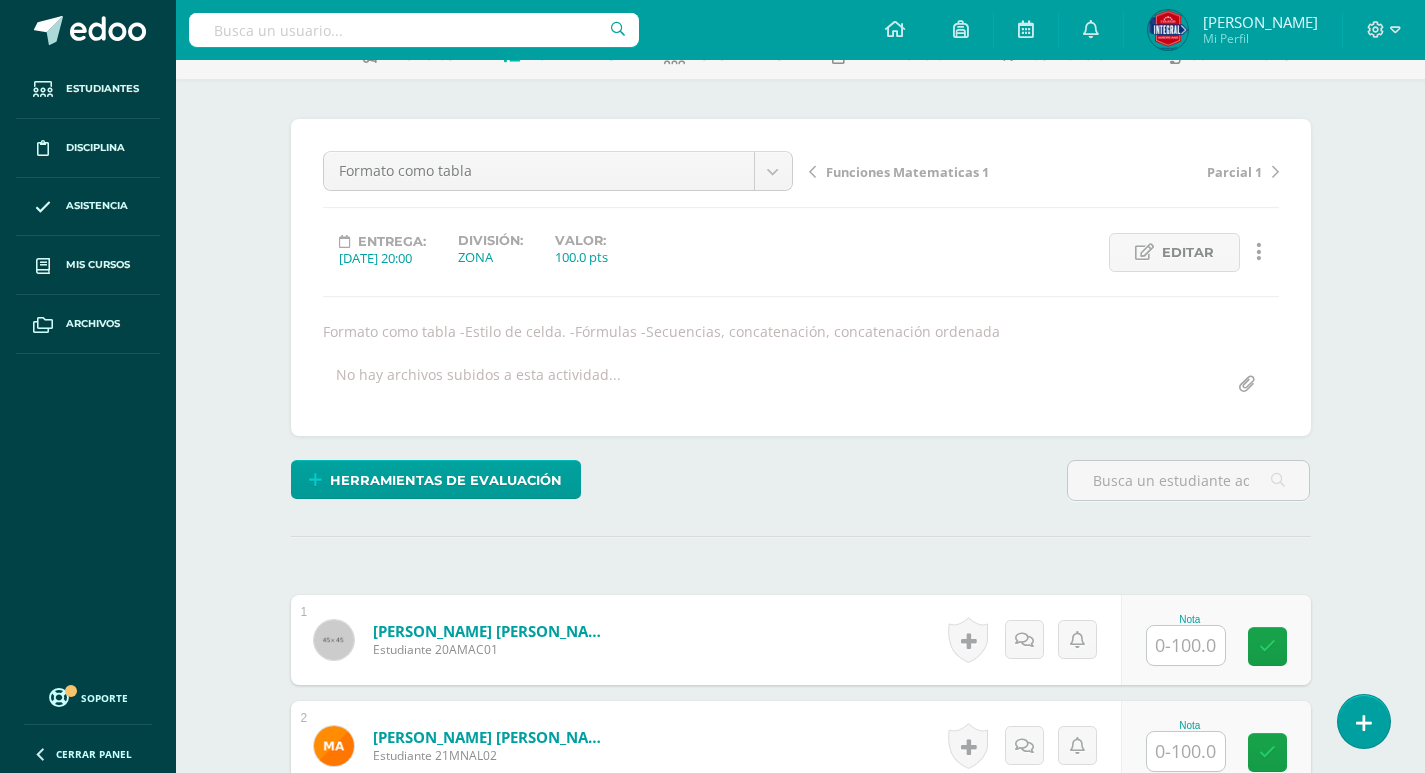 scroll, scrollTop: 304, scrollLeft: 0, axis: vertical 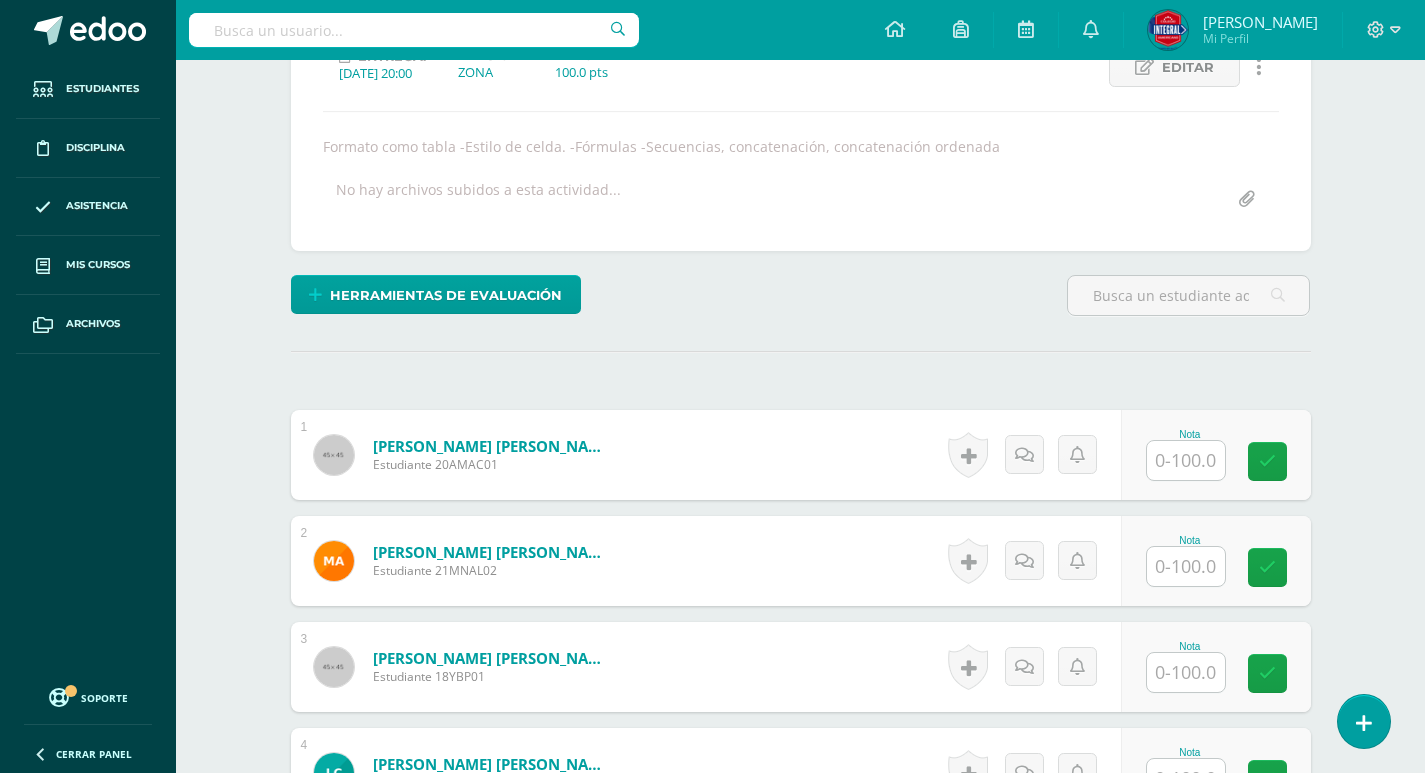 click at bounding box center (1186, 460) 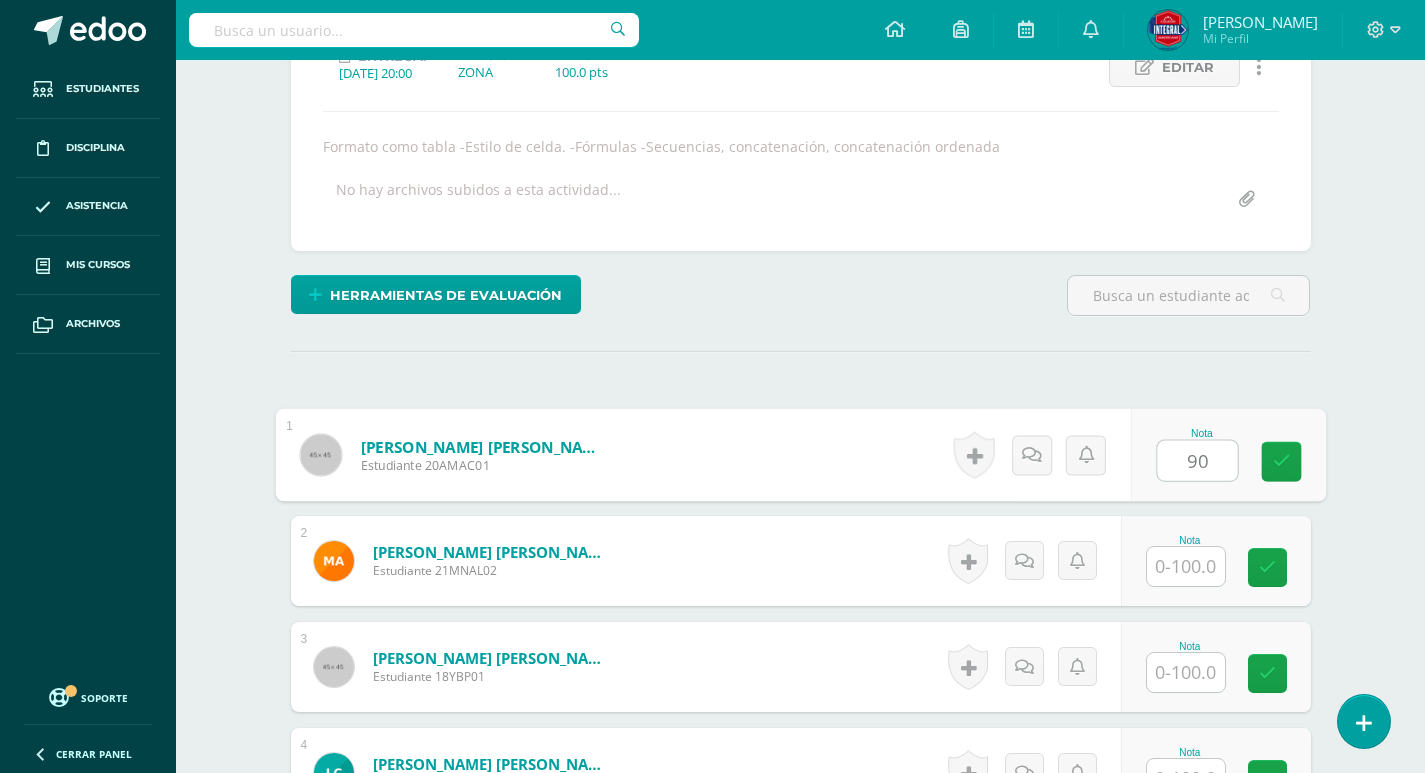type on "90" 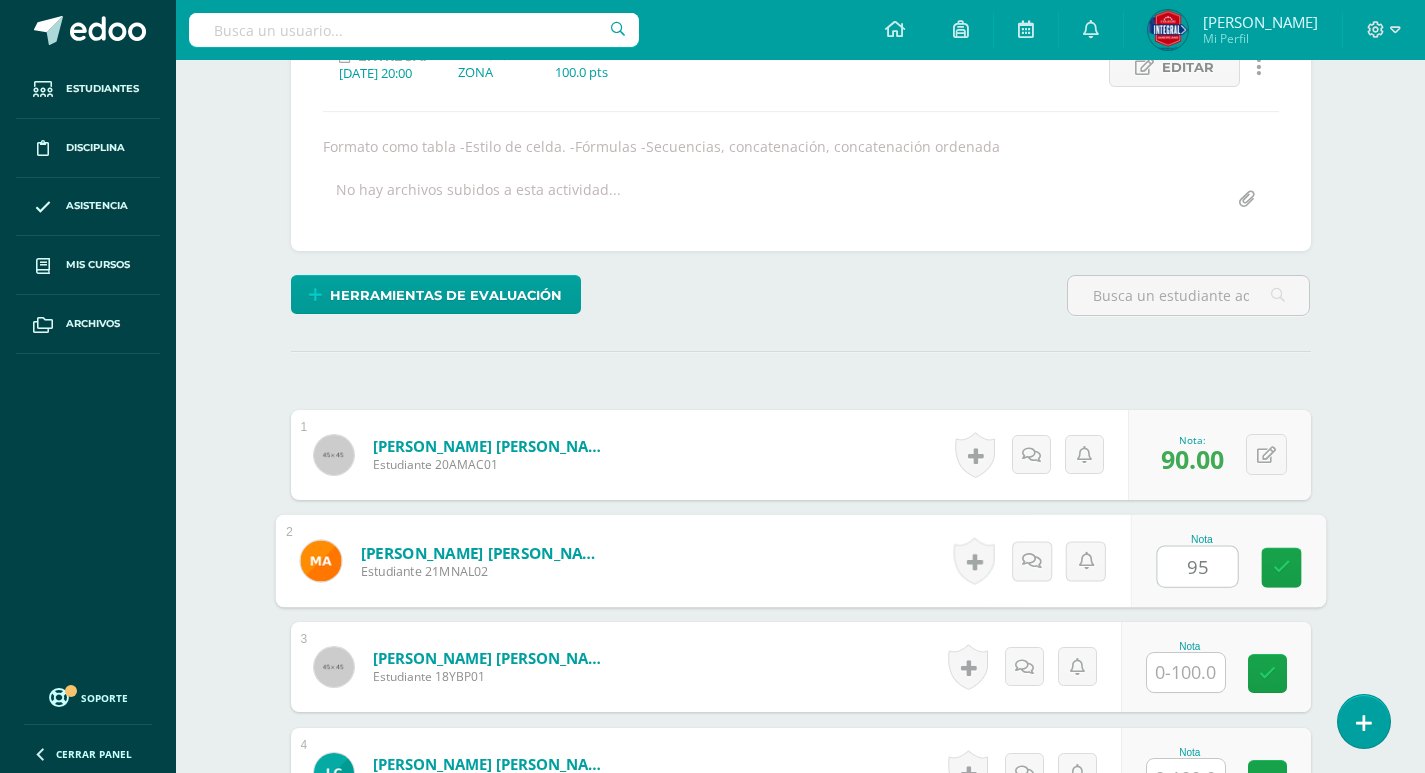 type on "95" 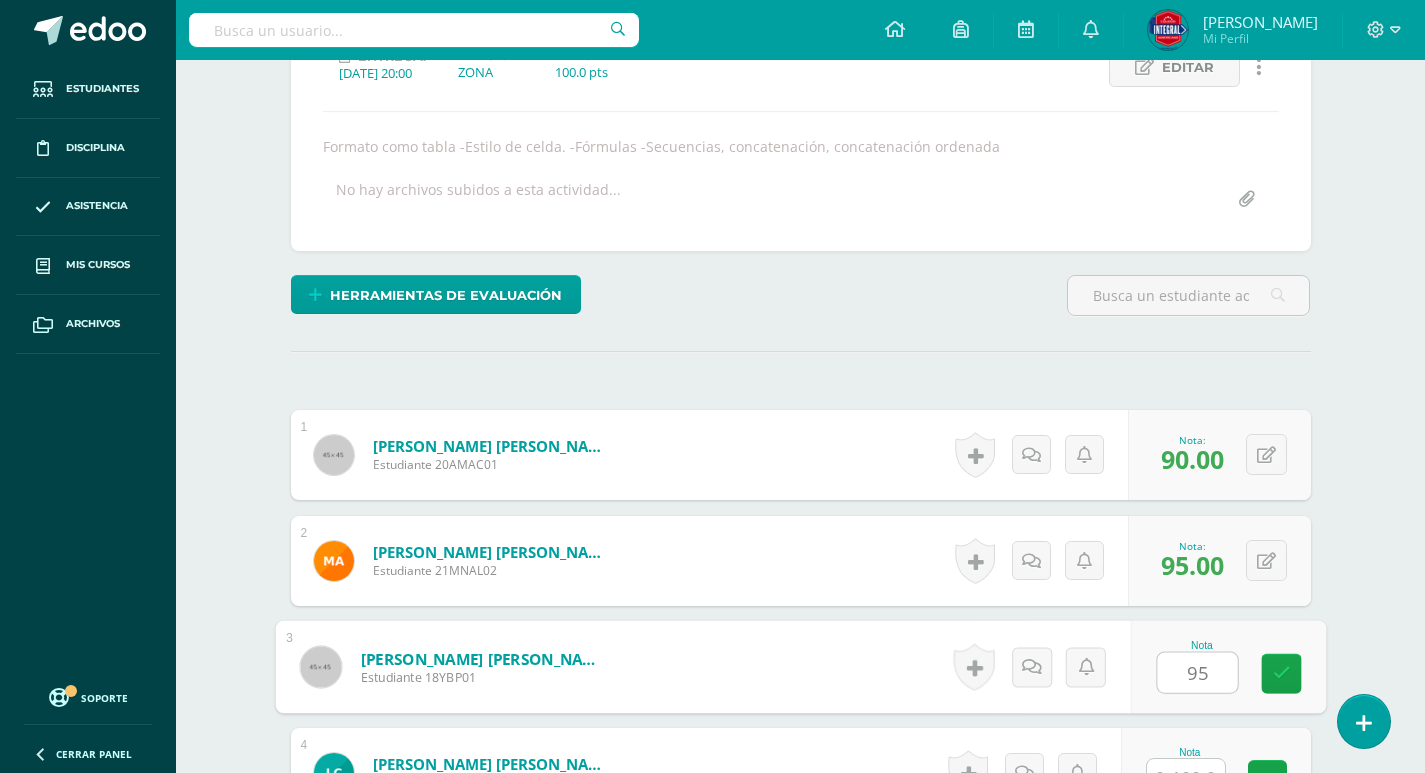 type on "95" 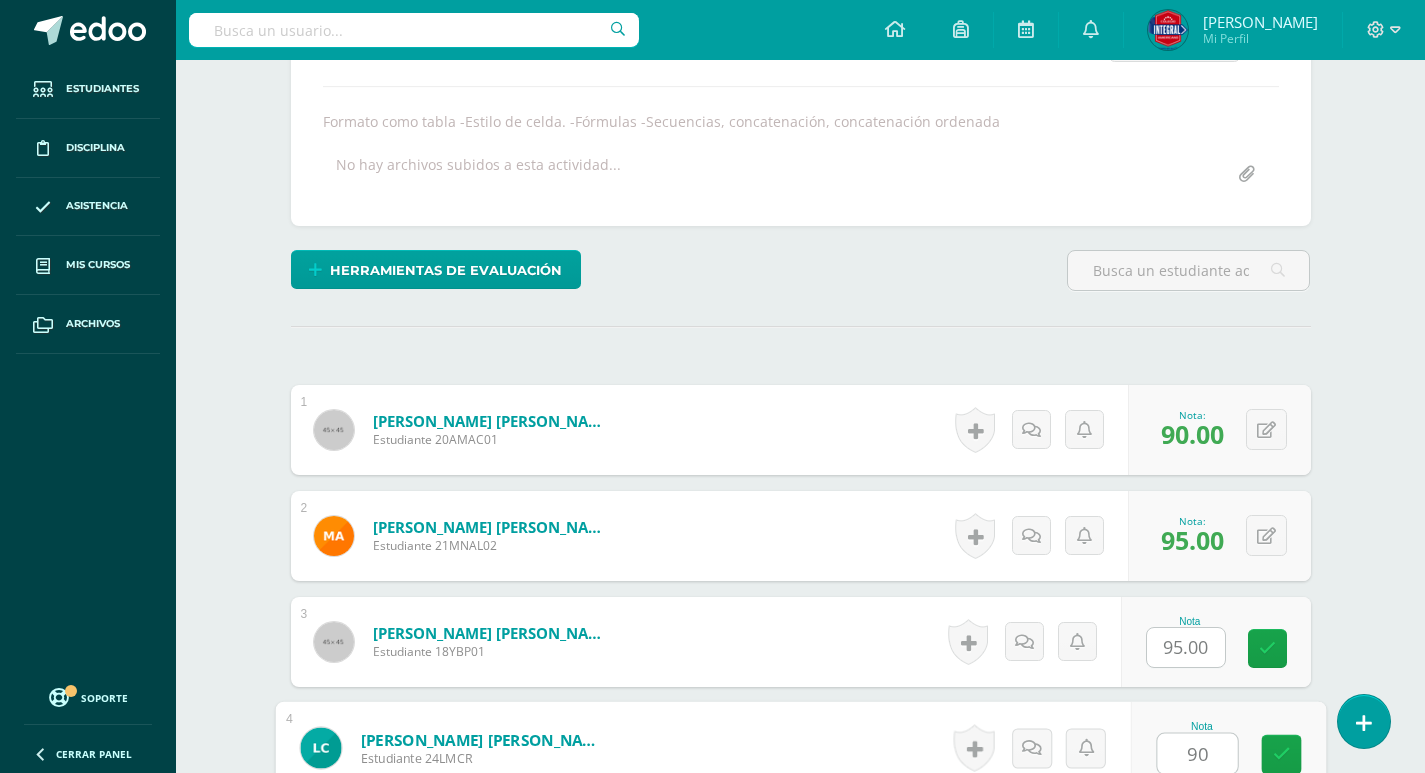 type on "90" 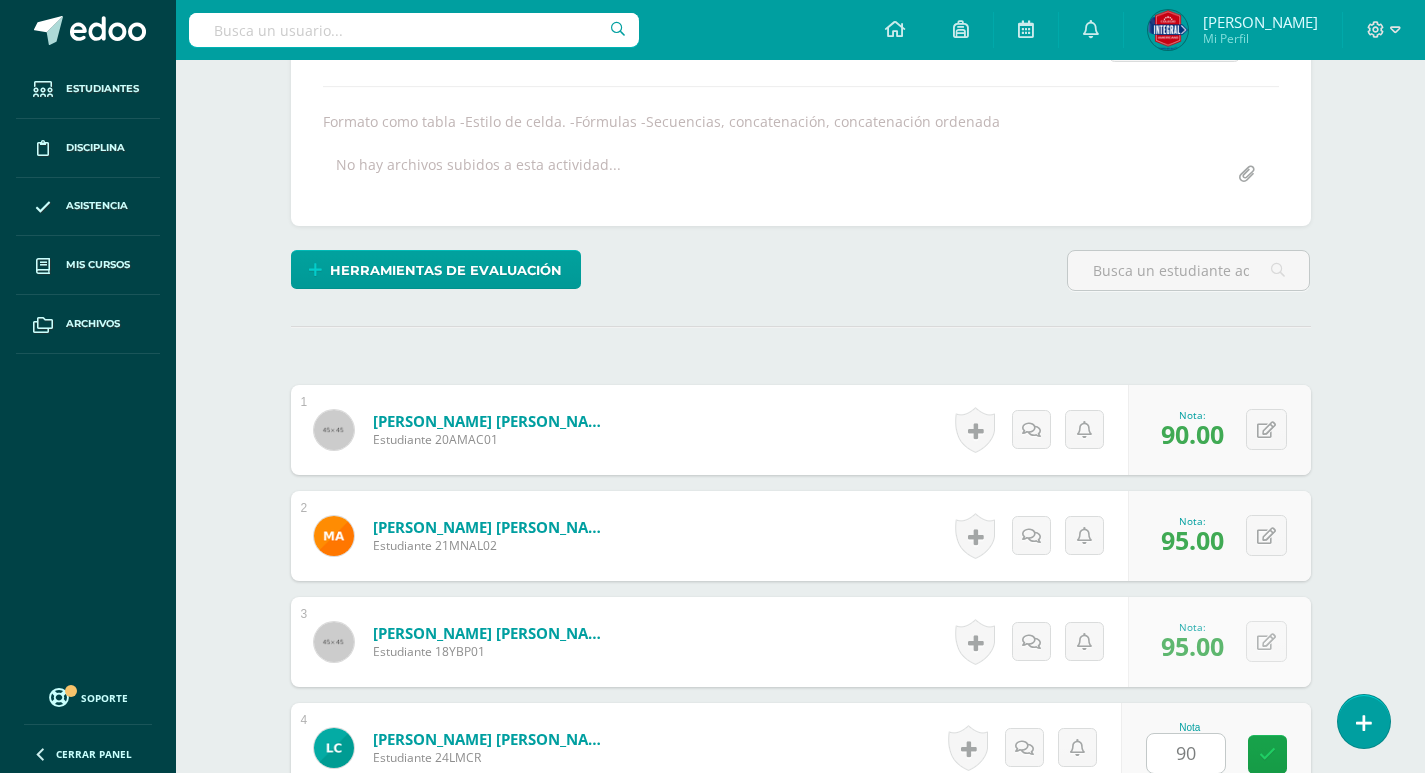 scroll, scrollTop: 802, scrollLeft: 0, axis: vertical 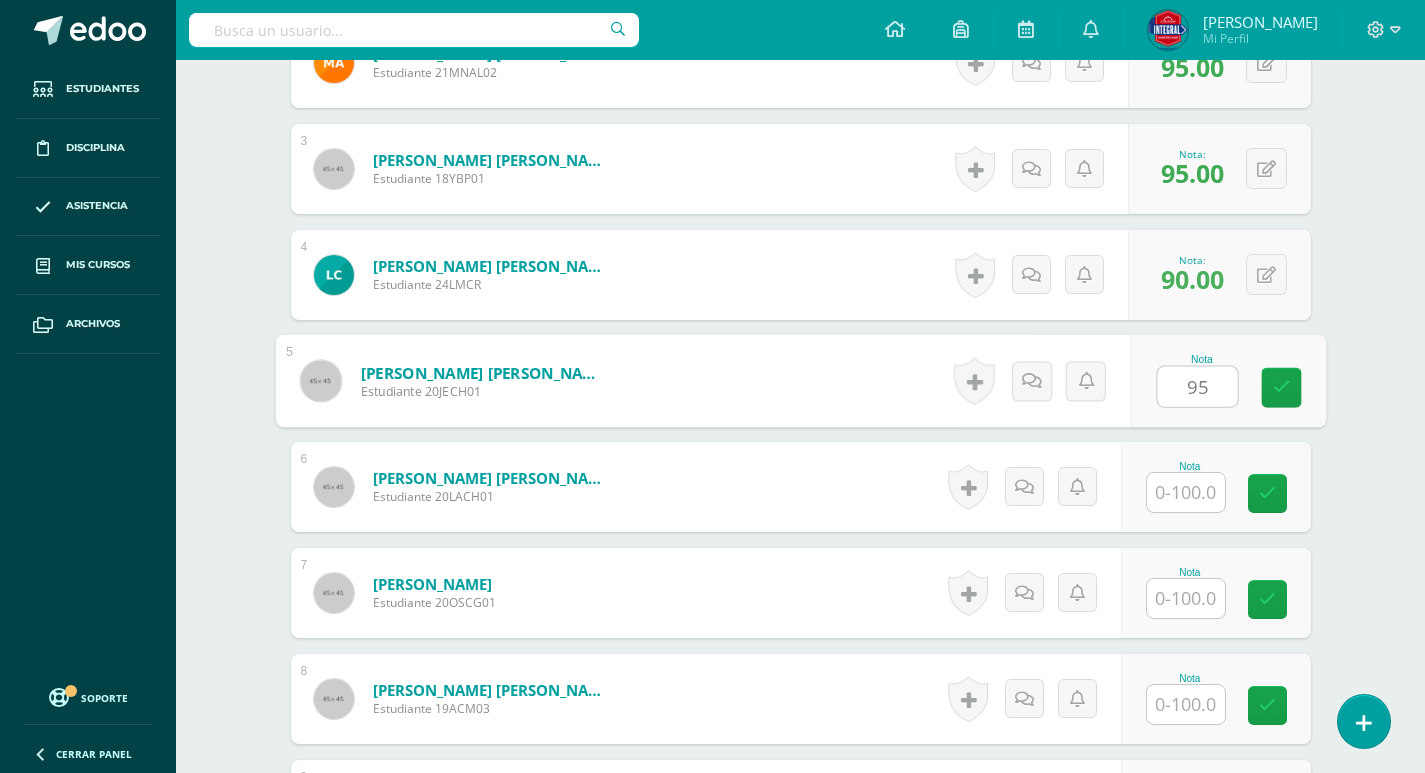 type on "95" 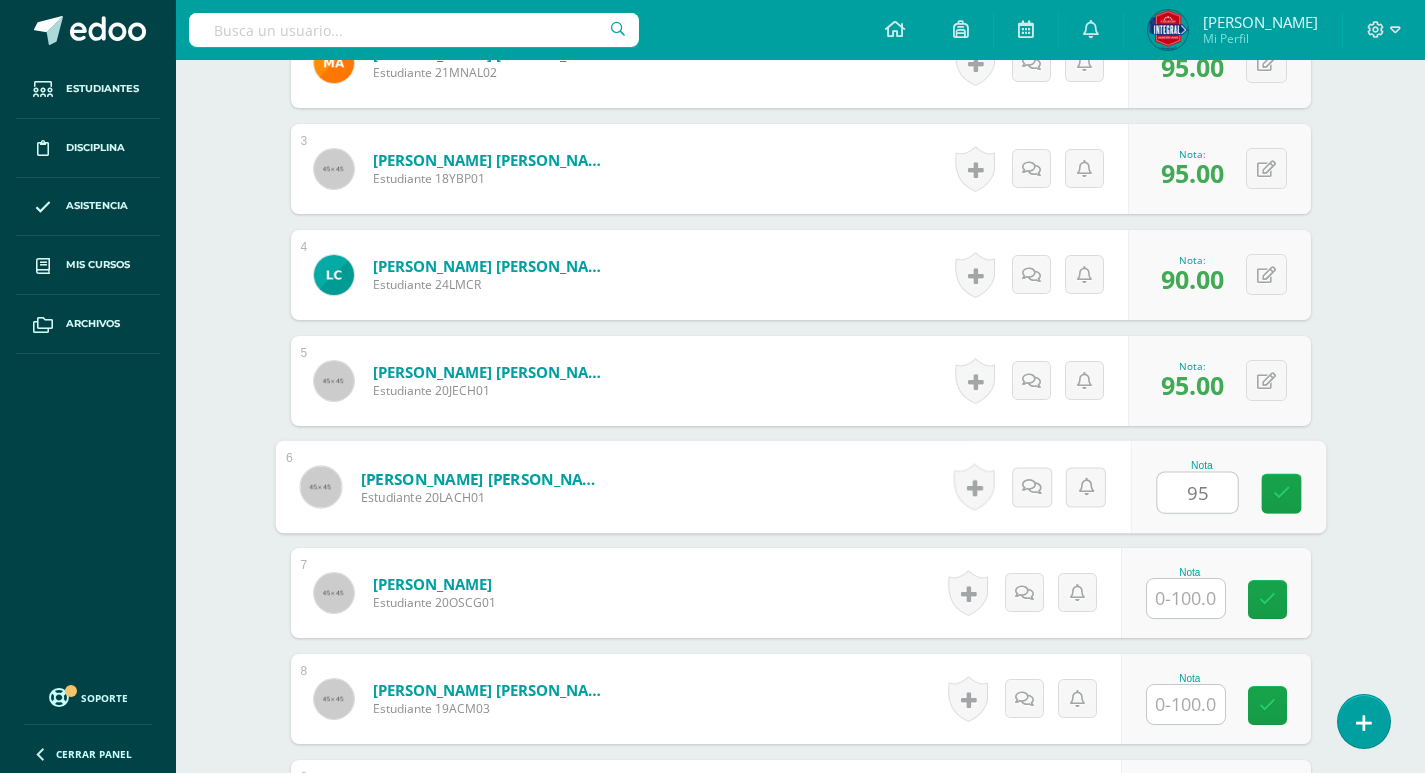 type on "95" 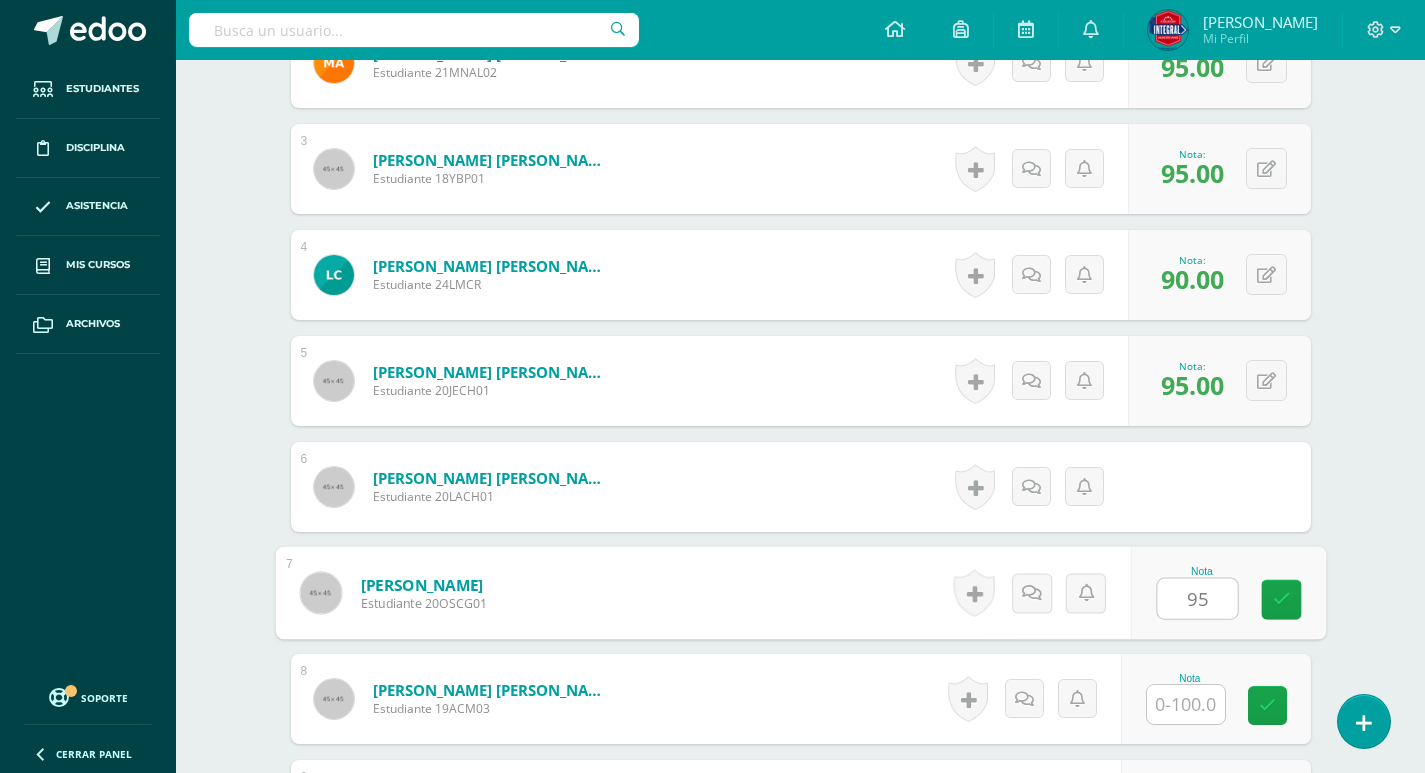 type on "95" 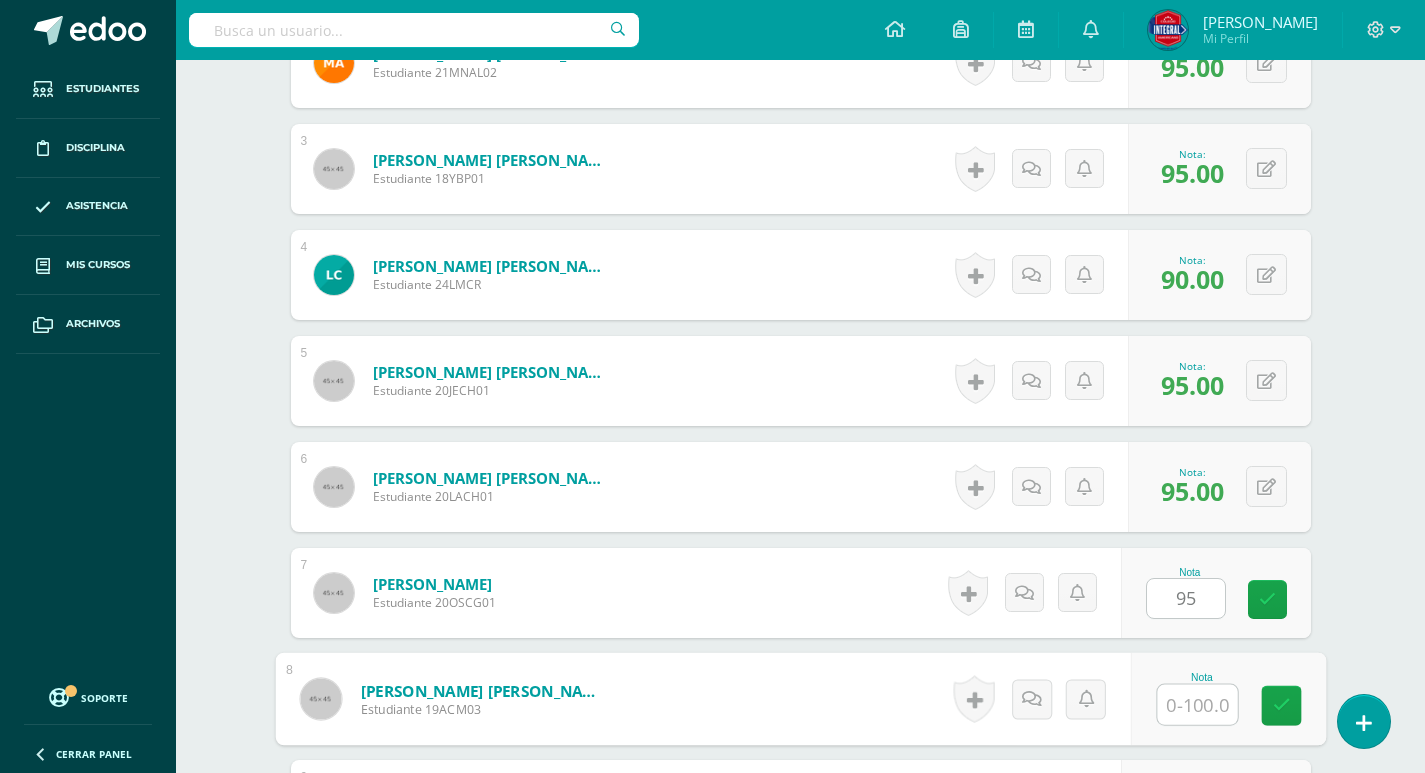 type on "9" 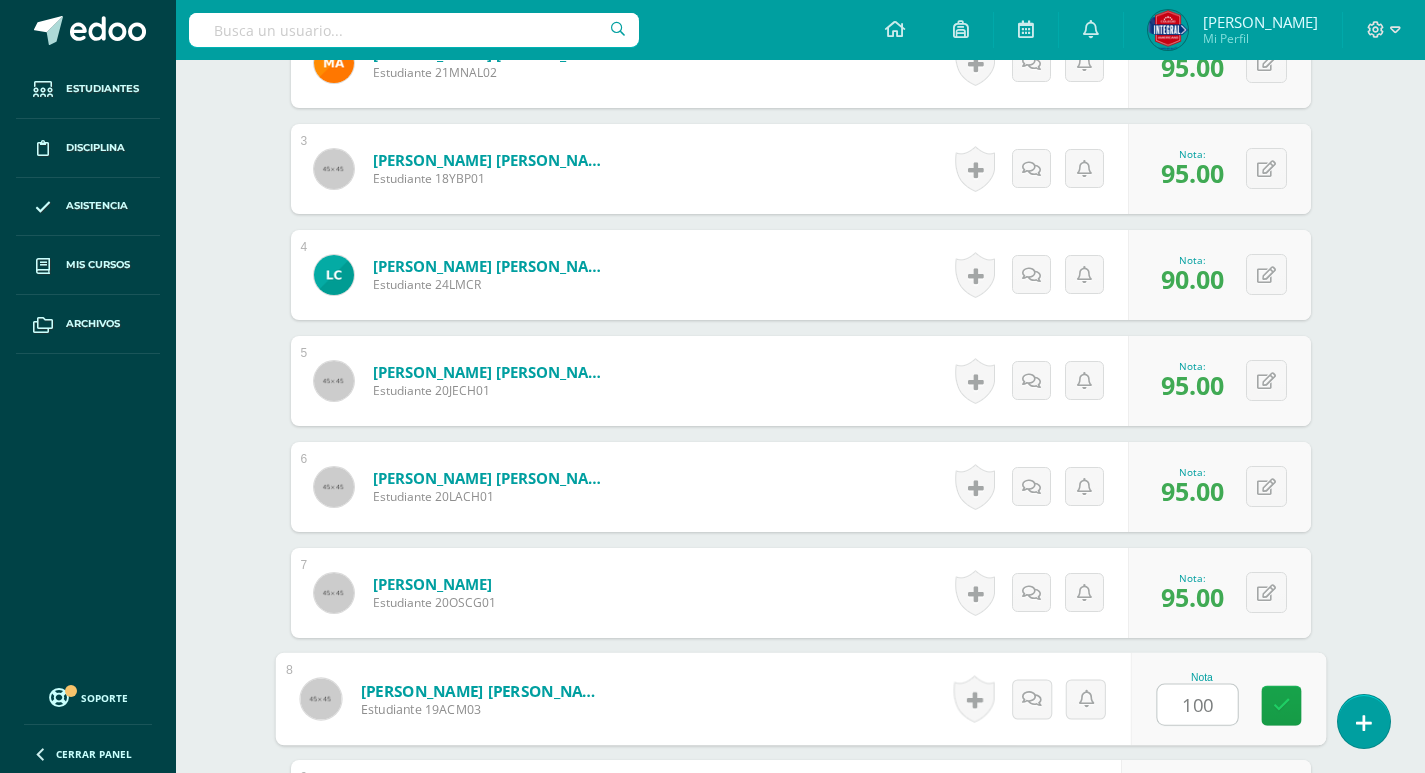 type on "100" 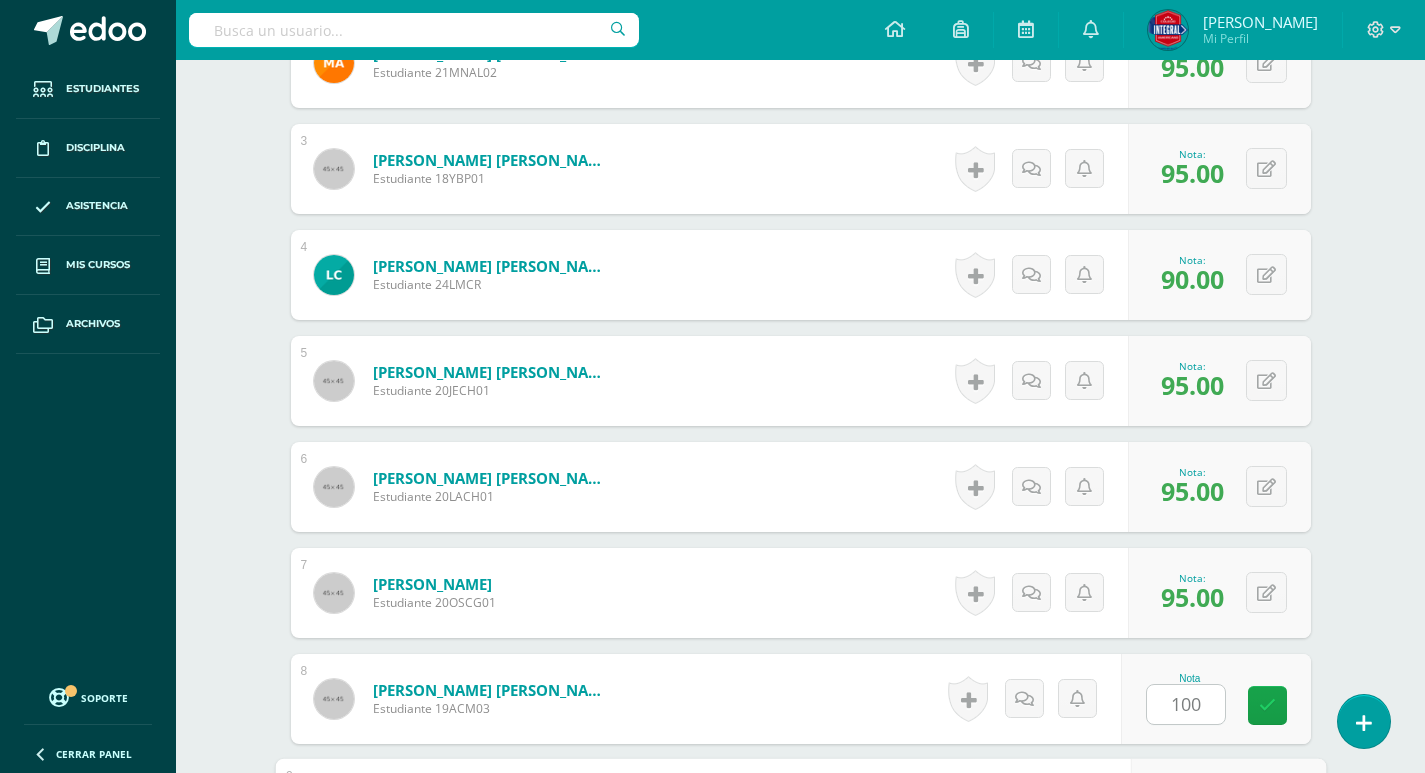 scroll, scrollTop: 1226, scrollLeft: 0, axis: vertical 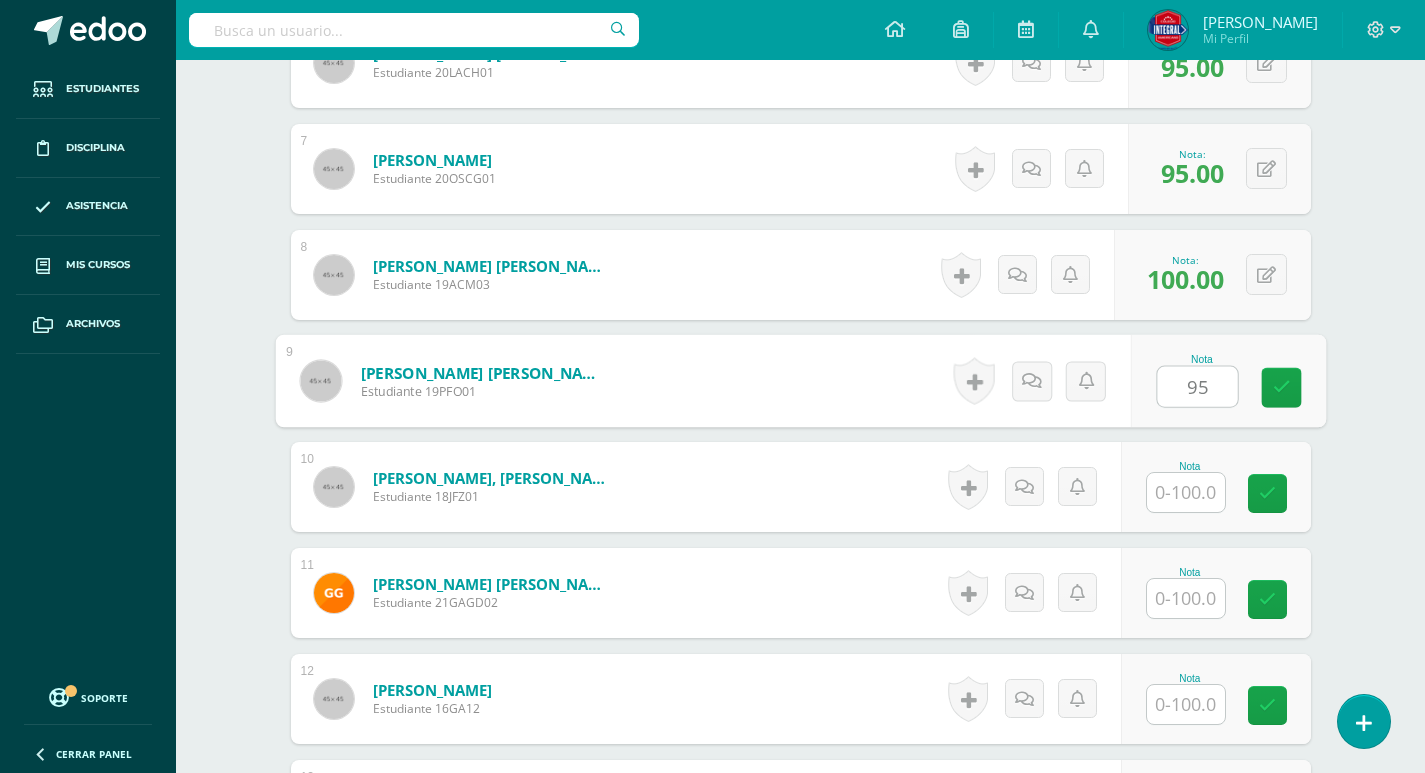 type on "95" 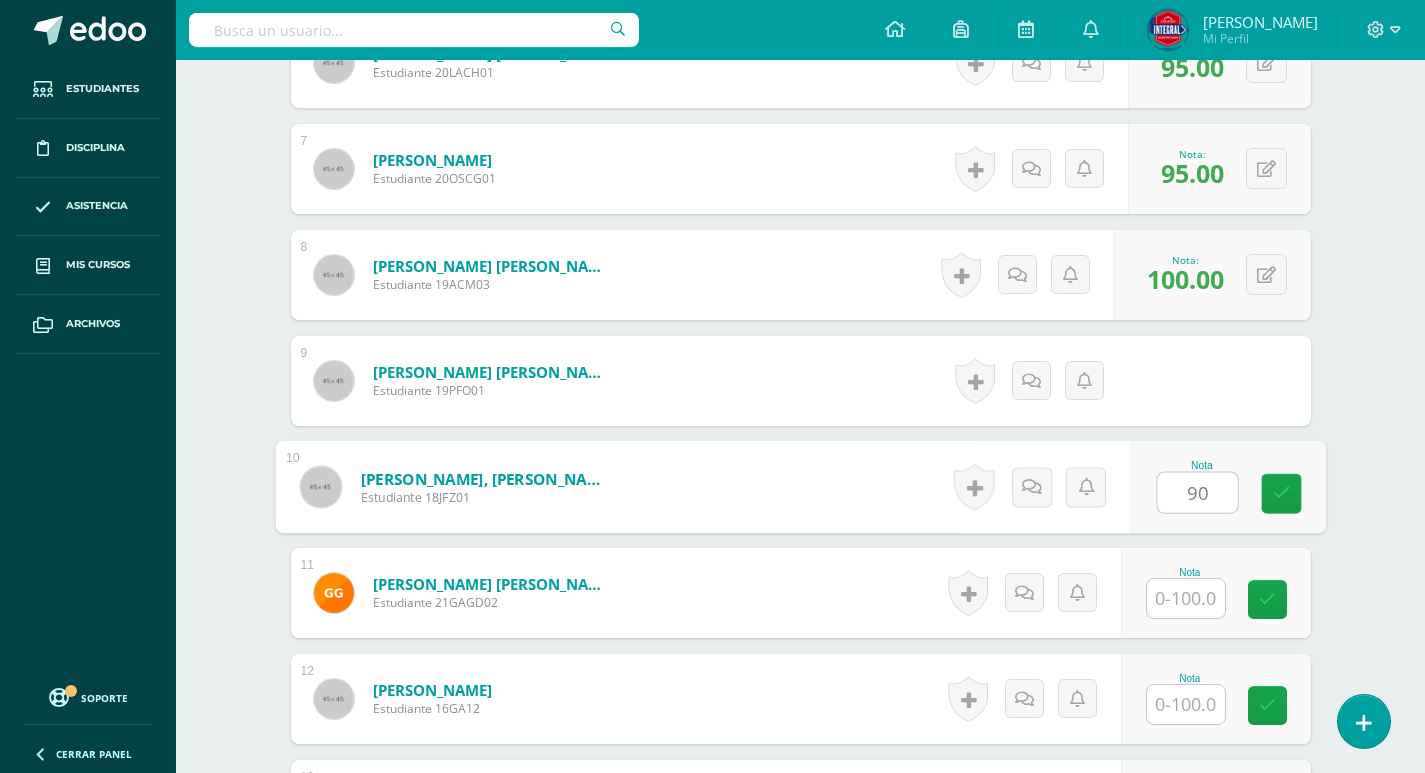 type on "90" 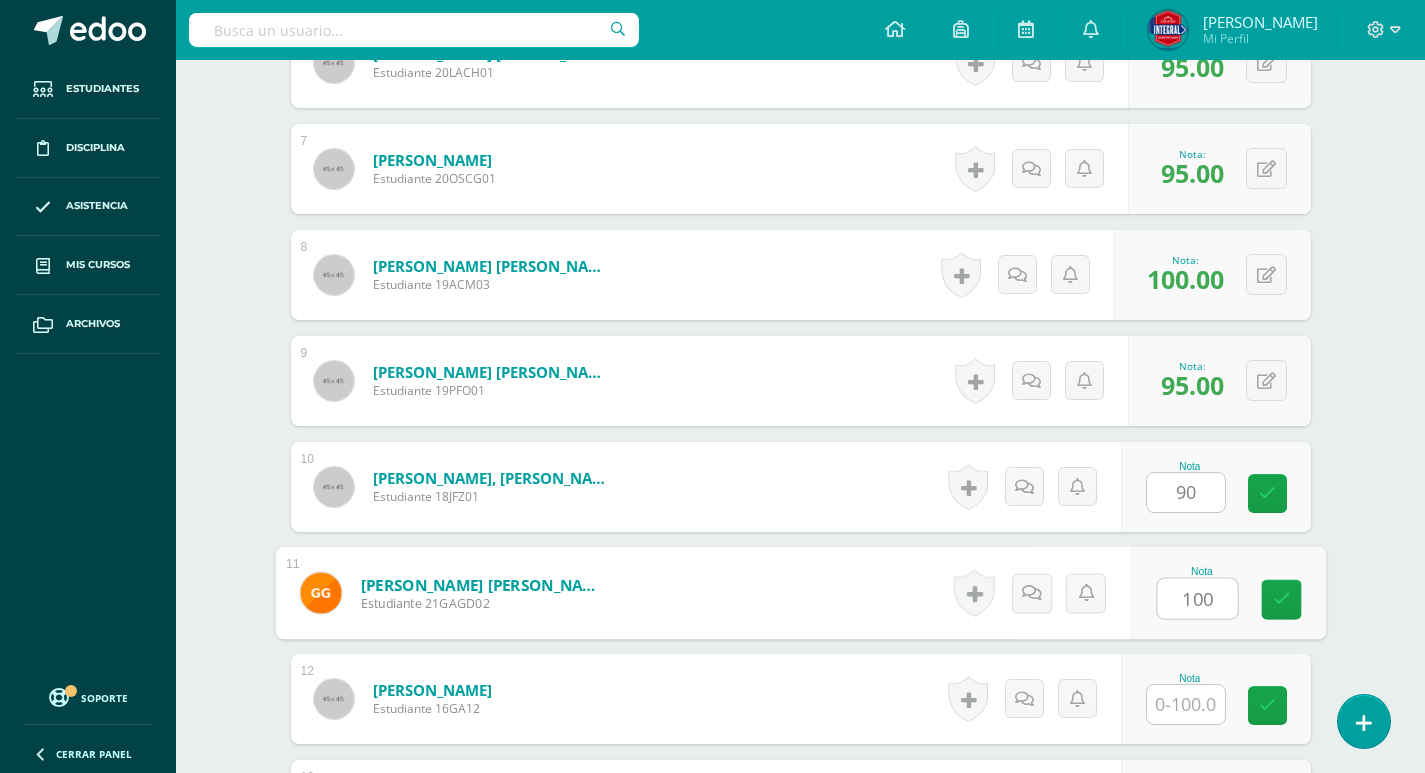 type on "100" 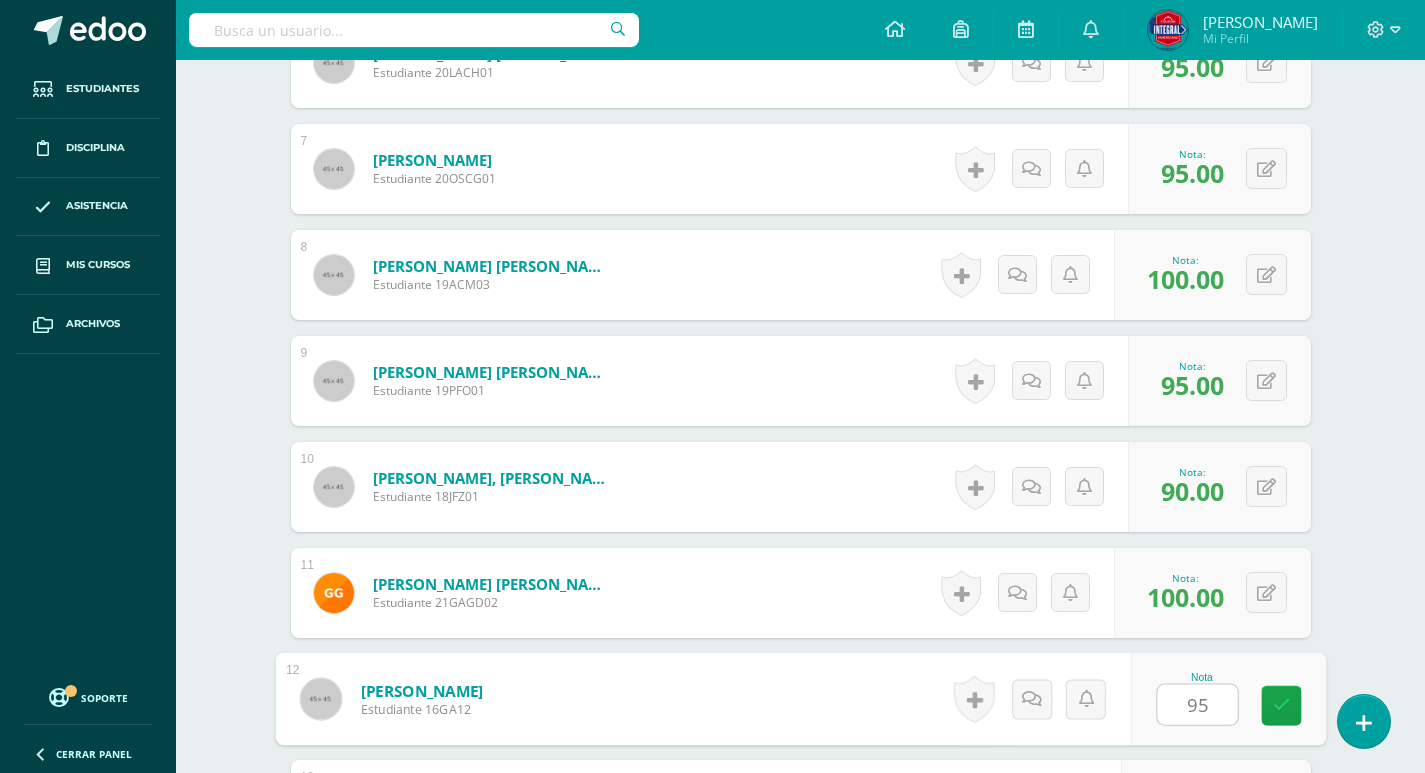 scroll, scrollTop: 1650, scrollLeft: 0, axis: vertical 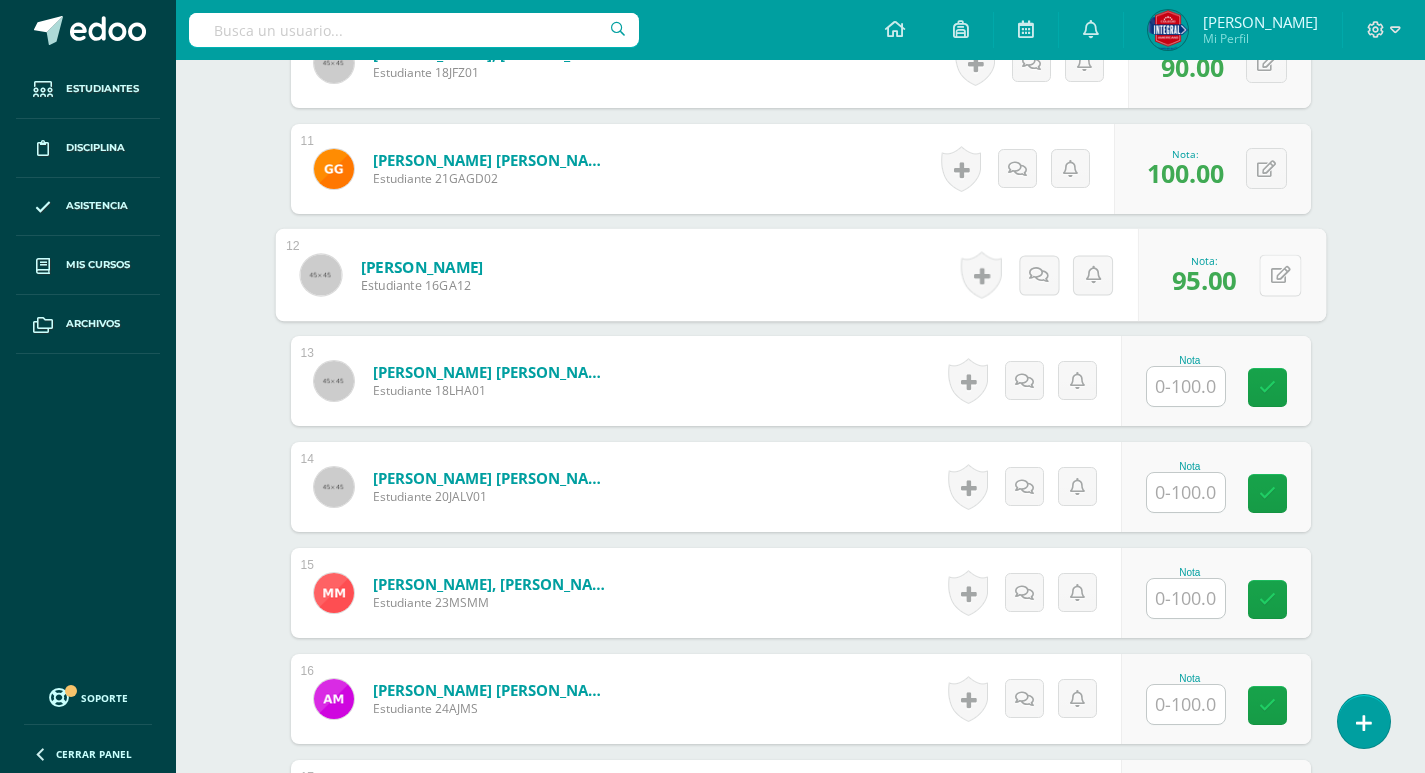 click at bounding box center (1280, 275) 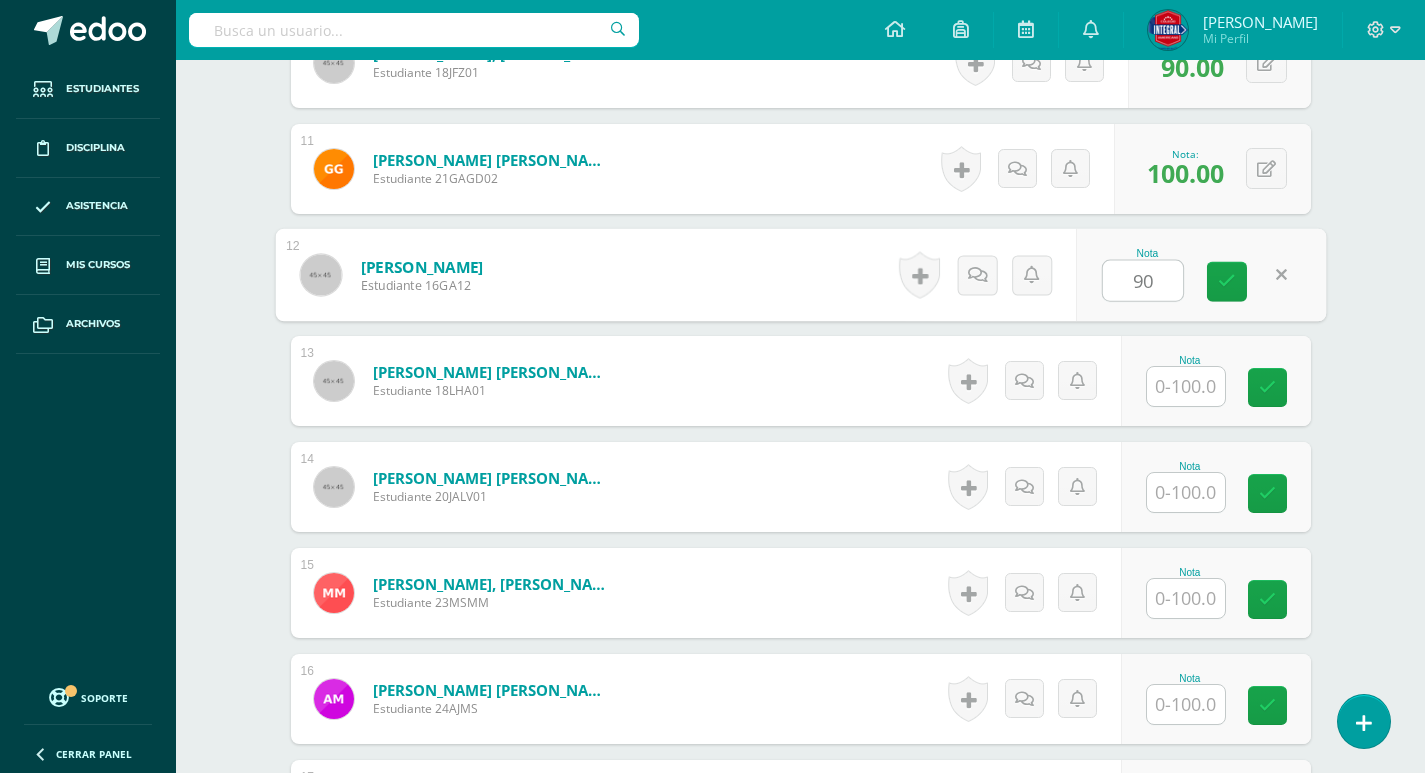 type on "90" 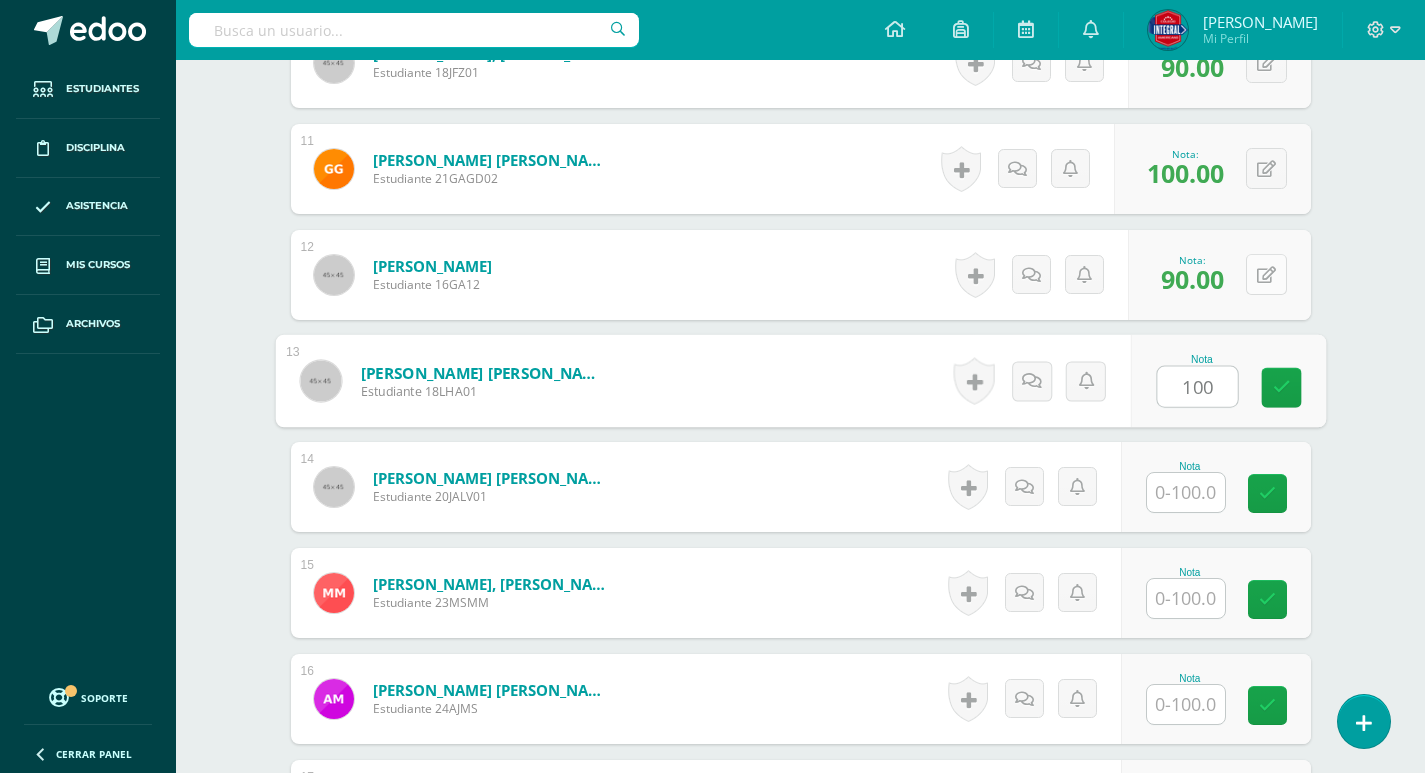 type on "100" 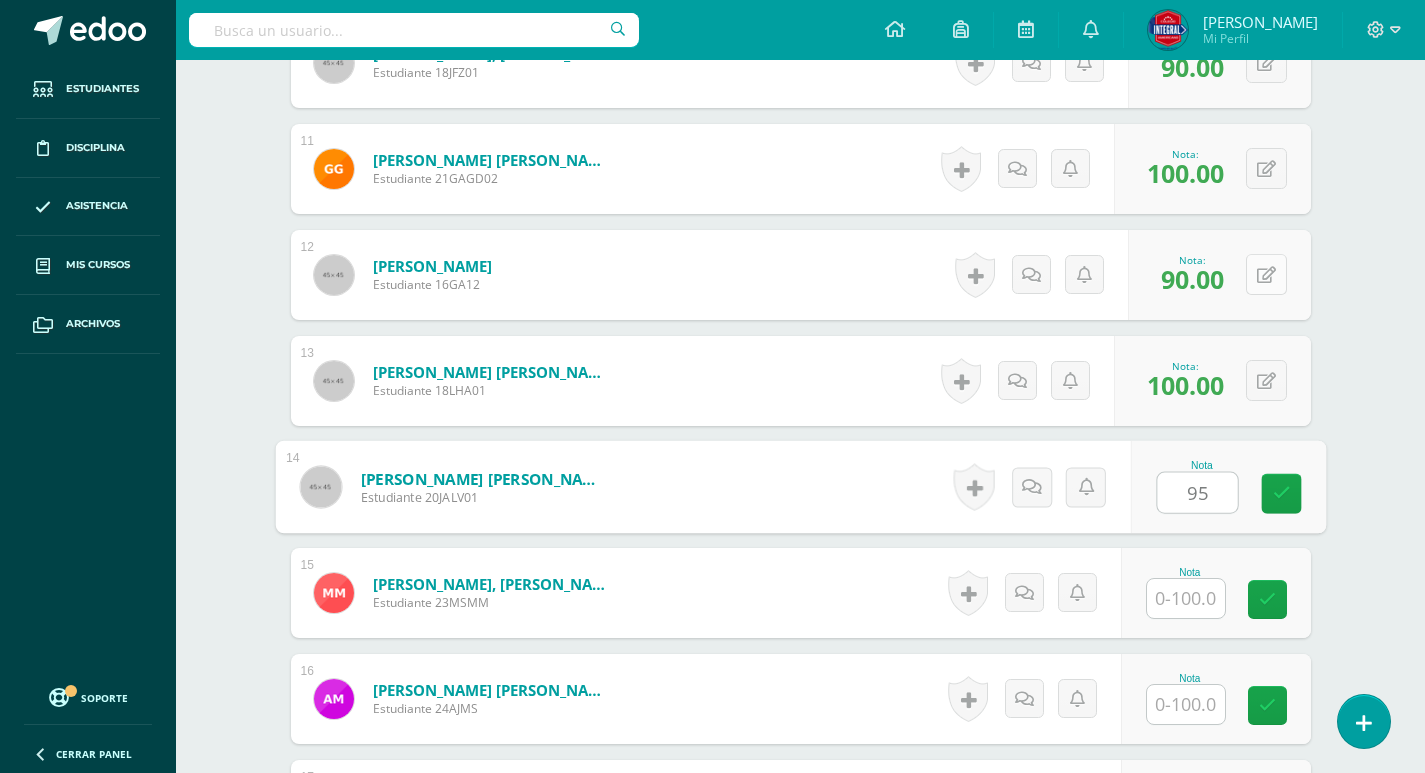 type on "95" 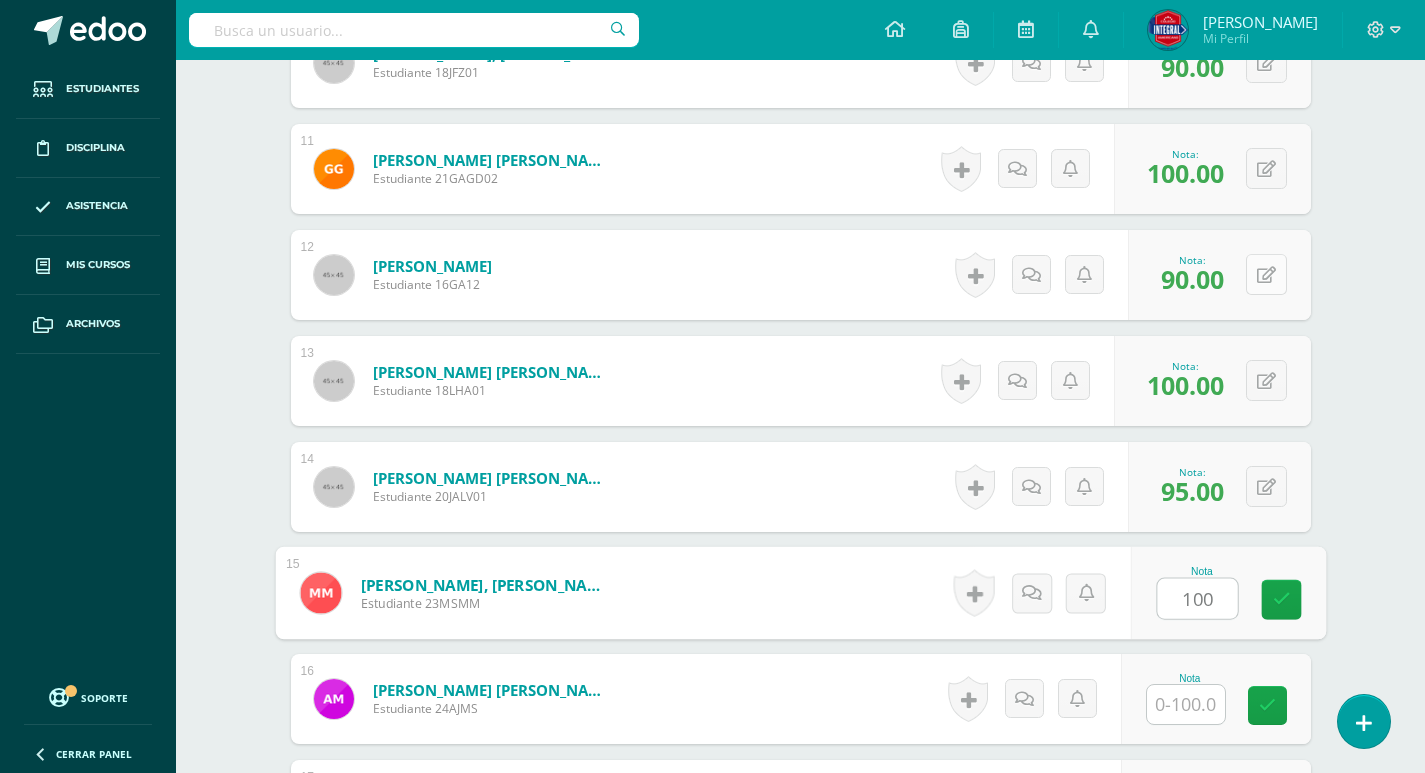 type on "100" 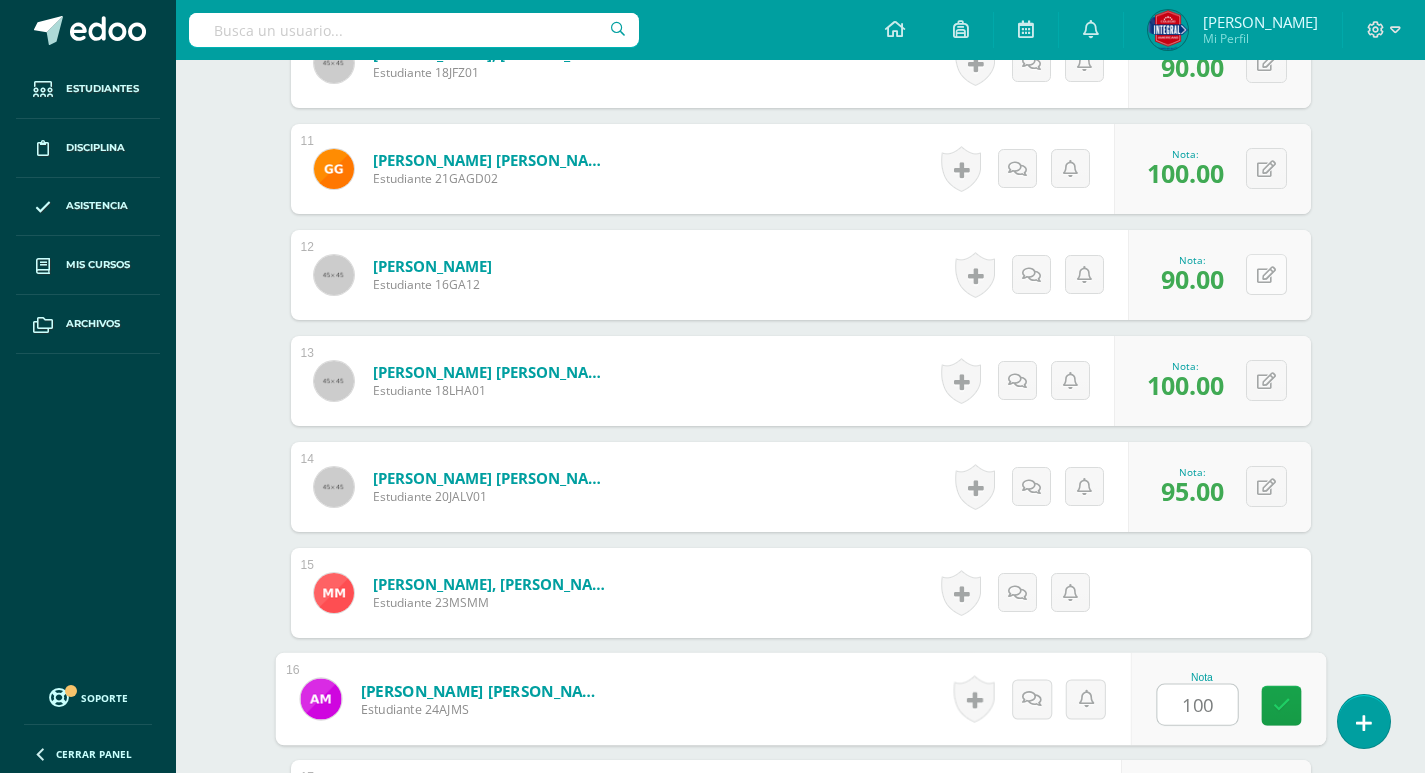 type on "100" 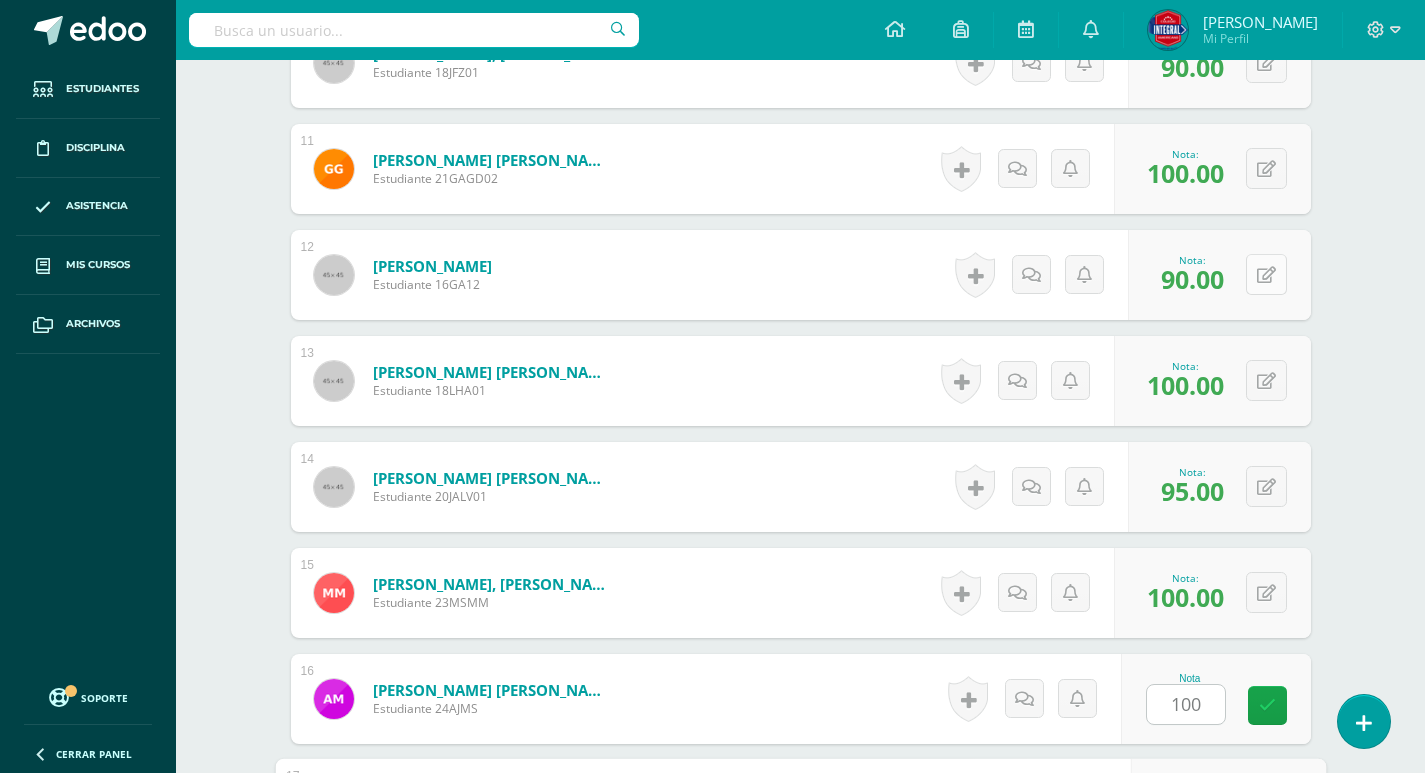 scroll, scrollTop: 2074, scrollLeft: 0, axis: vertical 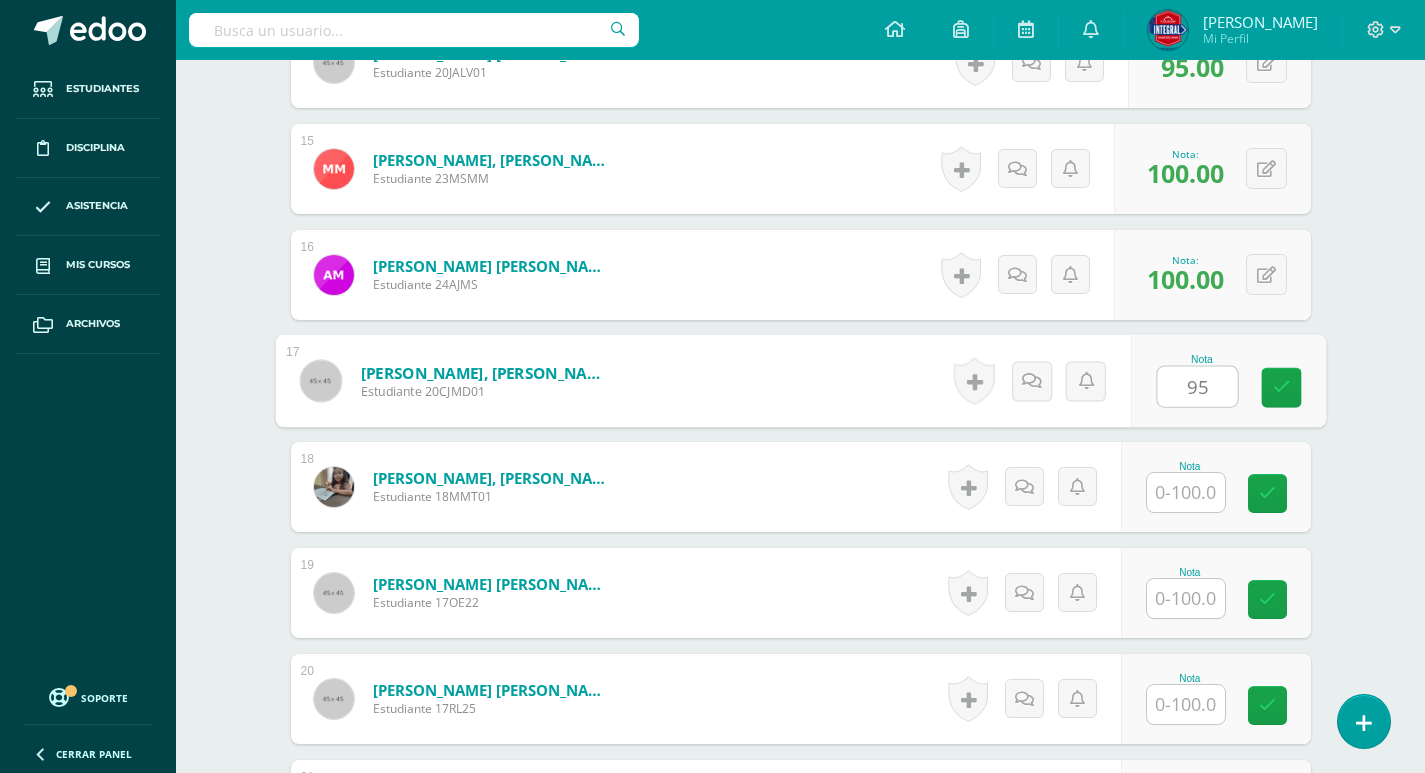 type on "95" 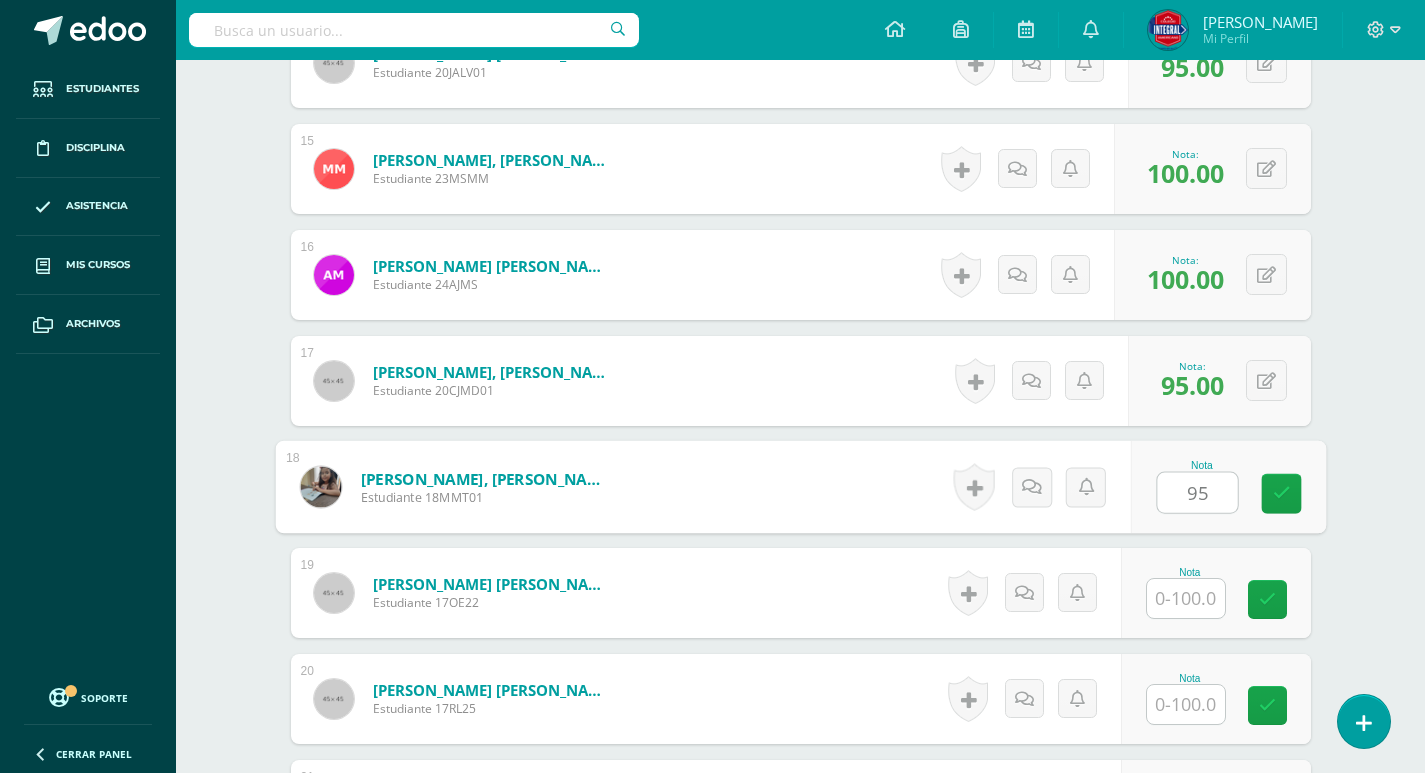 type on "95" 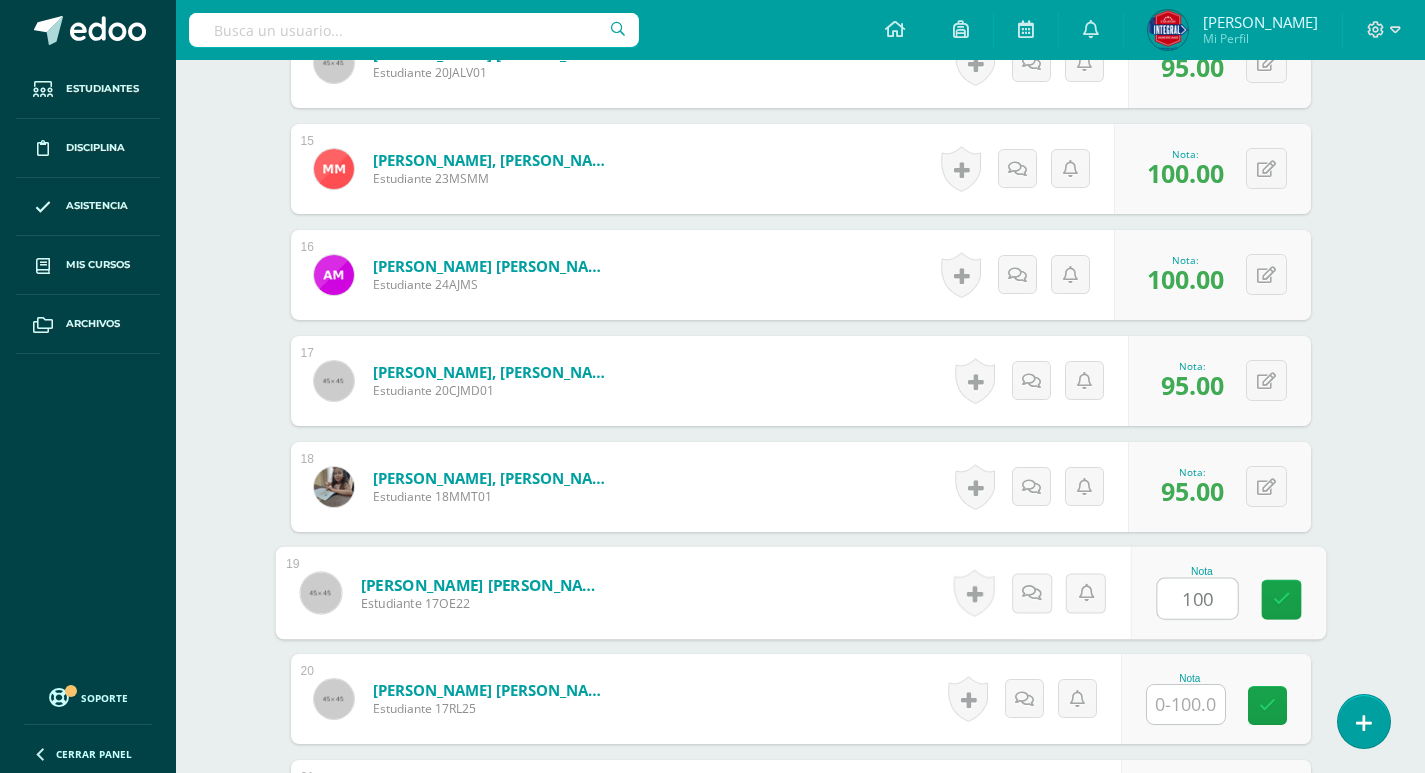 type on "100" 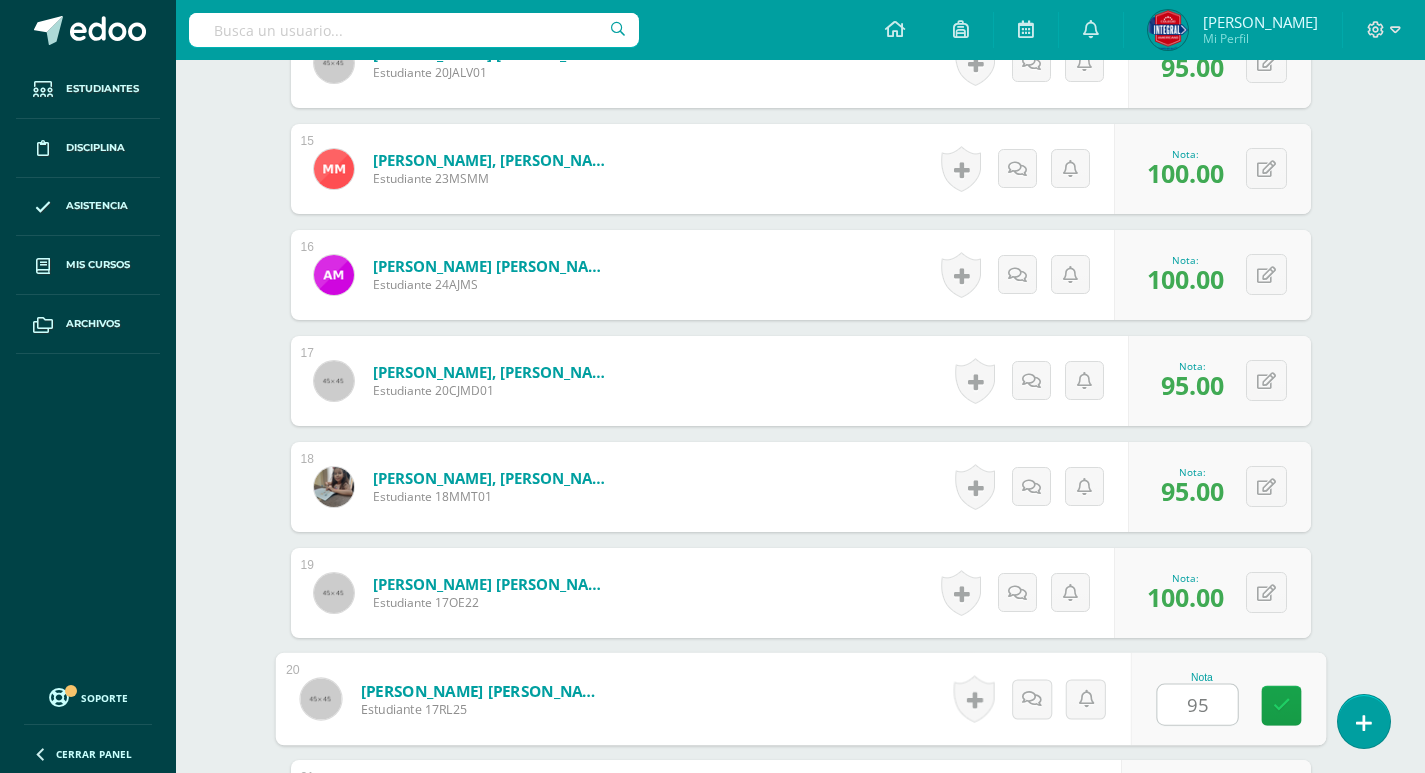 type on "95" 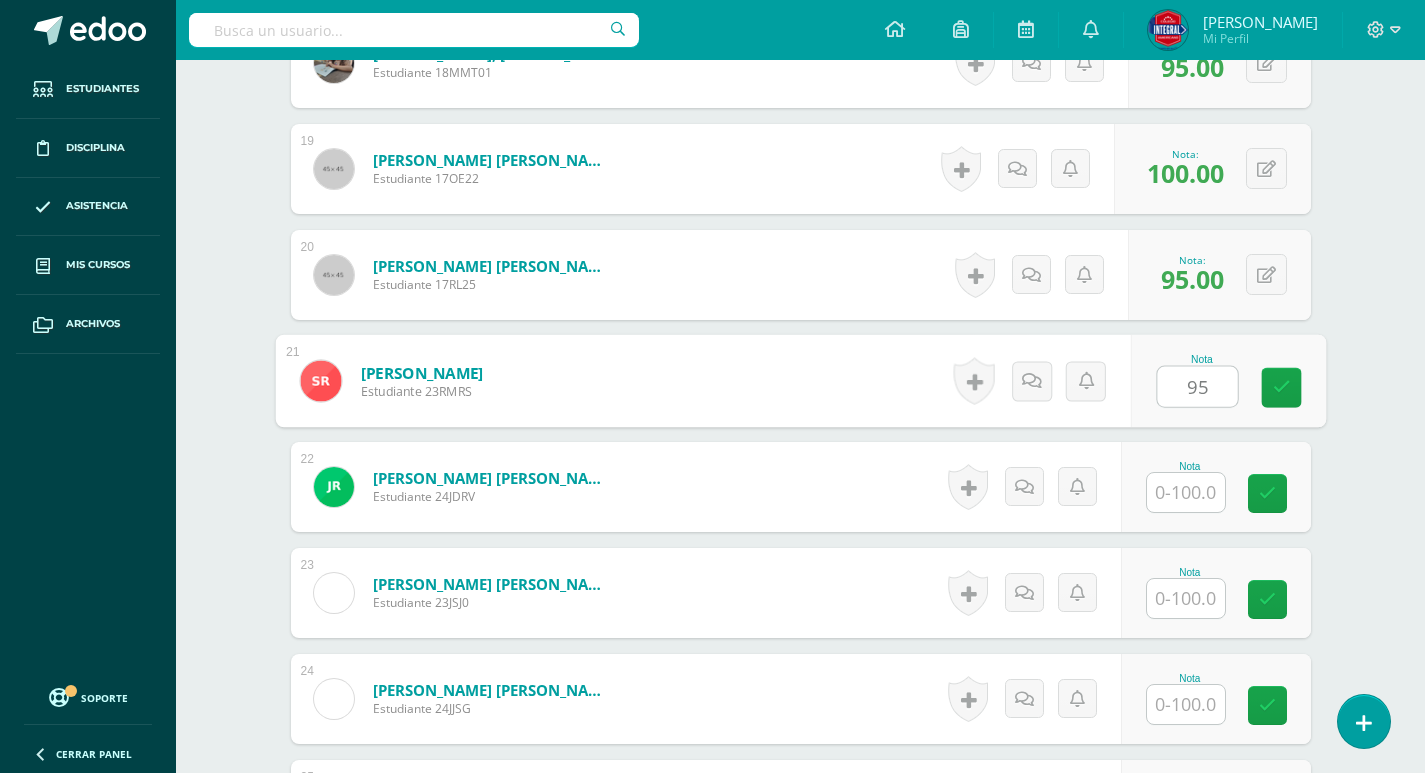 type on "95" 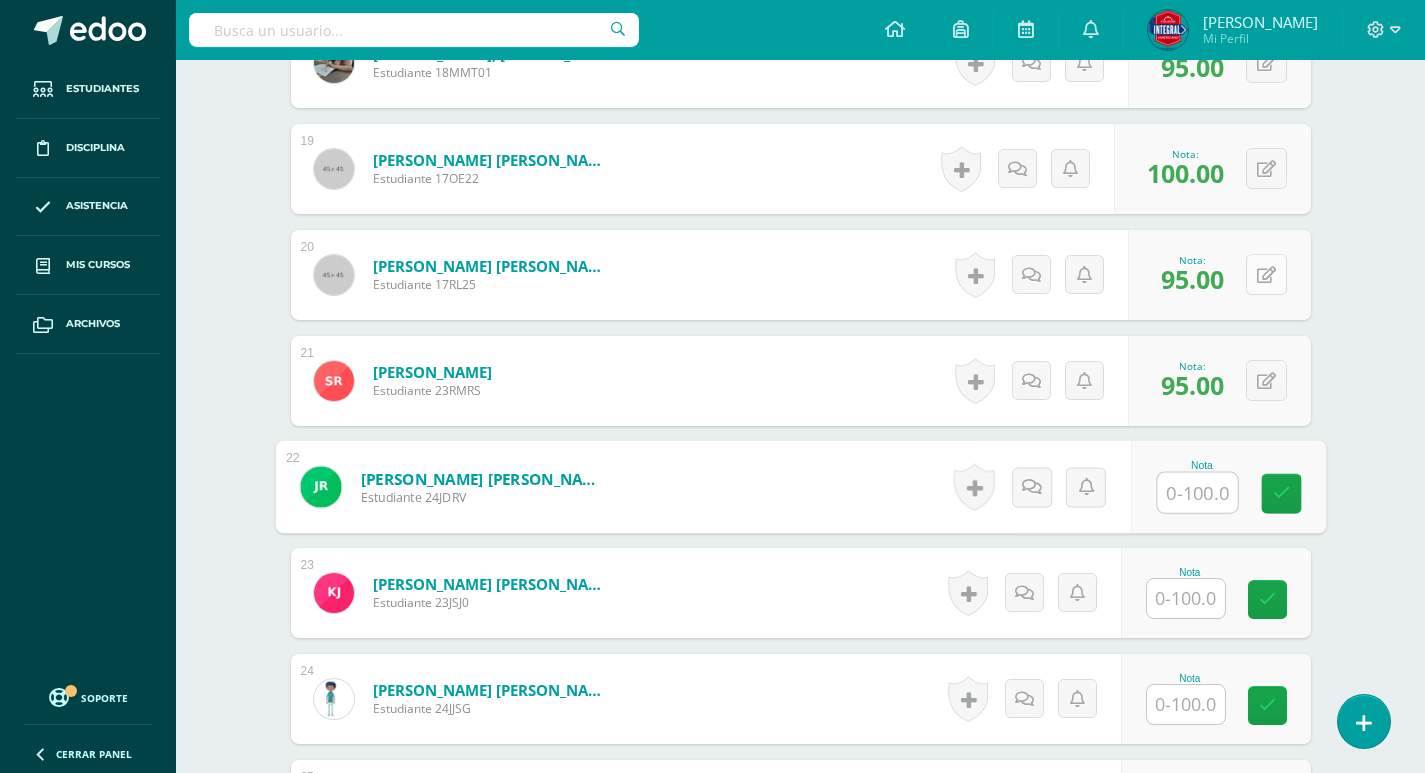 scroll, scrollTop: 2798, scrollLeft: 0, axis: vertical 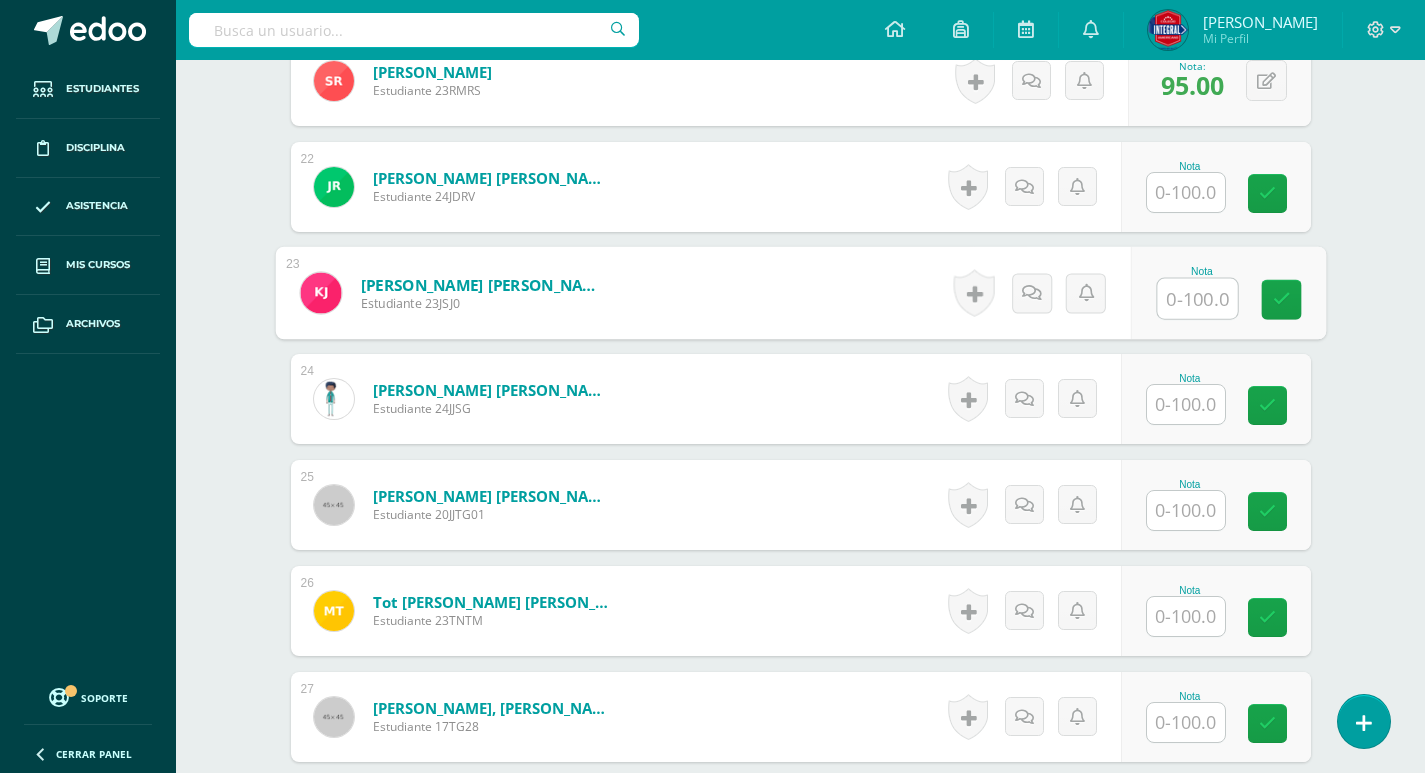 click at bounding box center (1197, 299) 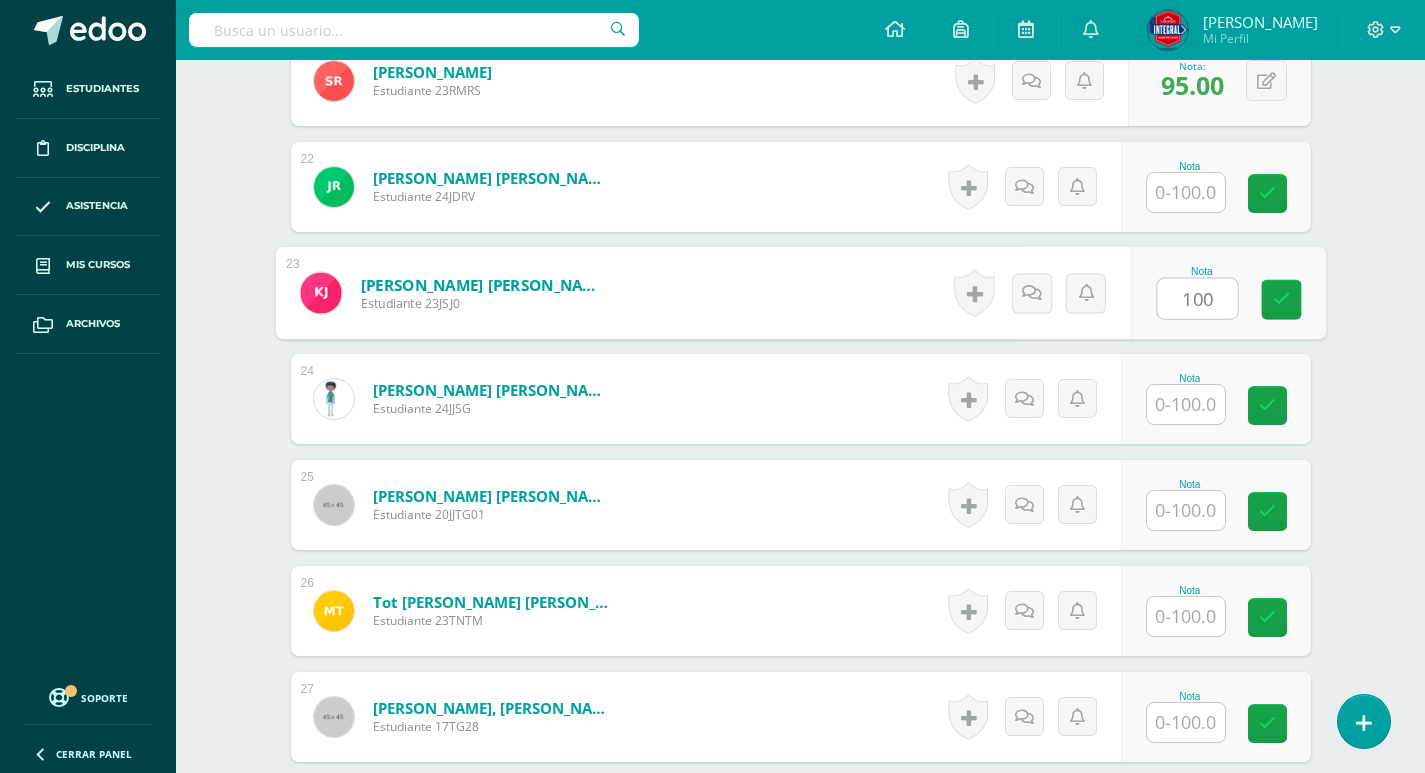 type on "100" 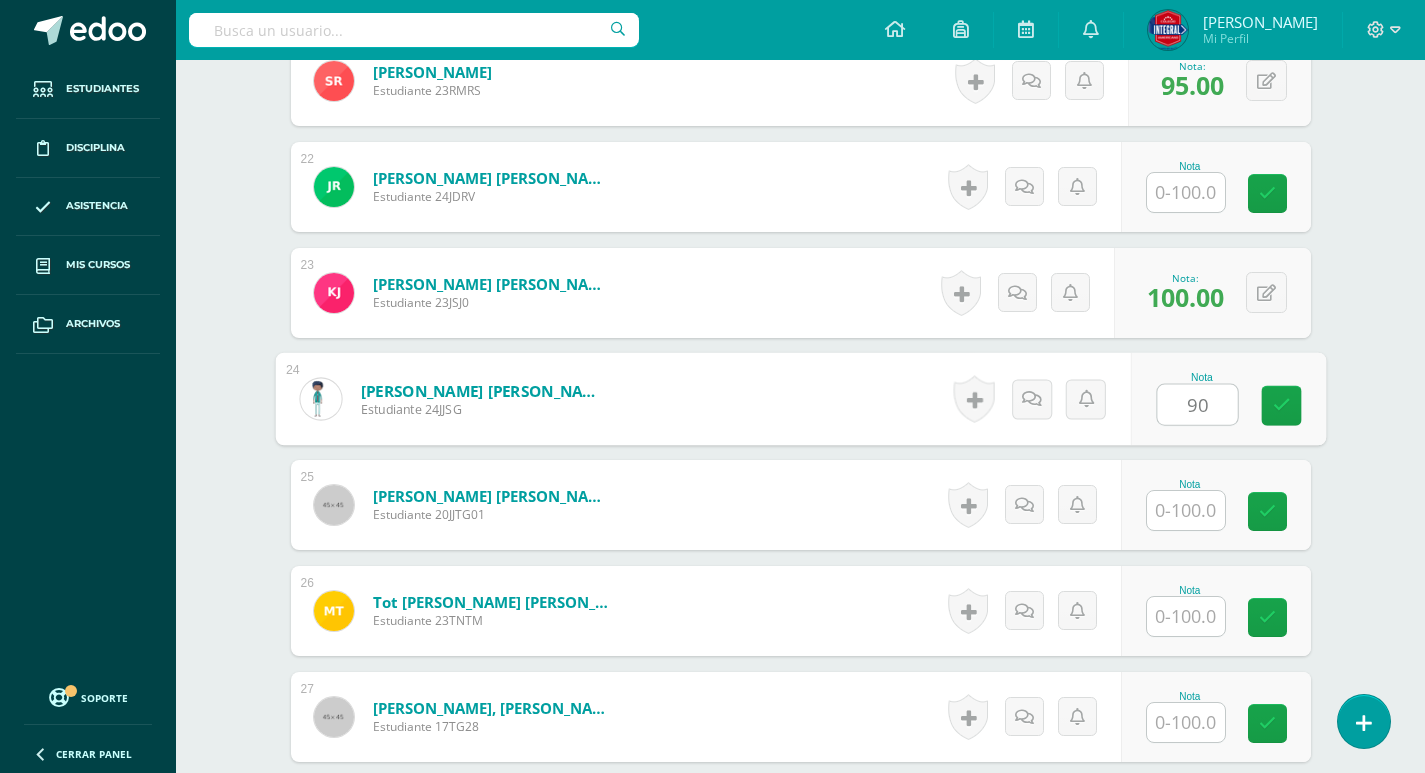 type on "90" 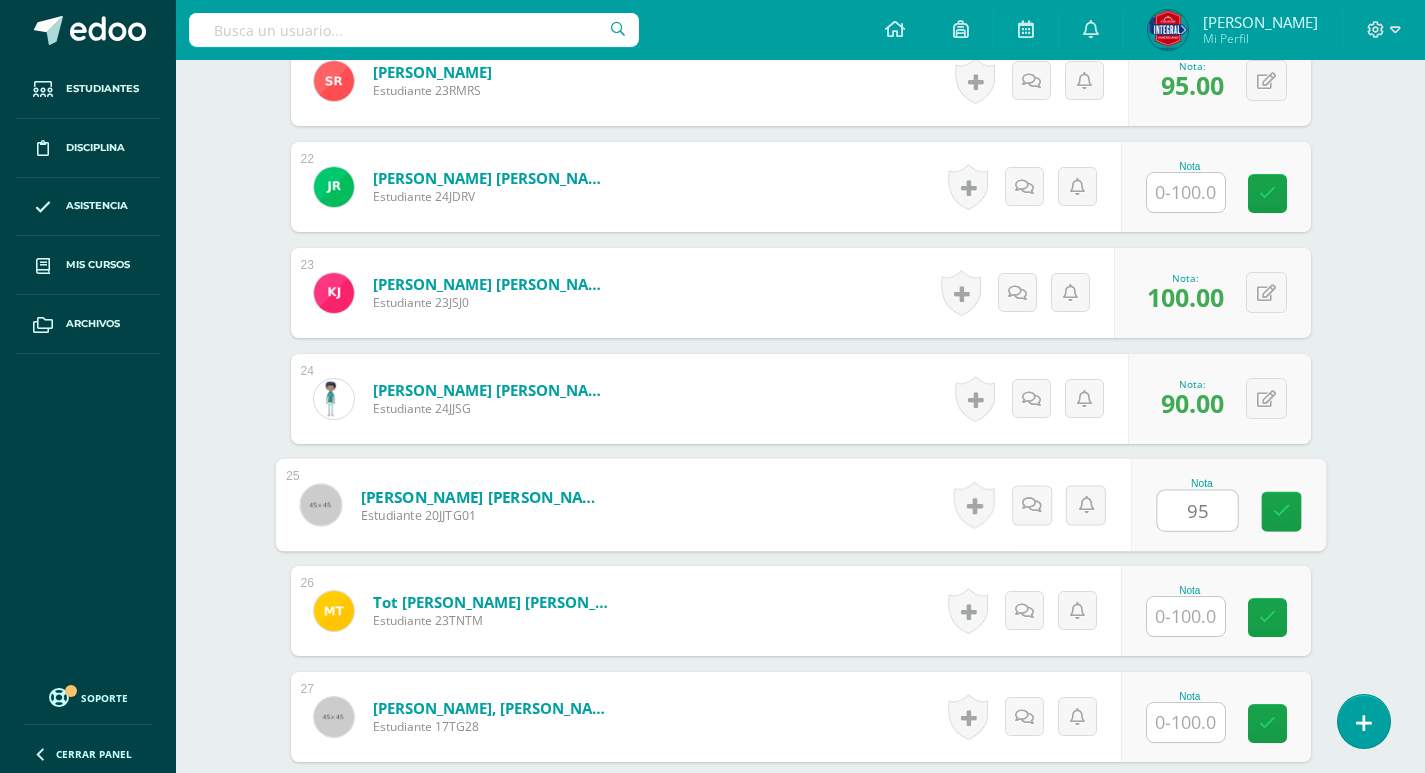 type on "95" 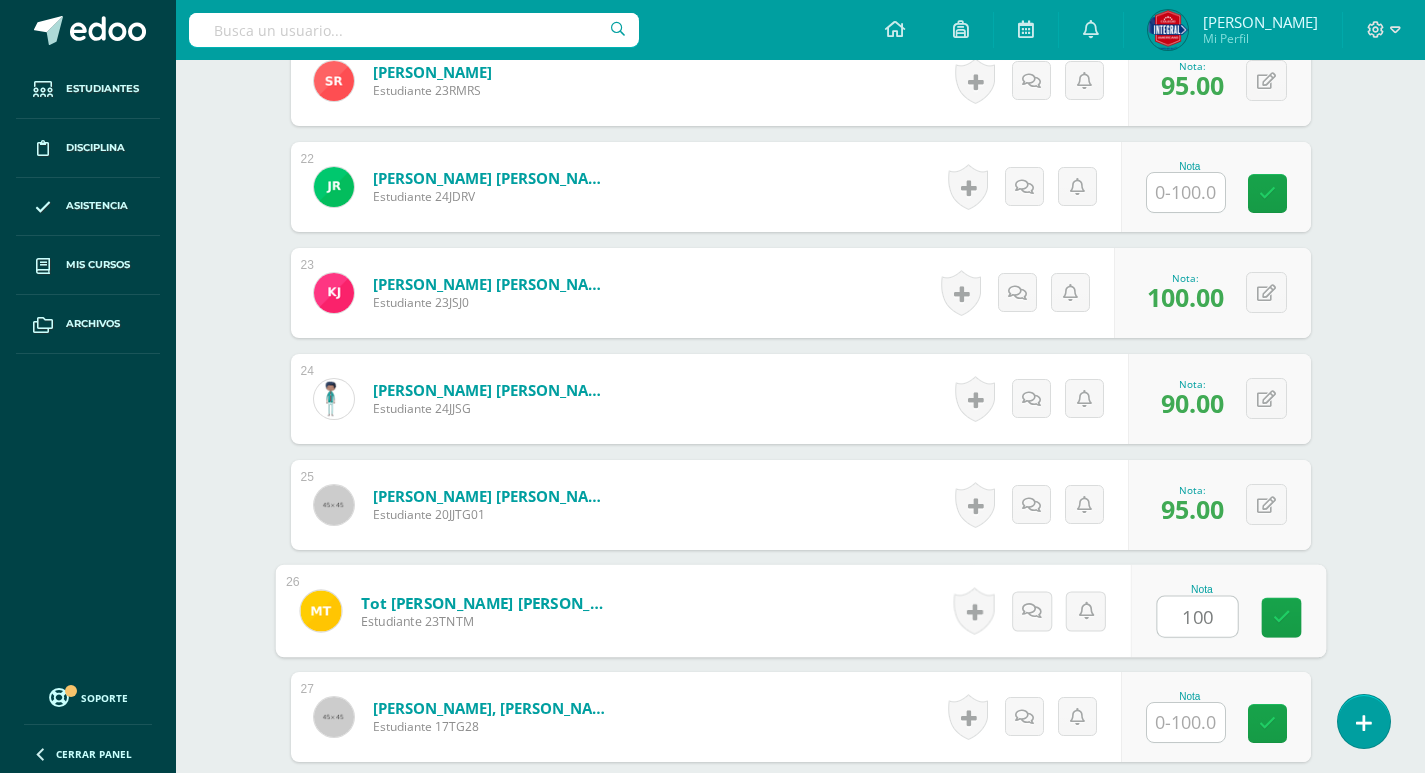 type on "100" 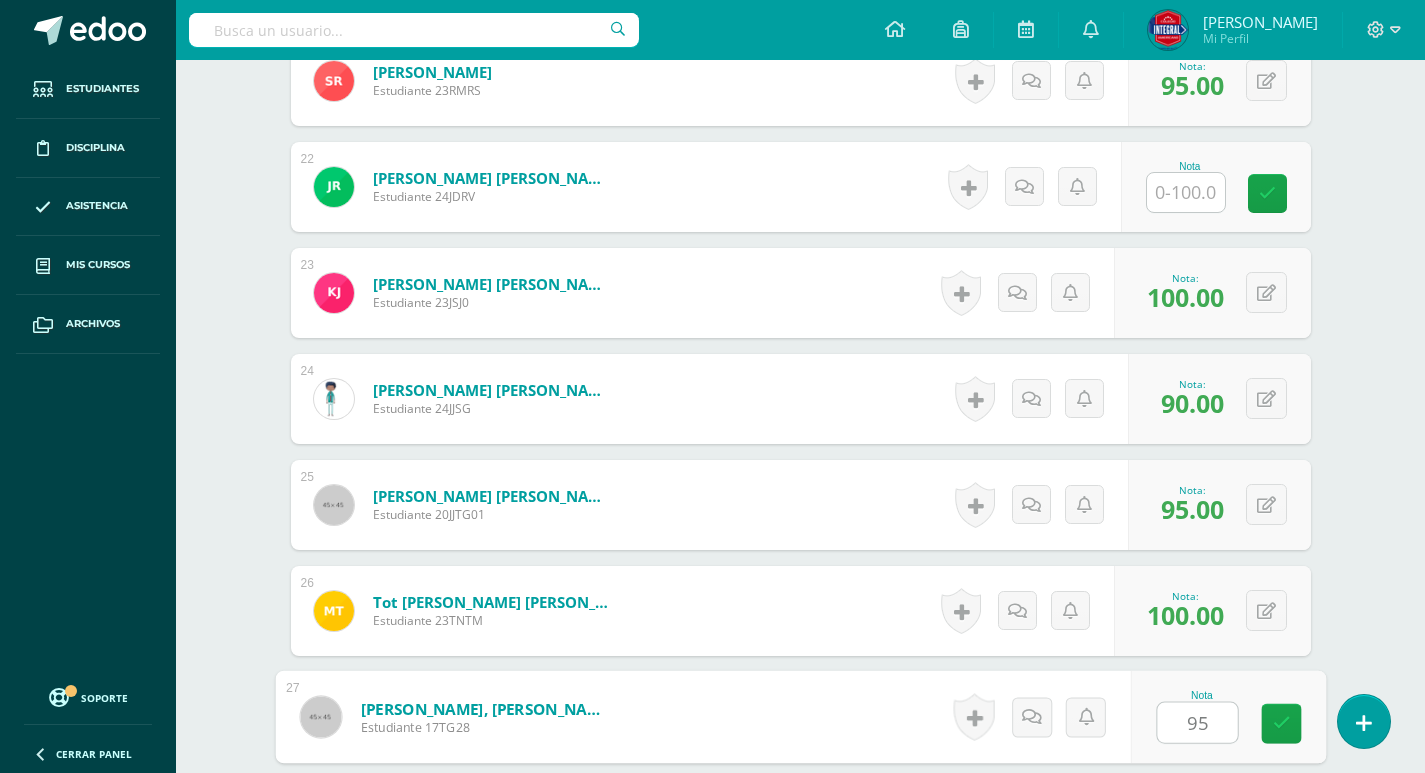 type on "95" 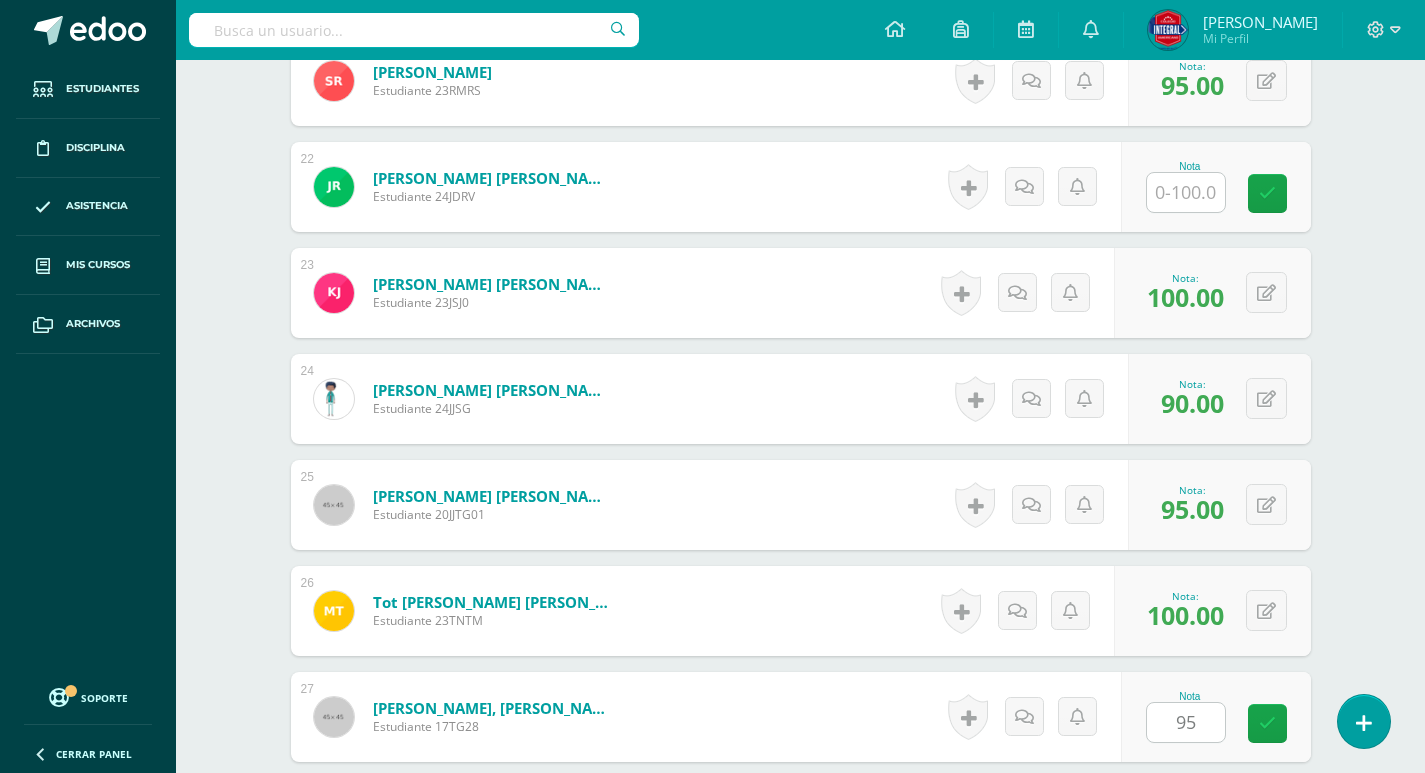 scroll, scrollTop: 3240, scrollLeft: 0, axis: vertical 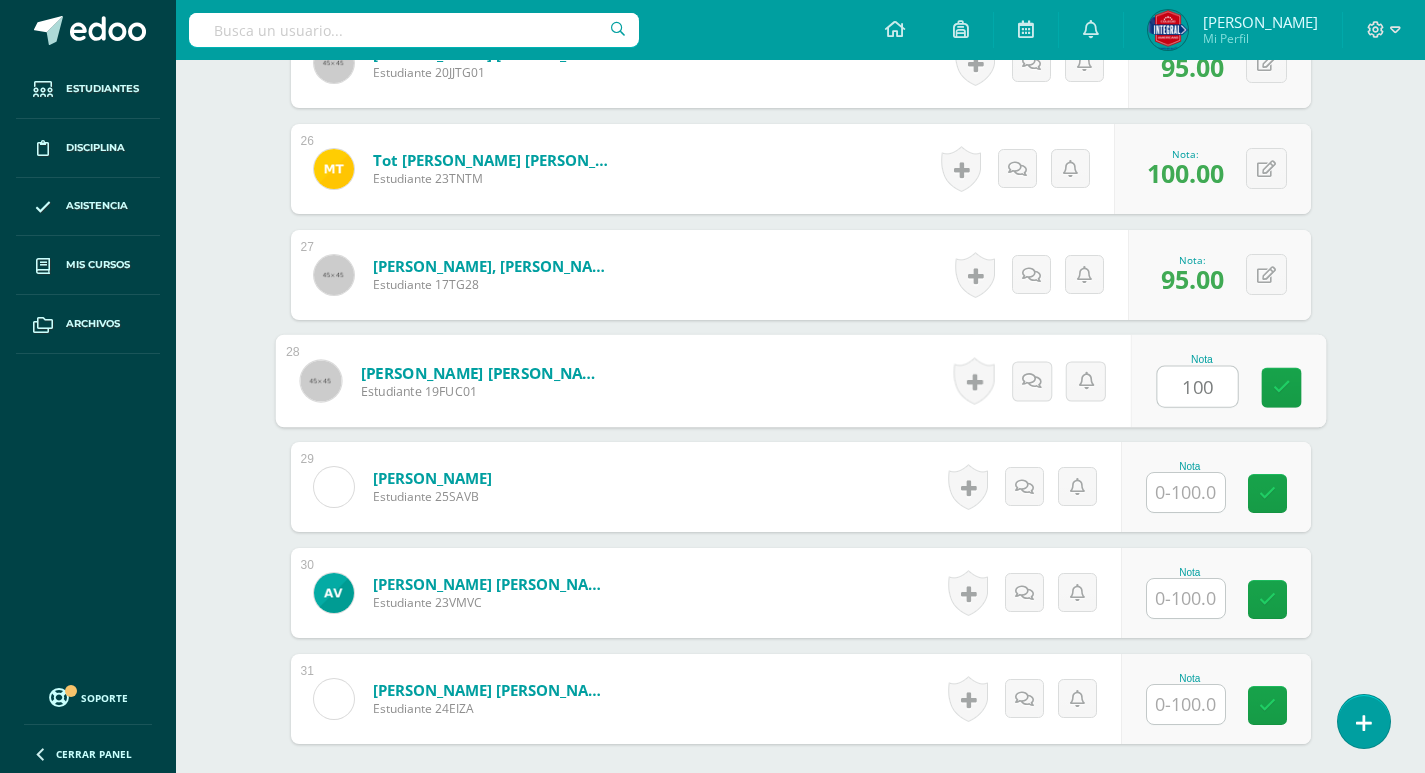 type on "100" 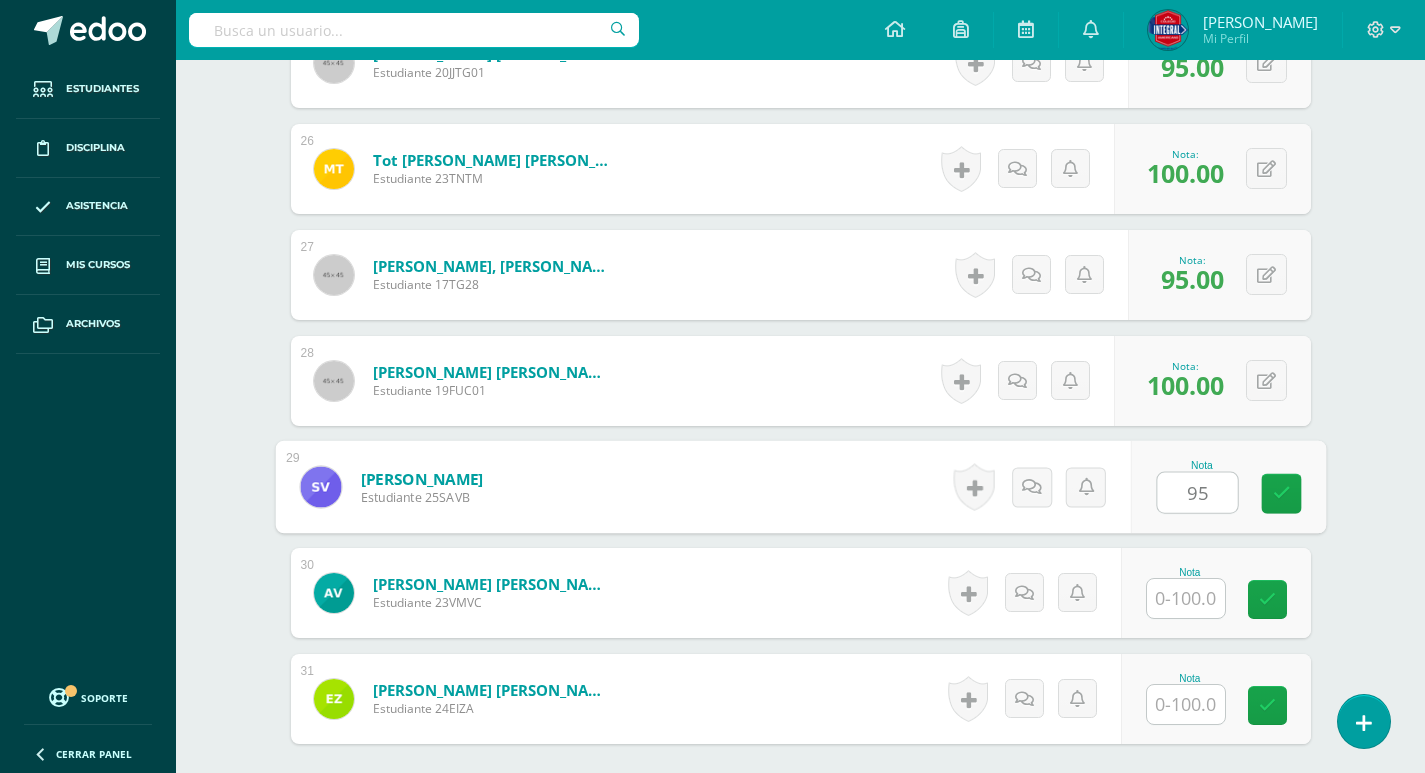 type on "95" 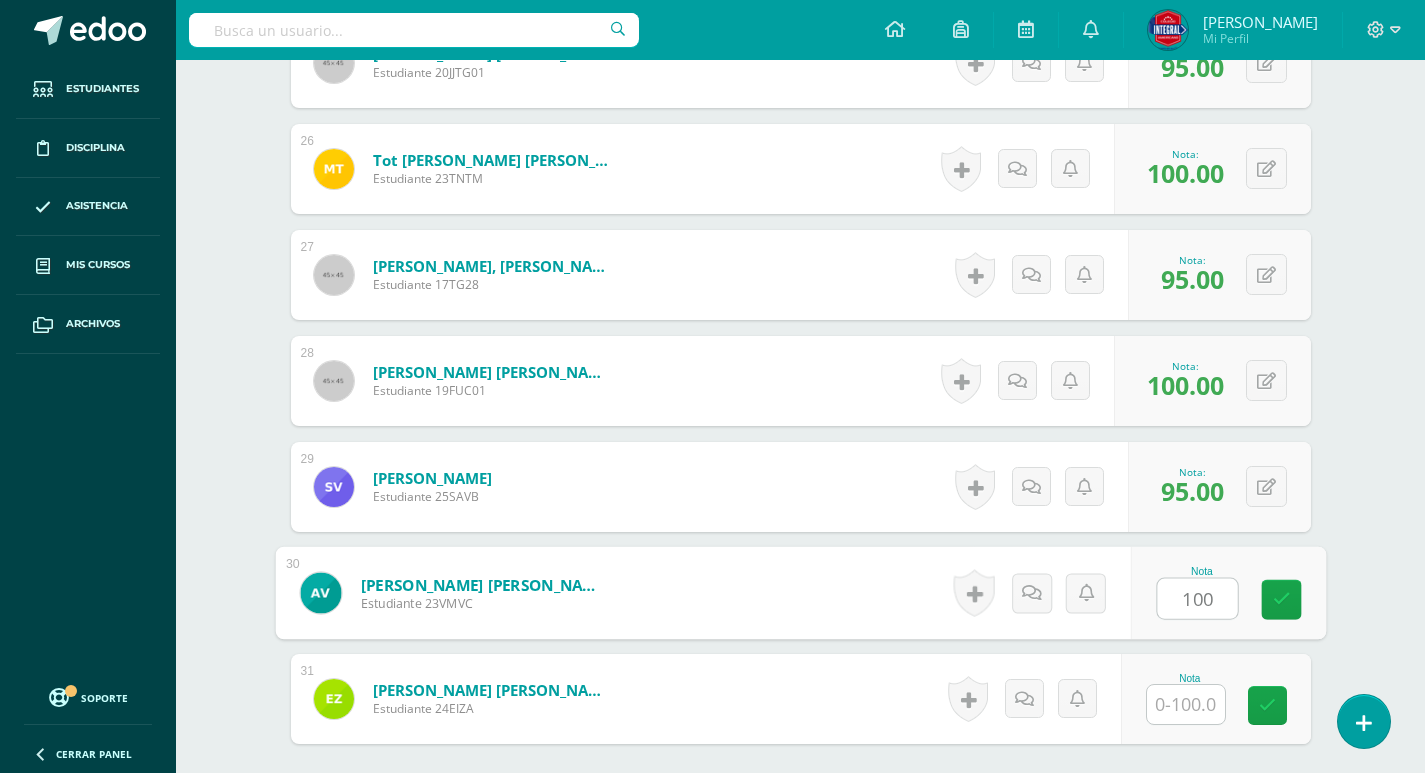 type on "100" 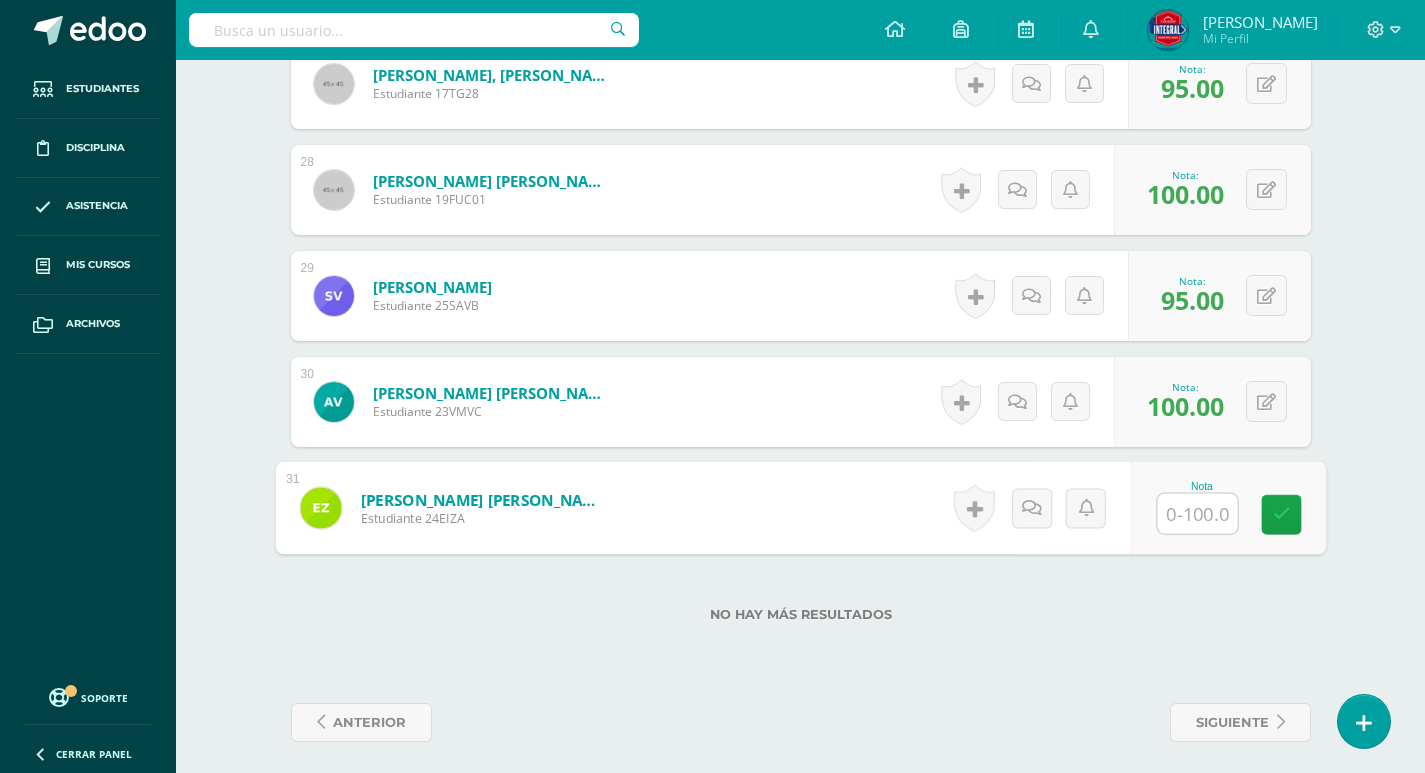 scroll, scrollTop: 3440, scrollLeft: 0, axis: vertical 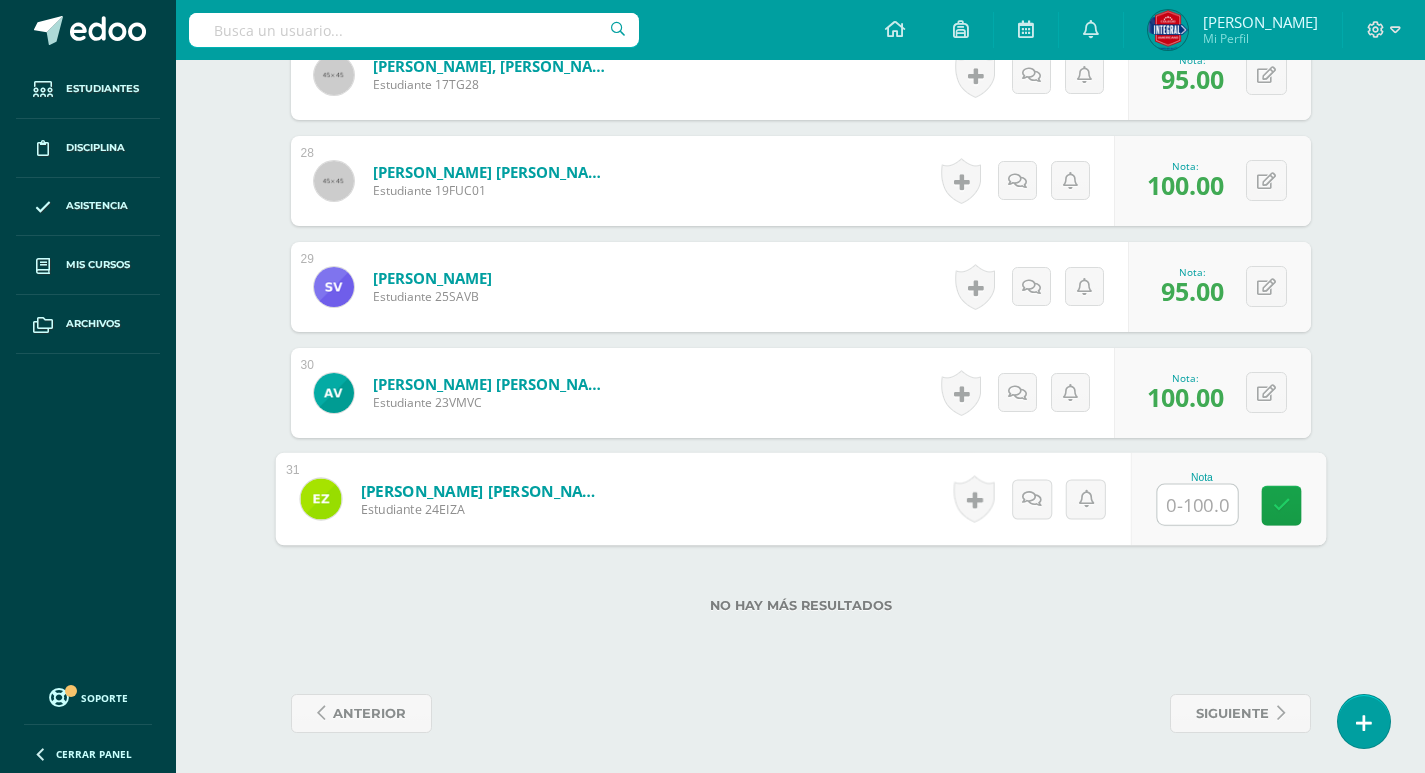 type on "1" 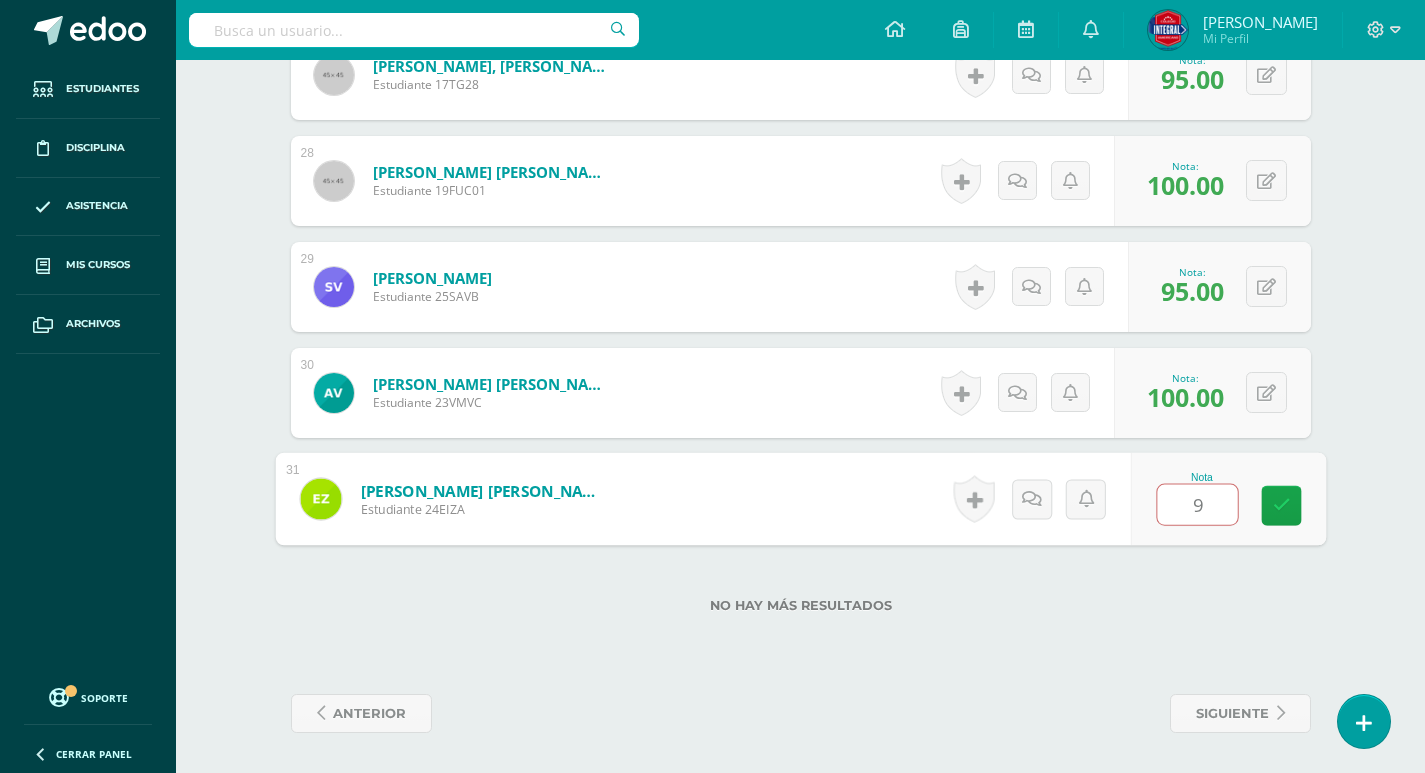 type on "95" 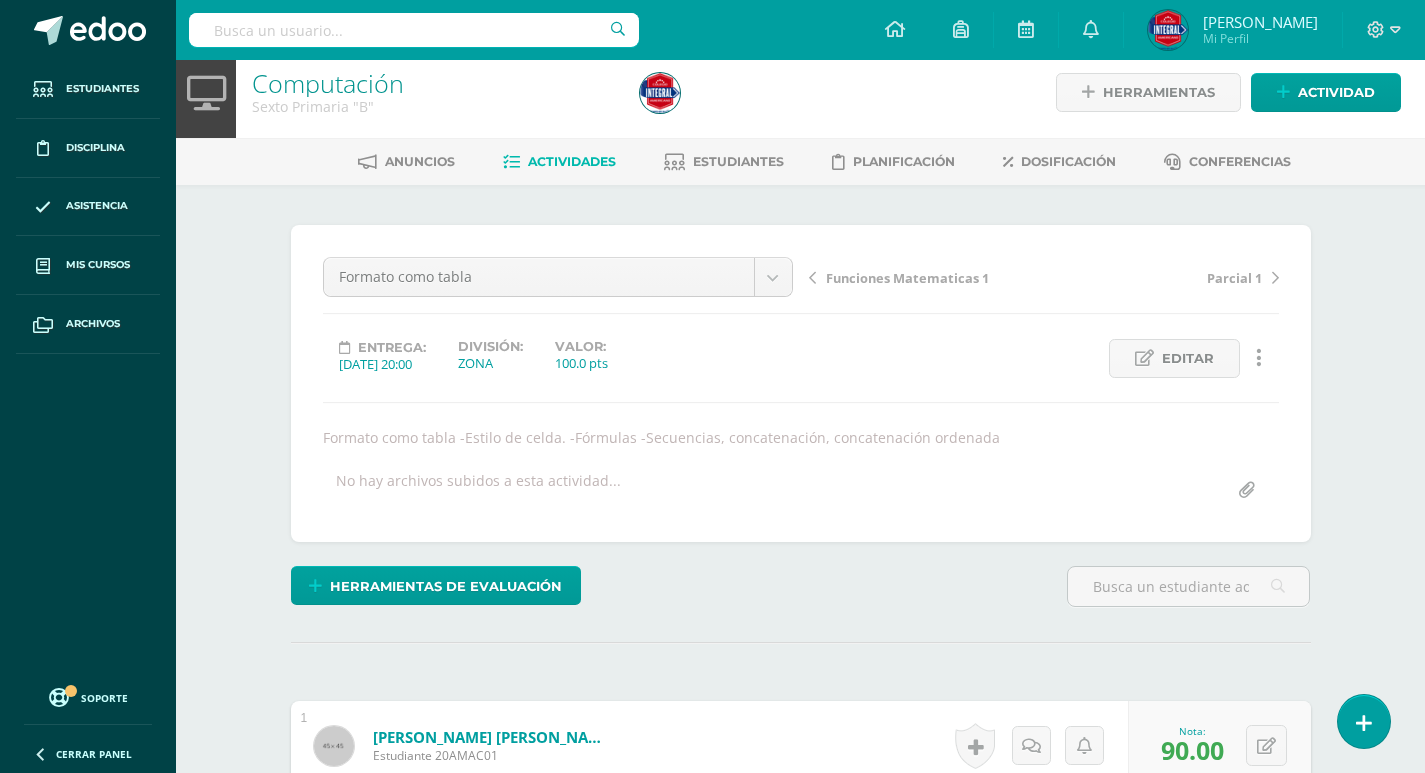 scroll, scrollTop: 0, scrollLeft: 0, axis: both 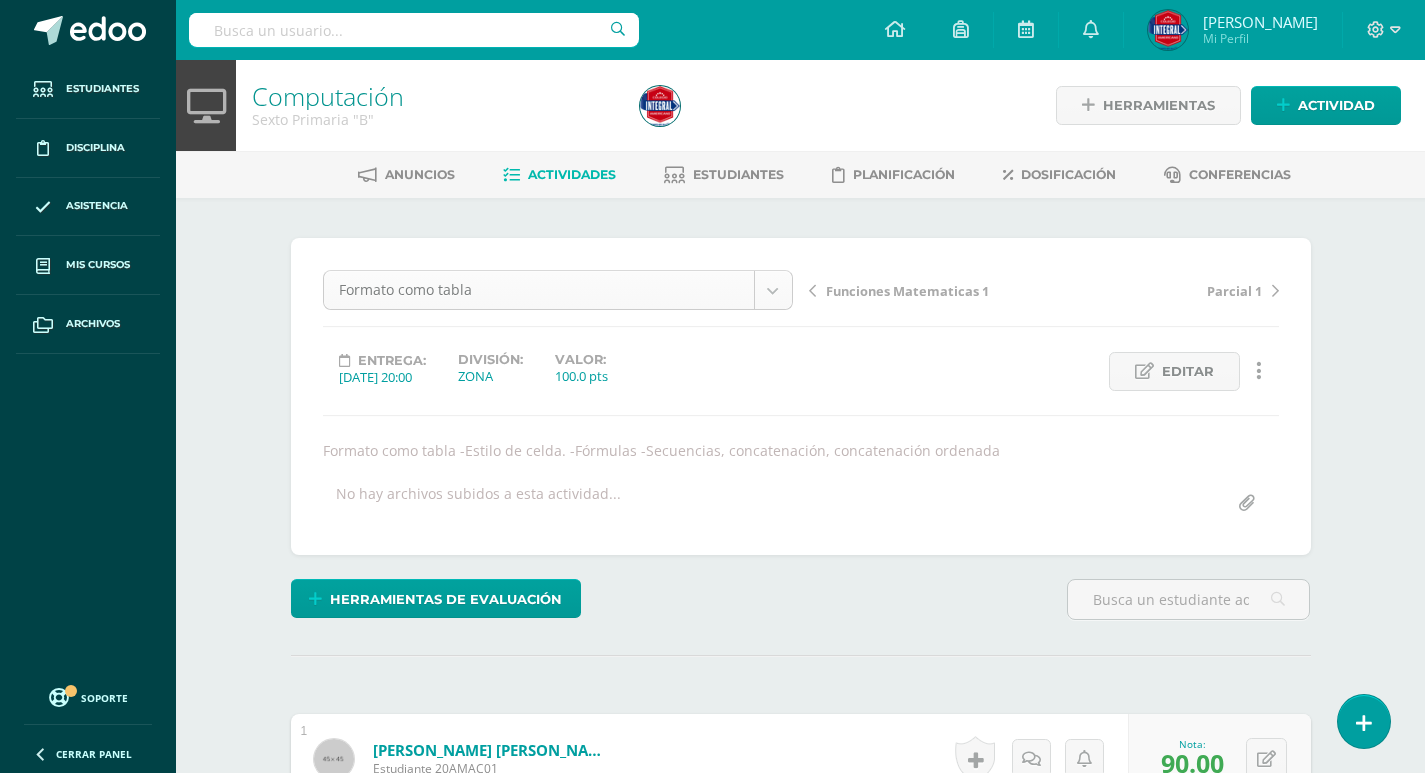 click on "Estudiantes Disciplina Asistencia Mis cursos Archivos Soporte
Centro de ayuda
Últimas actualizaciones
10+ Cerrar panel
Computación
Prekinder
Preprimaria
"A"
Actividades Estudiantes Planificación Dosificación
Computación
Kinder
Preprimaria
"A"
Actividades Estudiantes Planificación Dosificación
Computación
Kinder
Preprimaria
"B"
Actividades Estudiantes Planificación Dosificación
Computación
Actividades Estudiantes Planificación Dosificación Mi Perfil" at bounding box center (712, 2106) 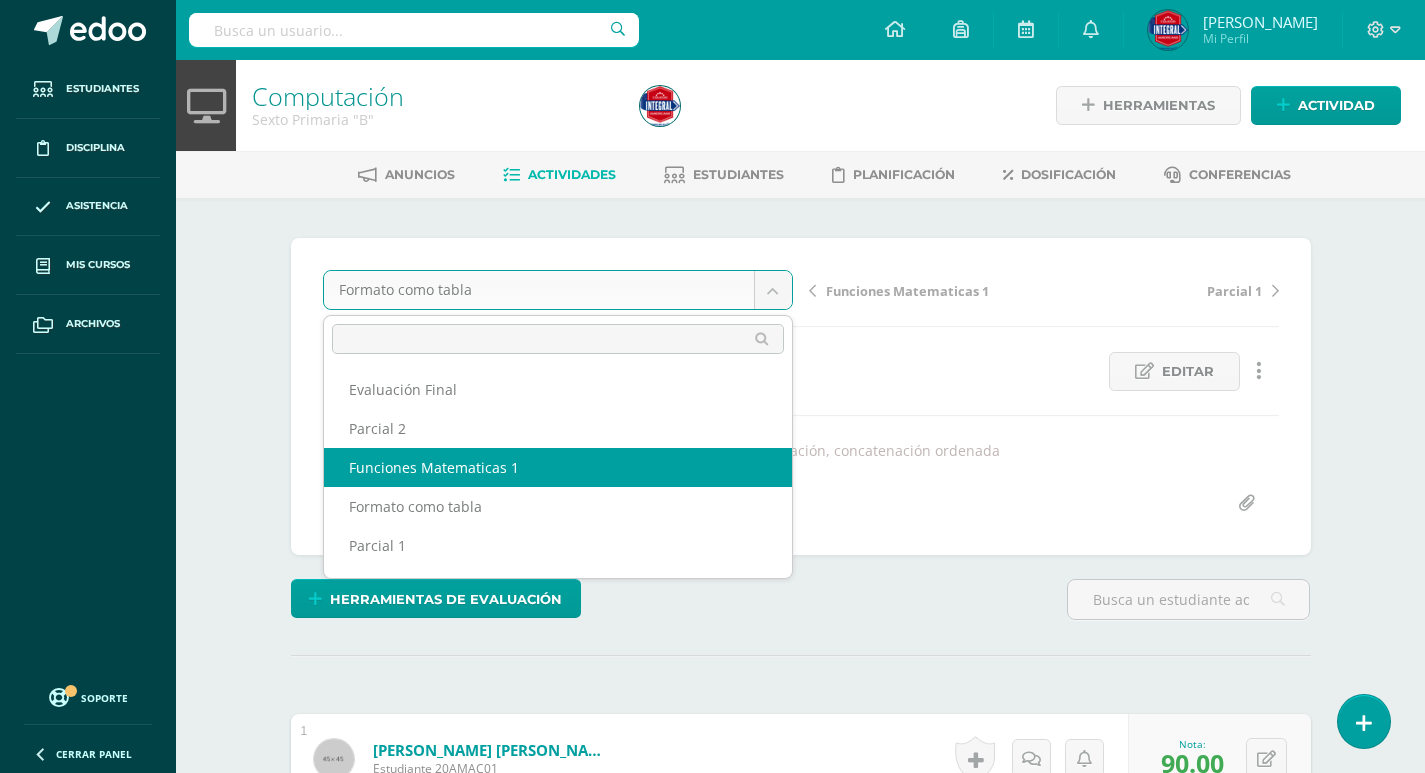 select on "/dashboard/teacher/grade-activity/186937/" 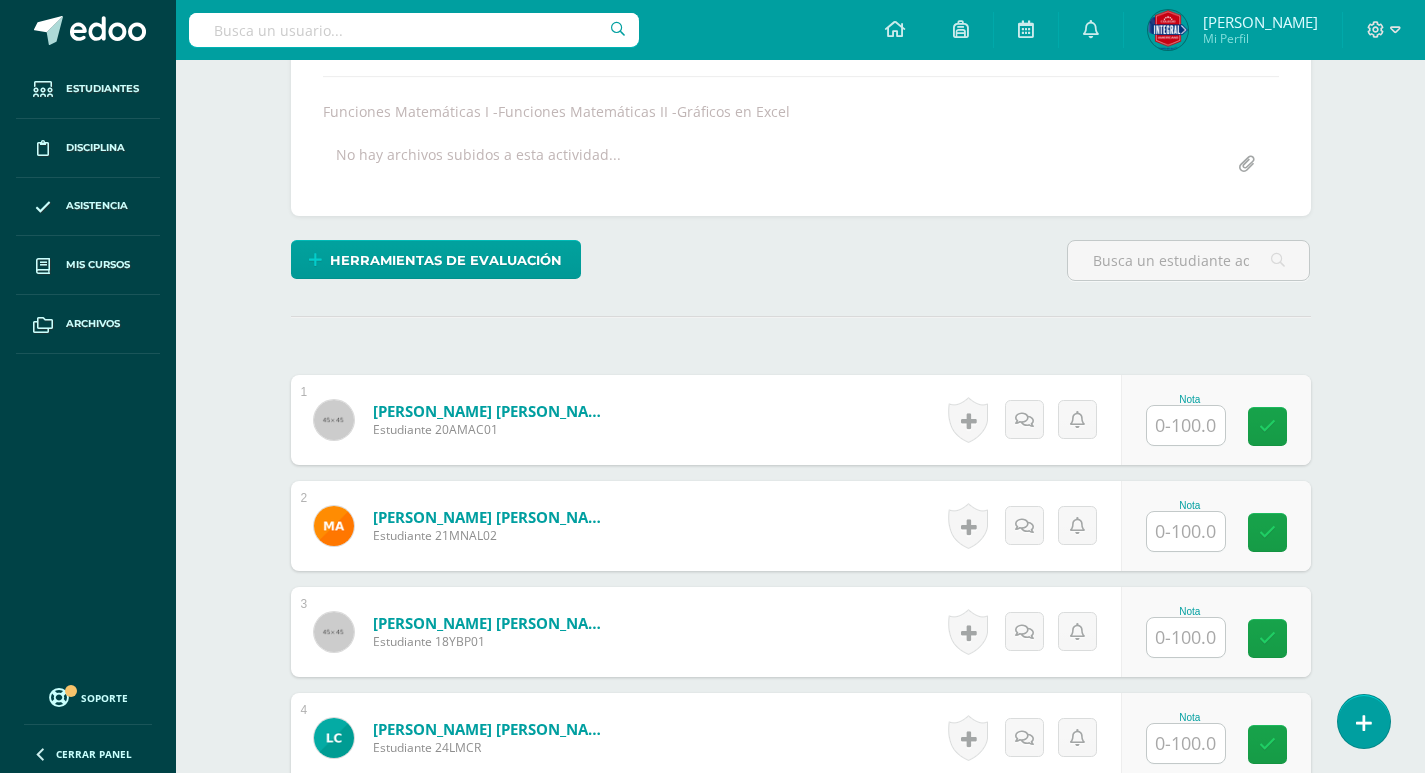 scroll, scrollTop: 486, scrollLeft: 0, axis: vertical 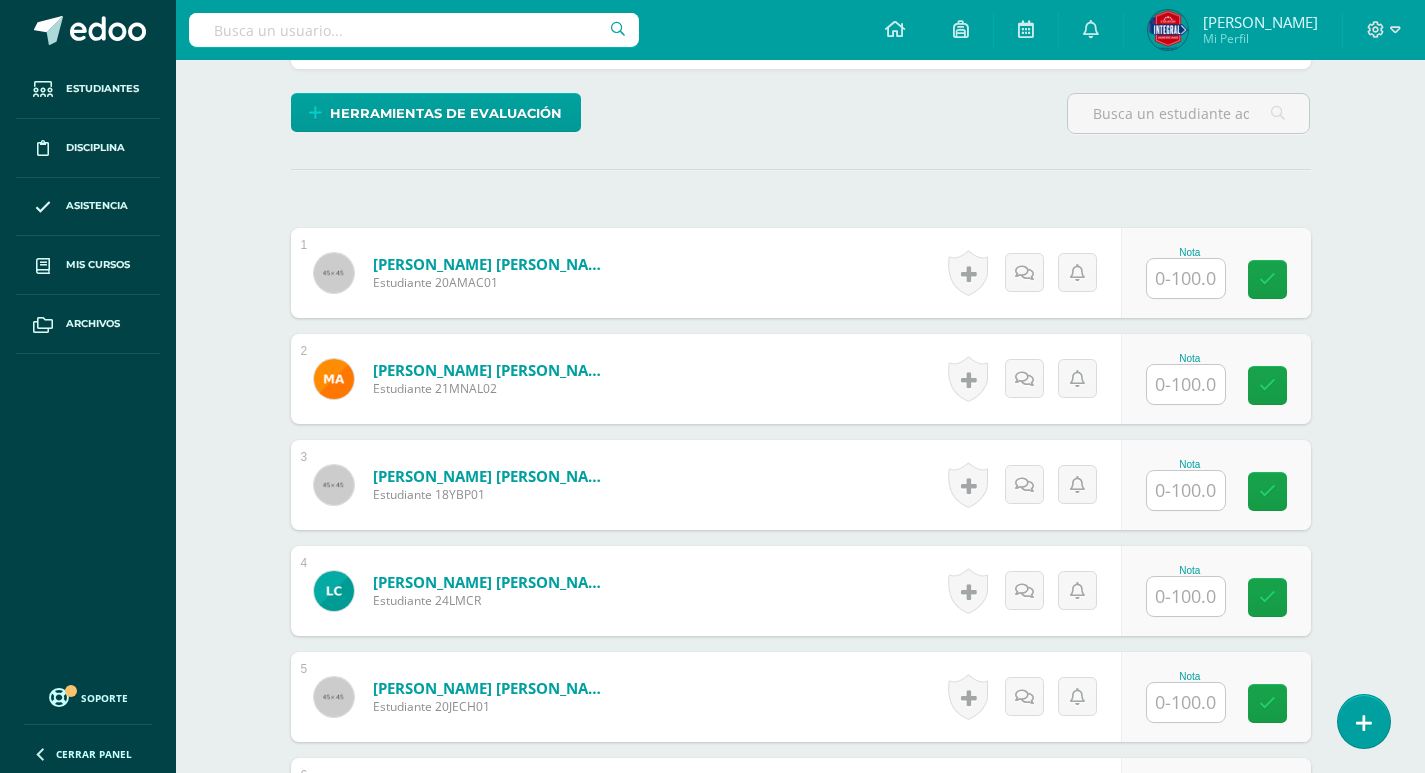 click at bounding box center (1186, 278) 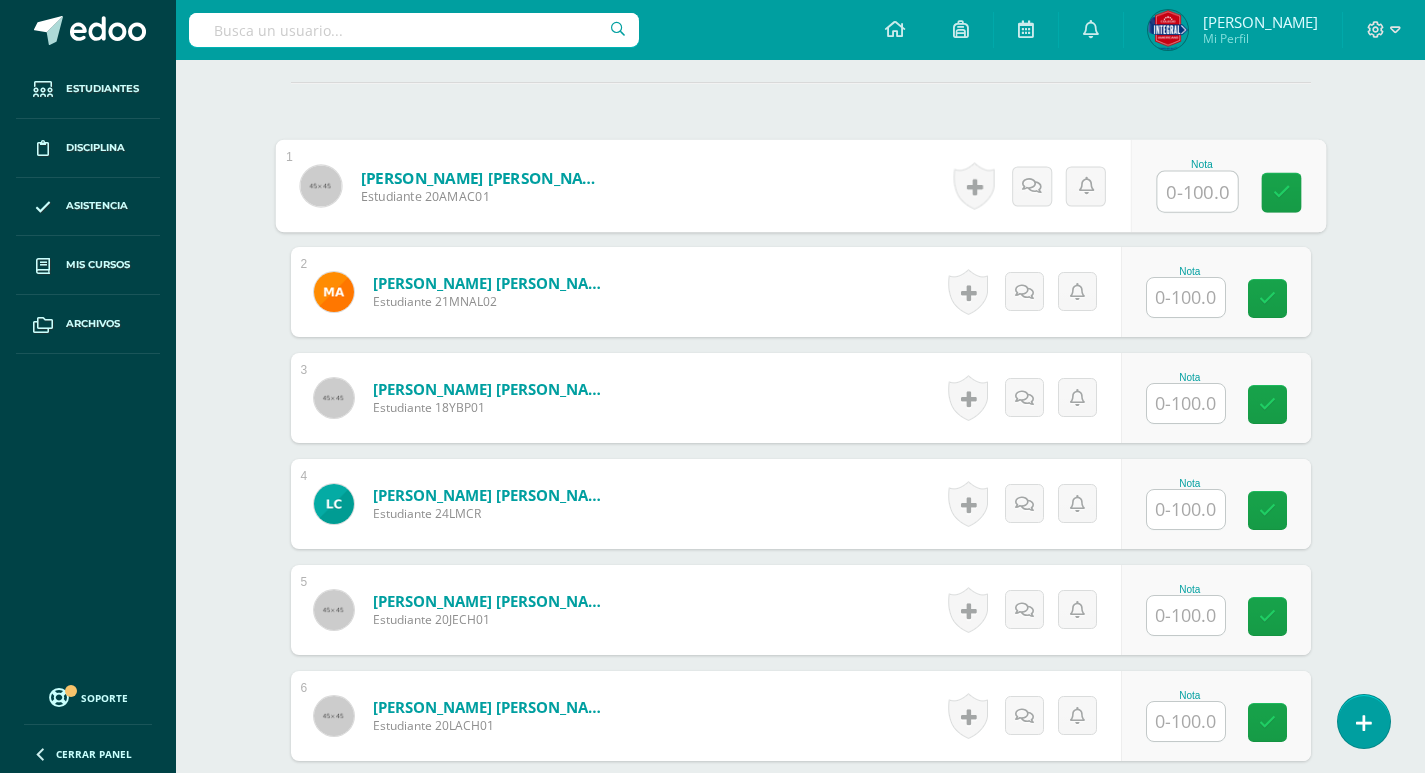 scroll, scrollTop: 489, scrollLeft: 0, axis: vertical 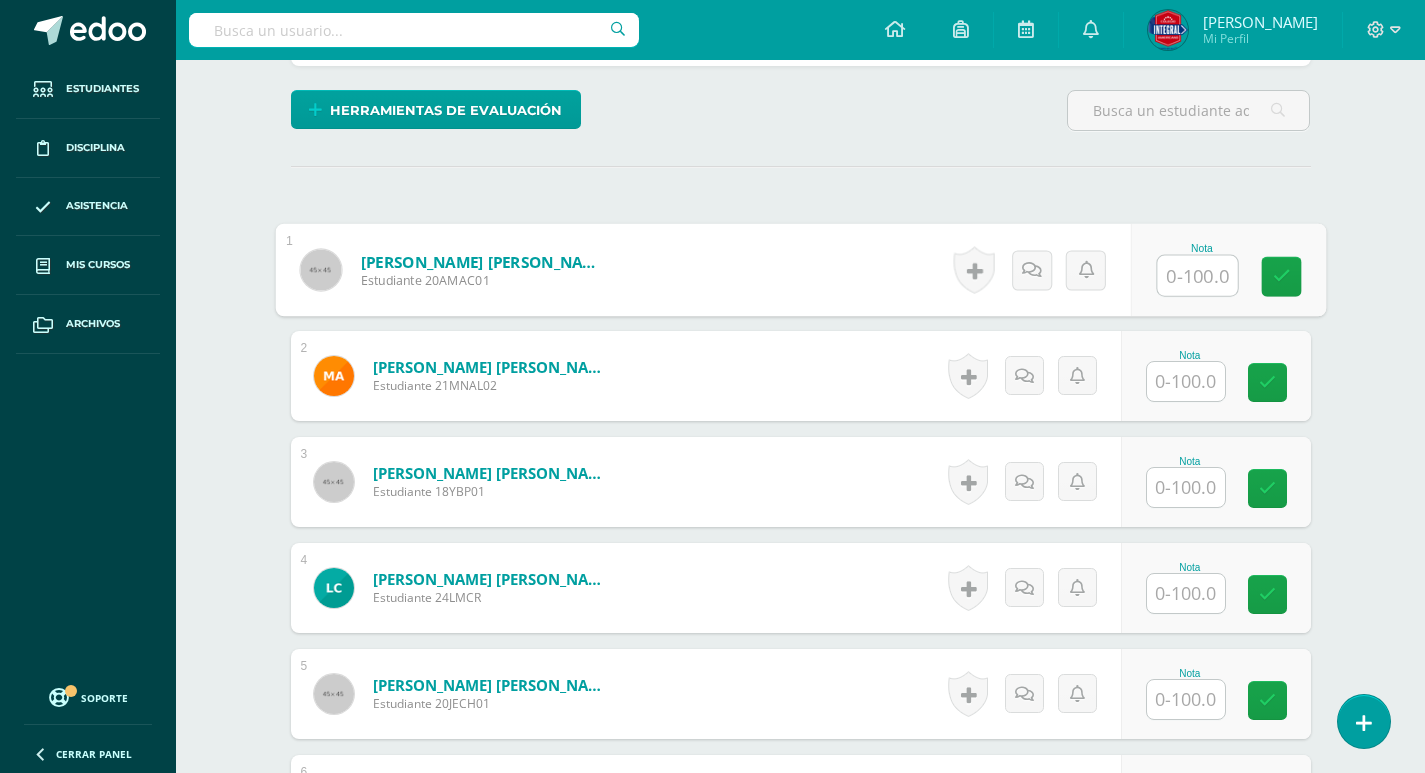 click at bounding box center (1197, 276) 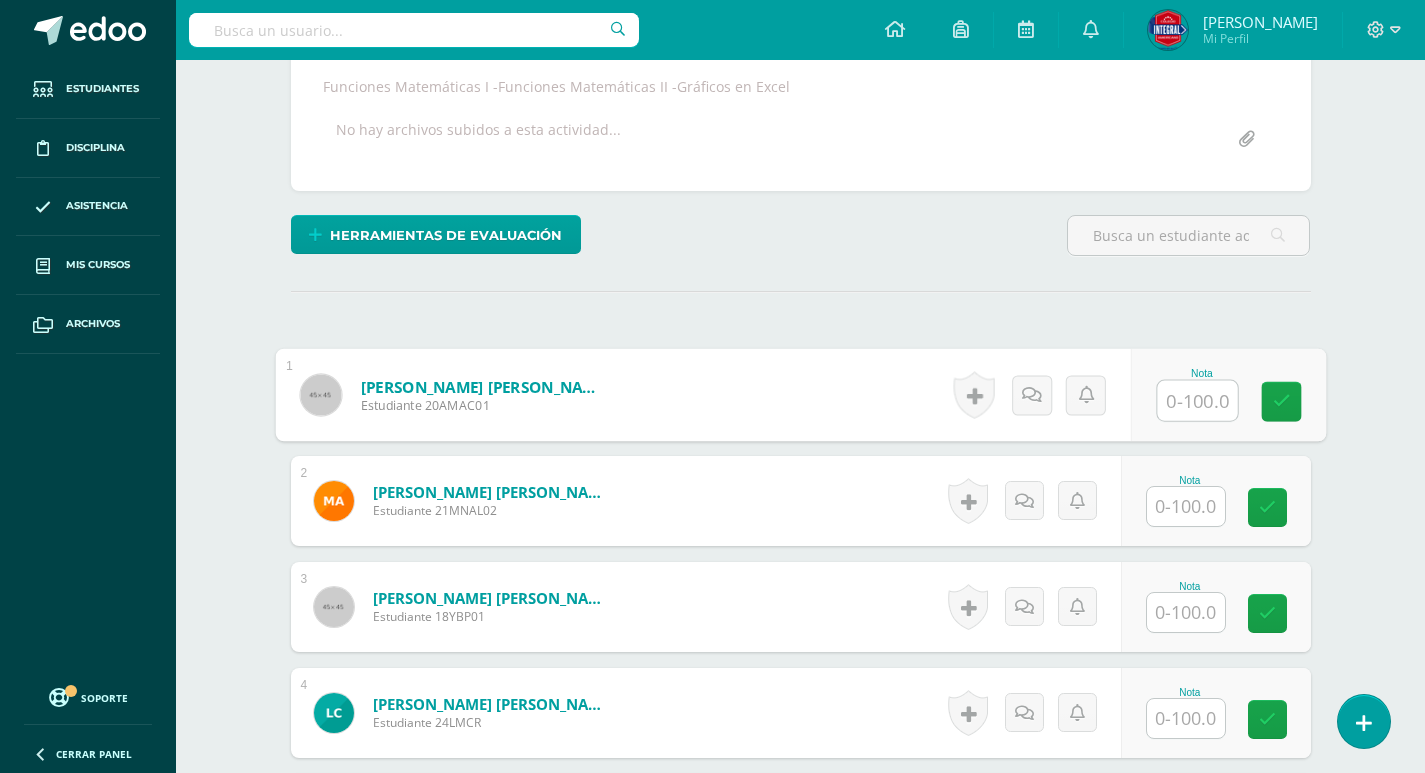 scroll, scrollTop: 500, scrollLeft: 0, axis: vertical 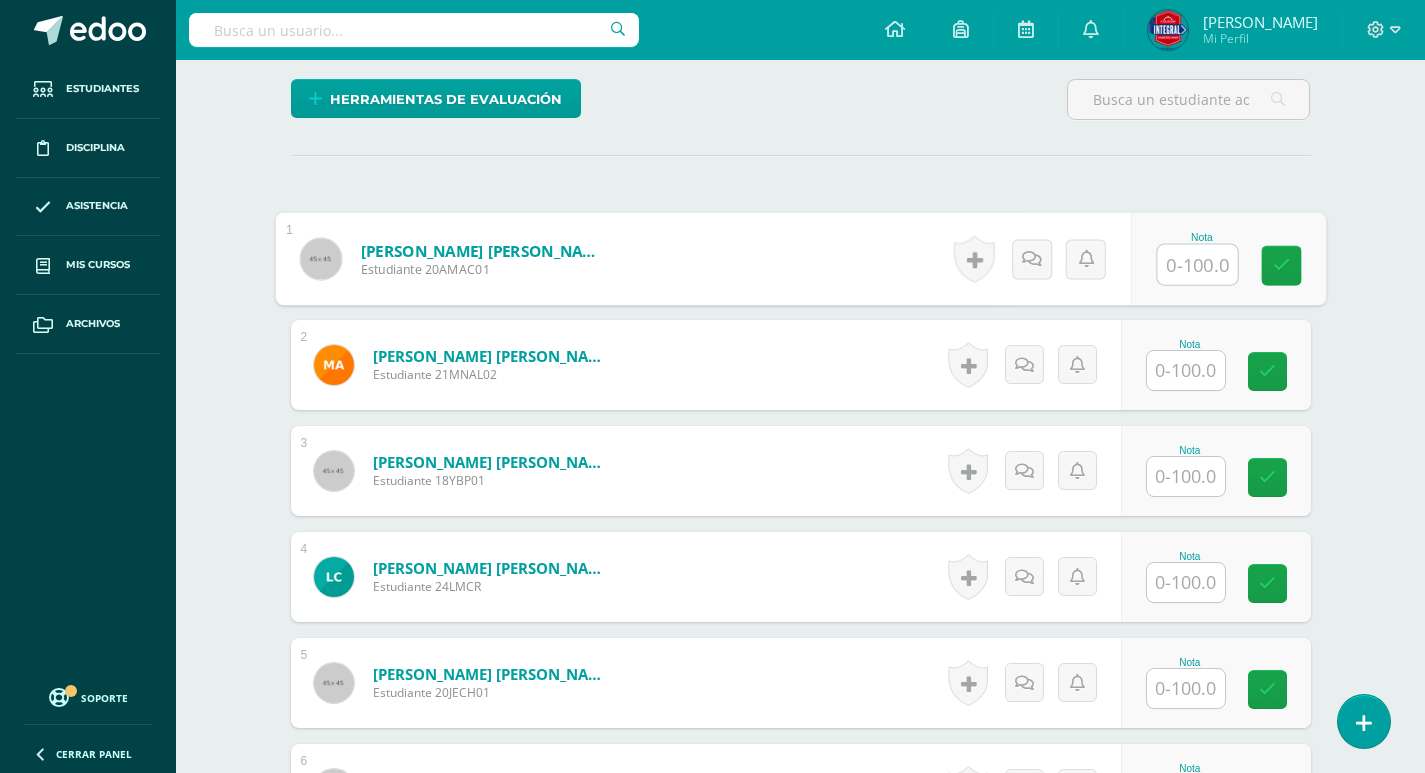 click at bounding box center [1197, 265] 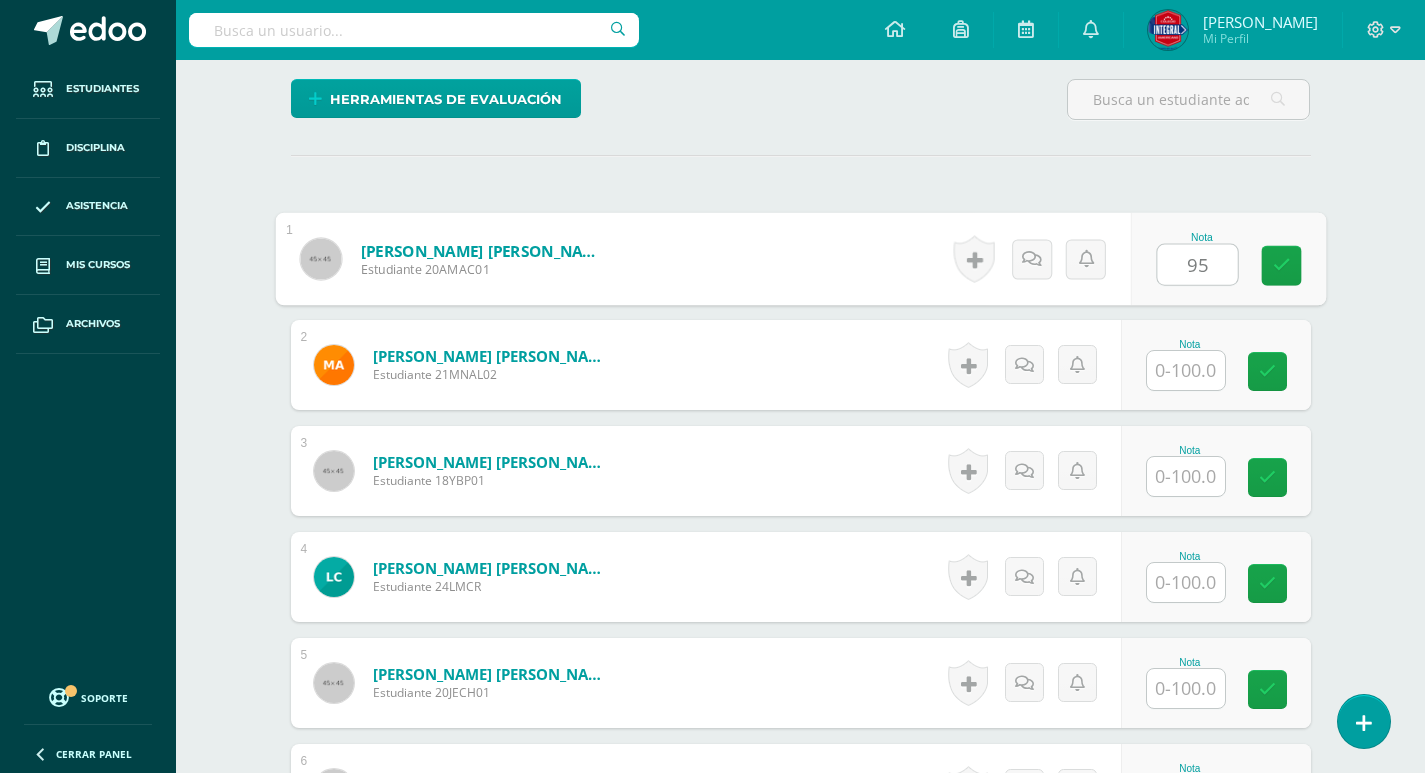 type on "95" 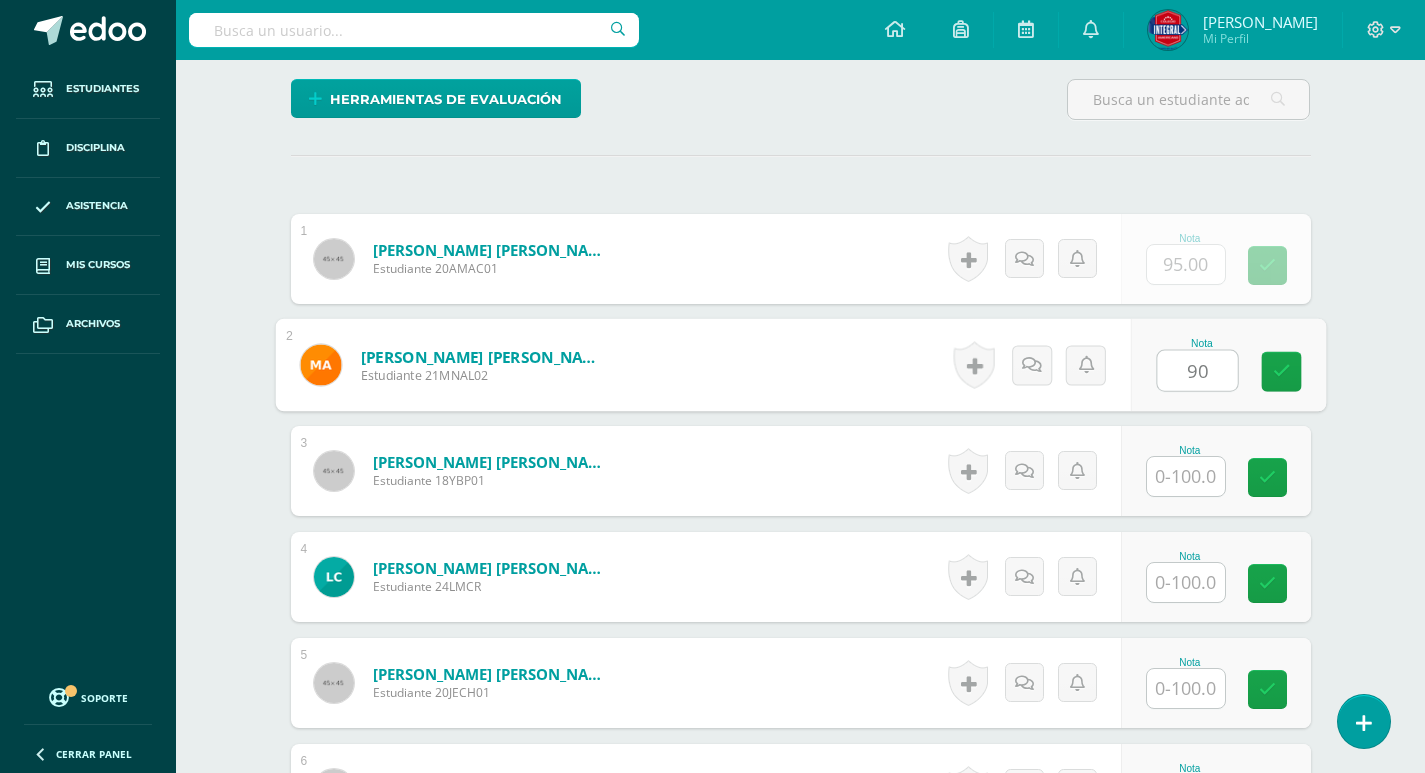 type on "90" 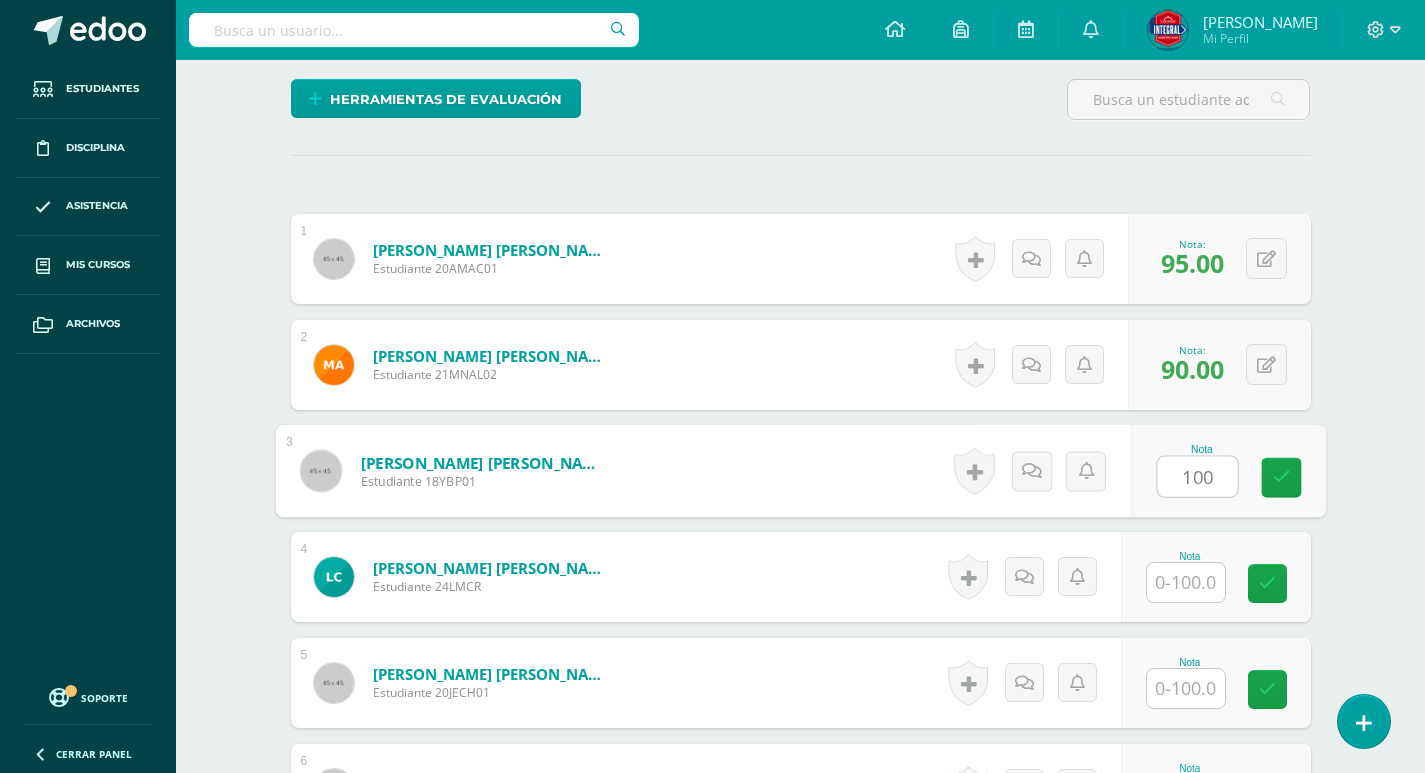 type on "100" 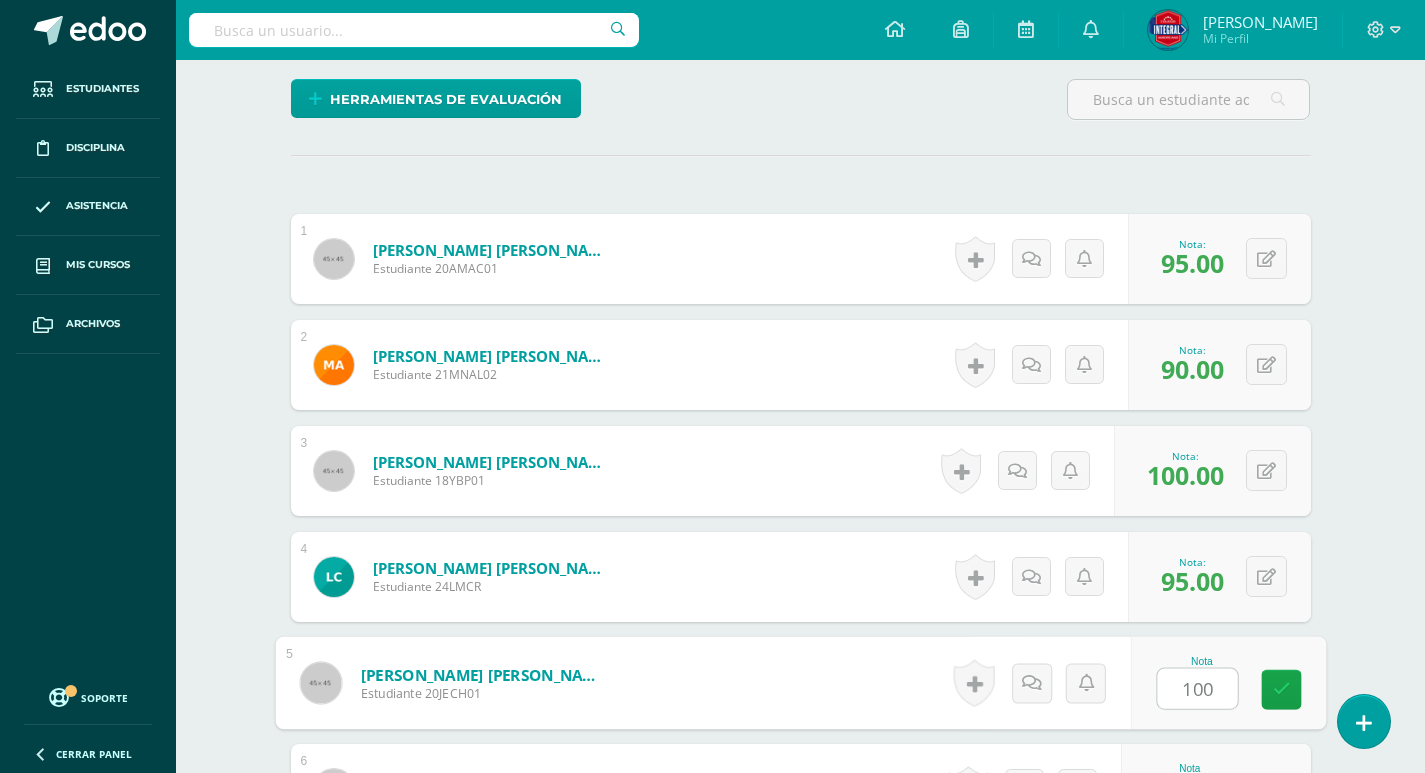 type on "100" 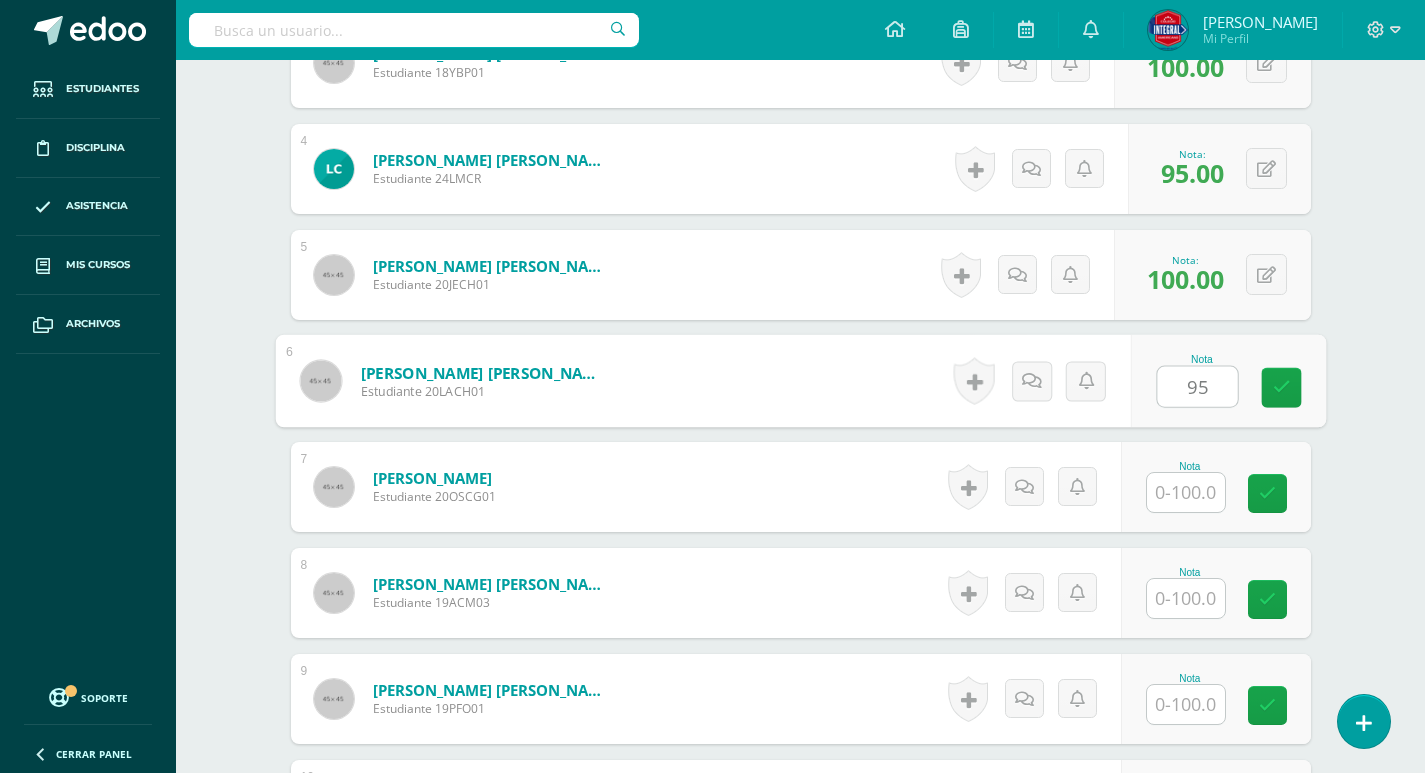 type on "95" 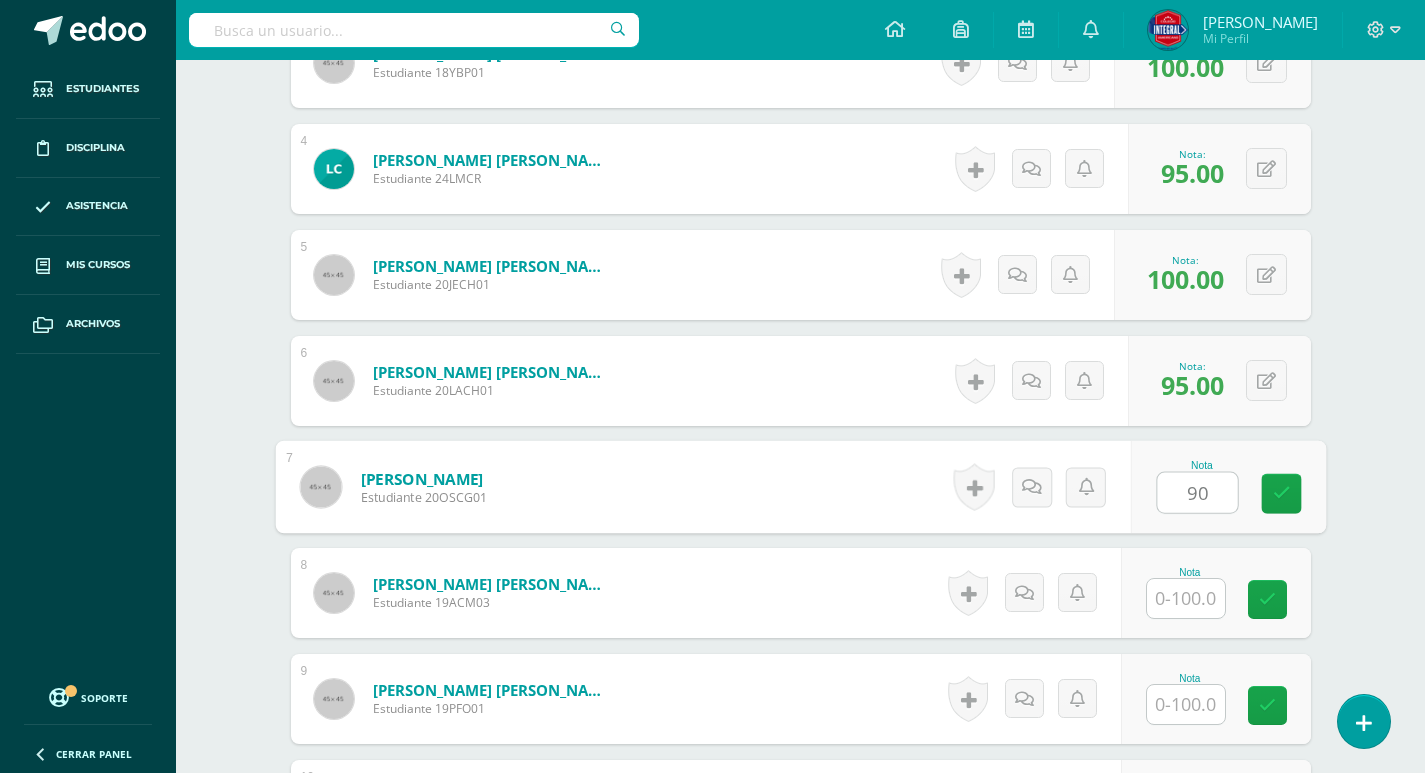 type on "90" 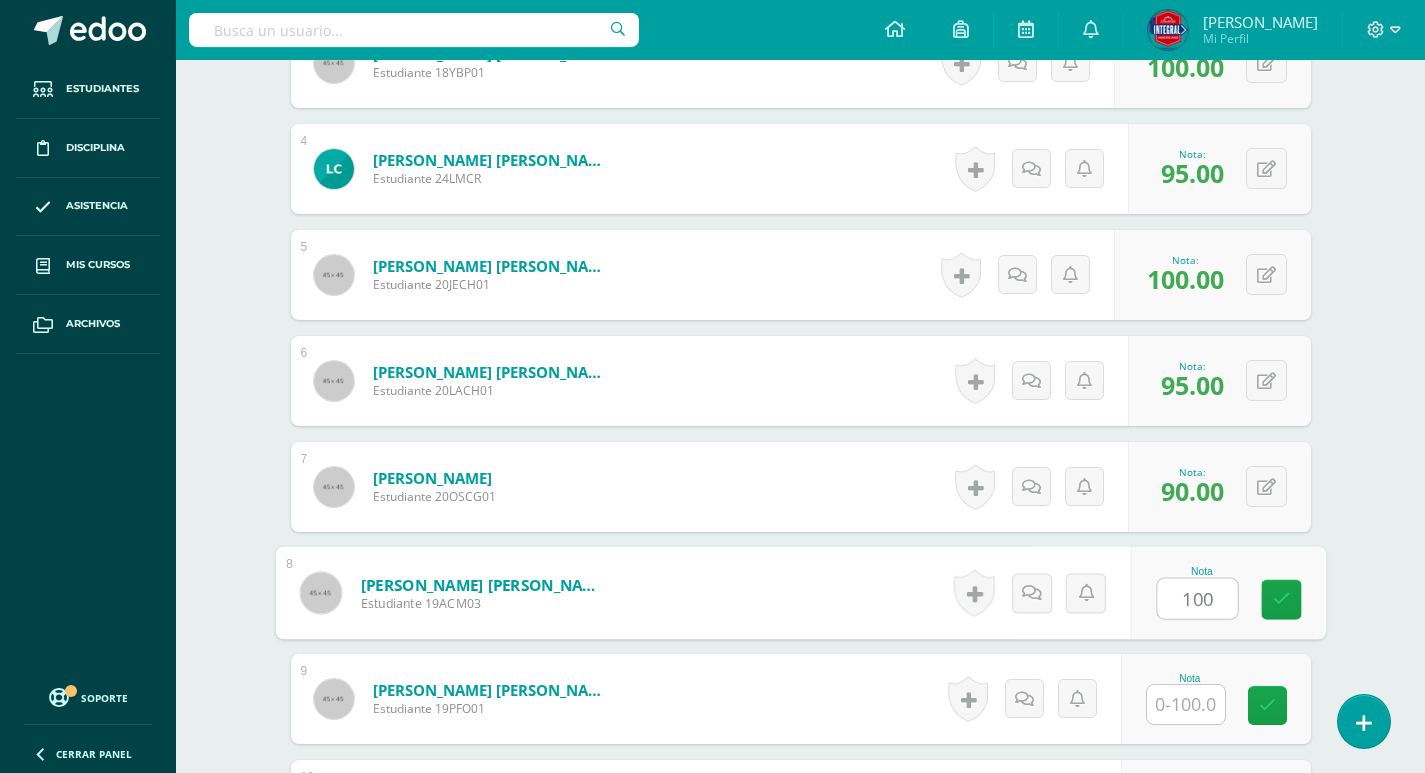 type on "100" 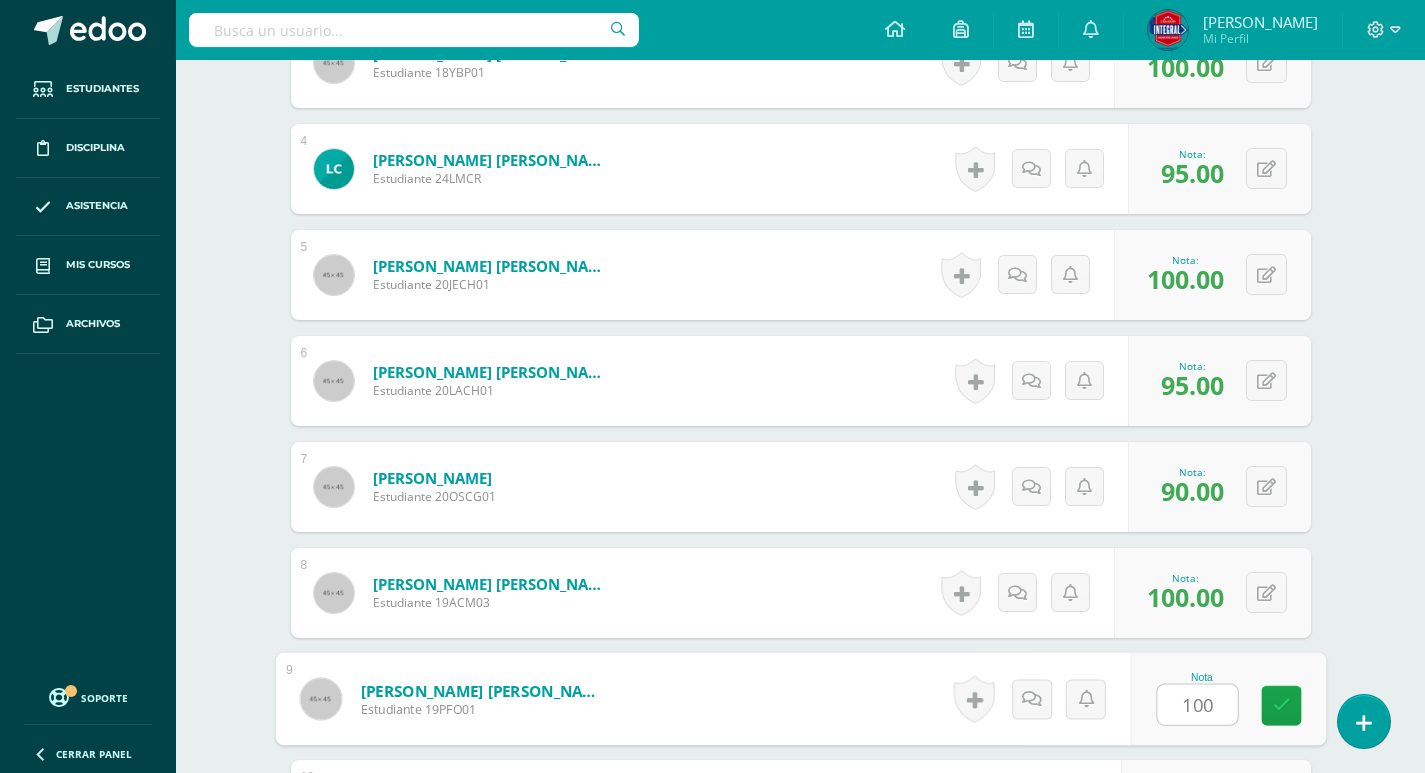 type on "100" 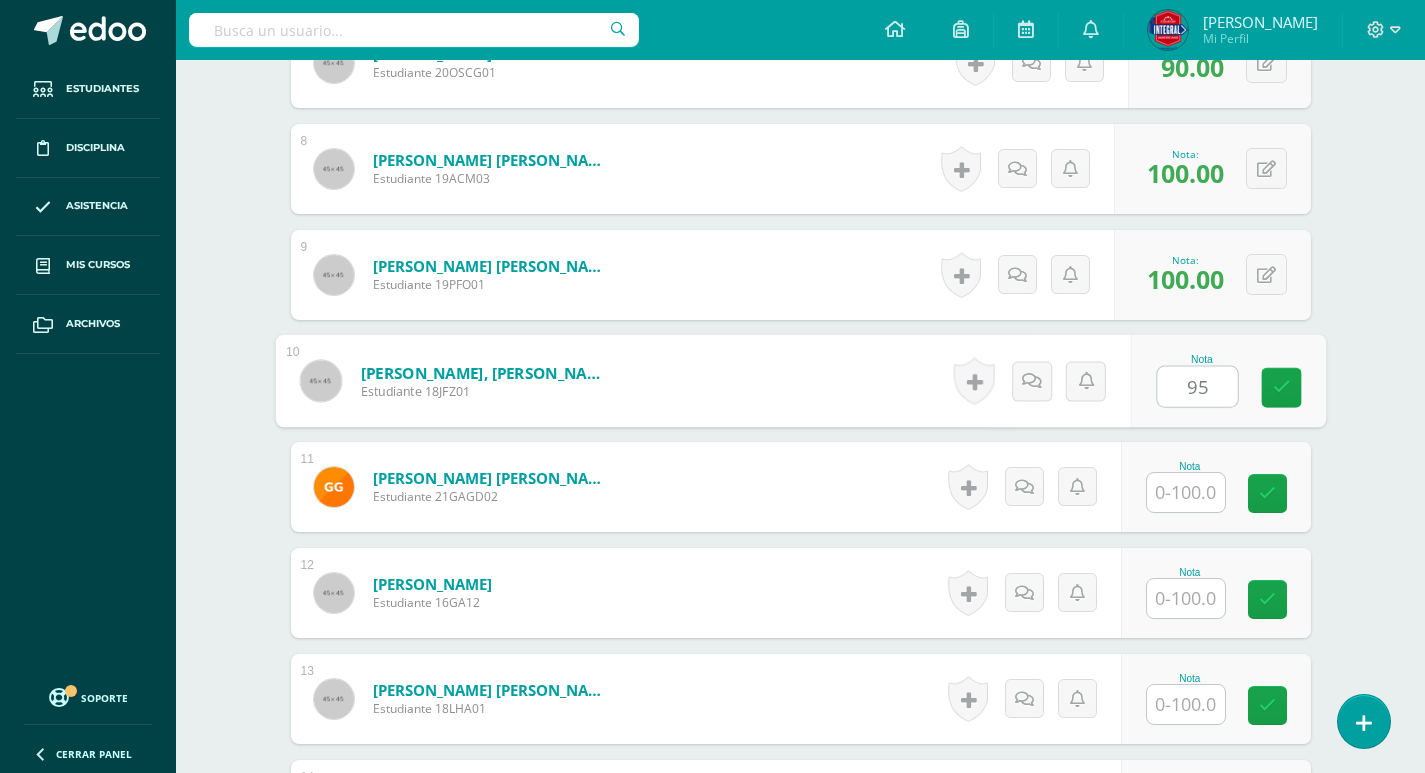 type on "95" 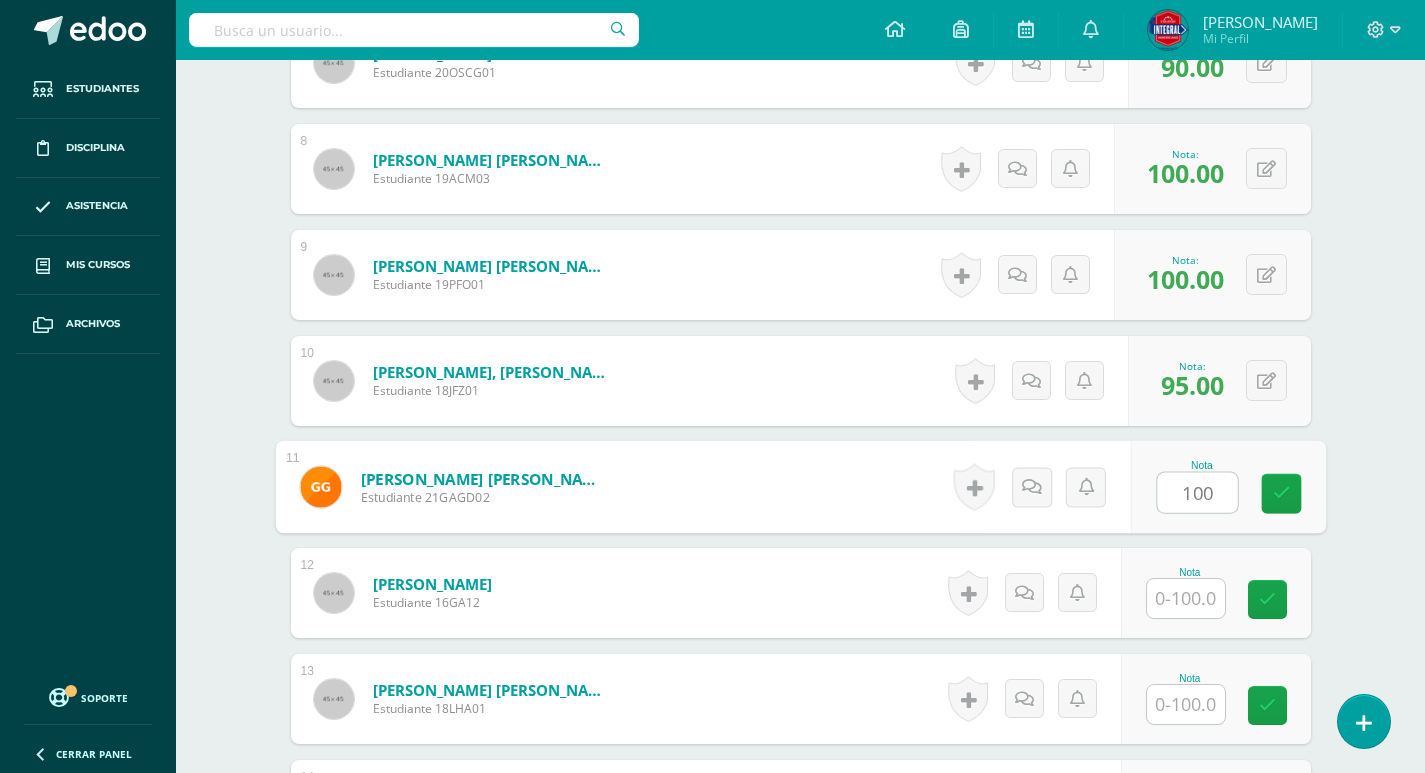 type on "100" 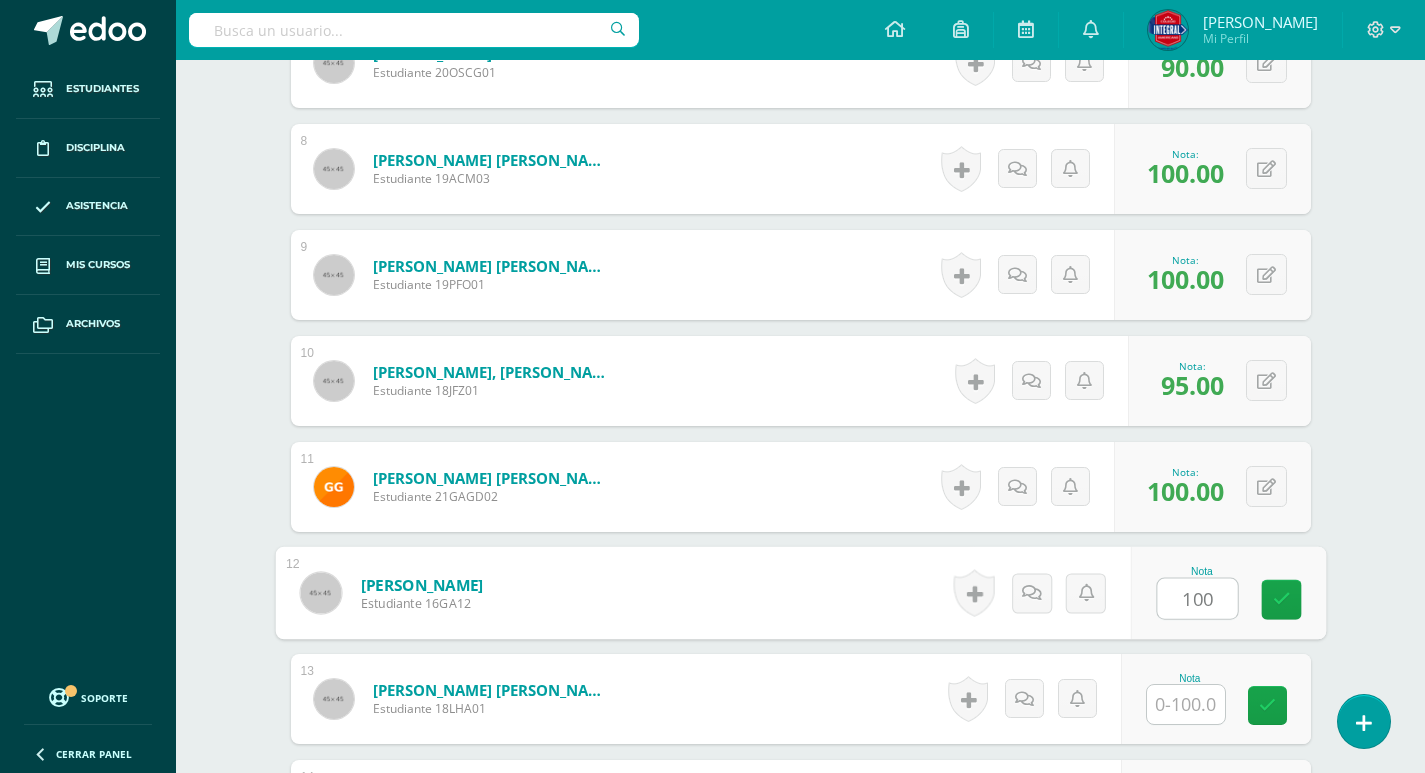 type on "100" 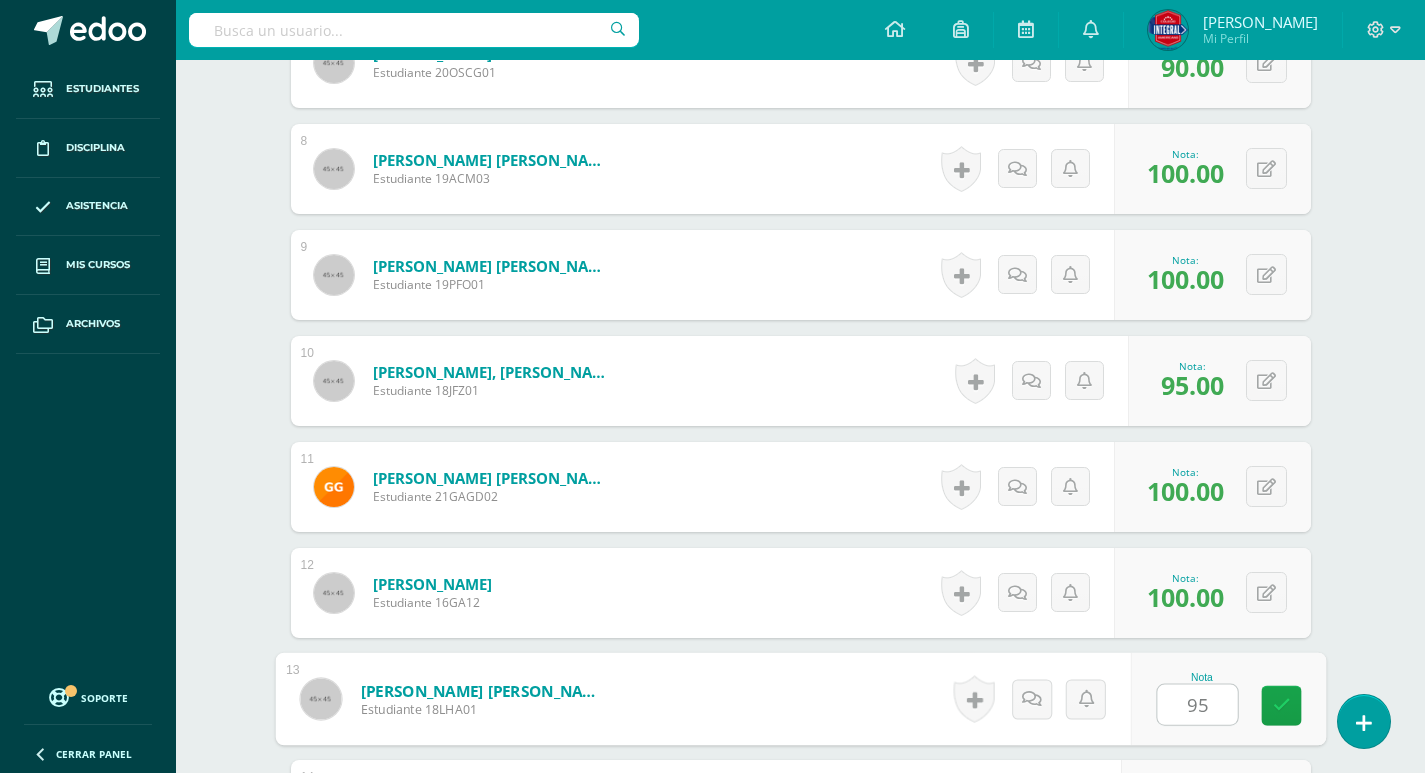 type on "95" 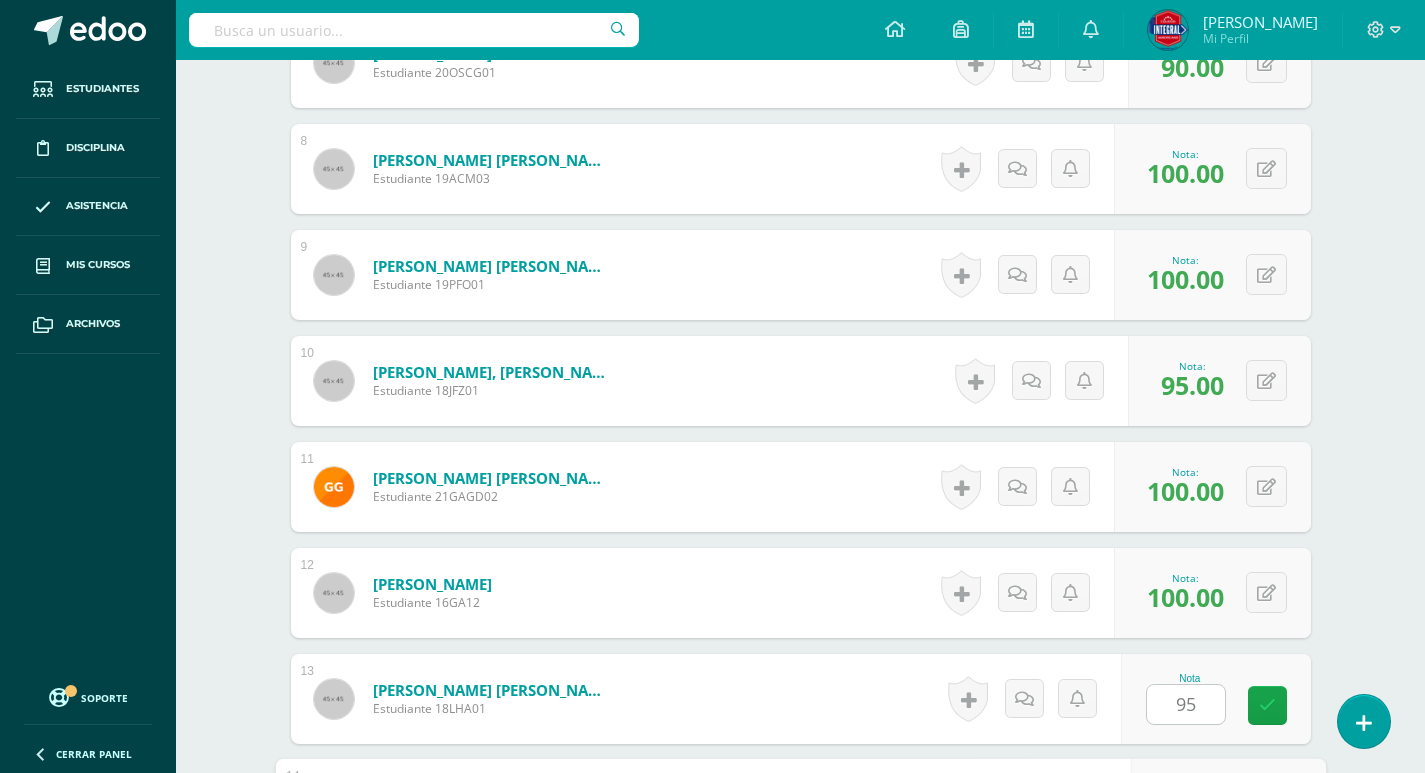 scroll, scrollTop: 1756, scrollLeft: 0, axis: vertical 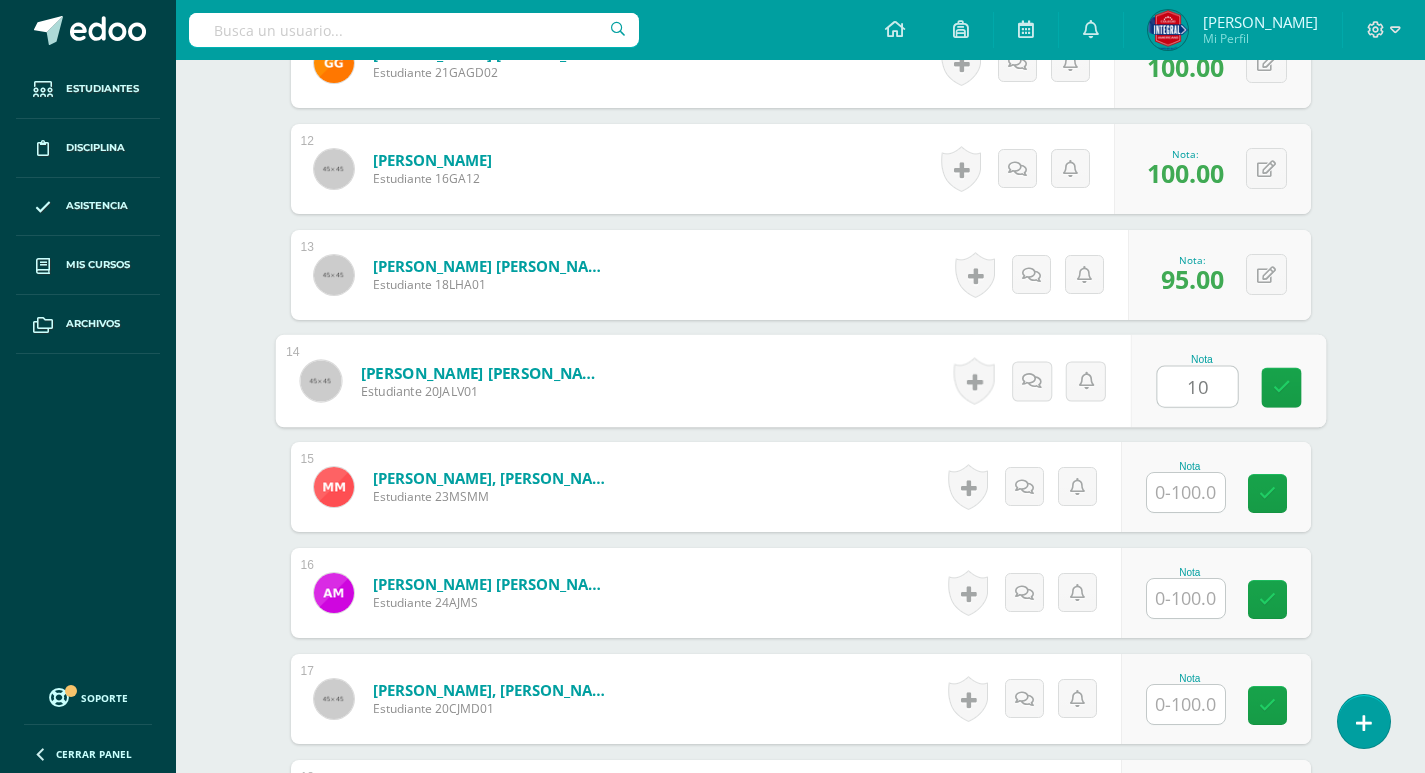 type on "10" 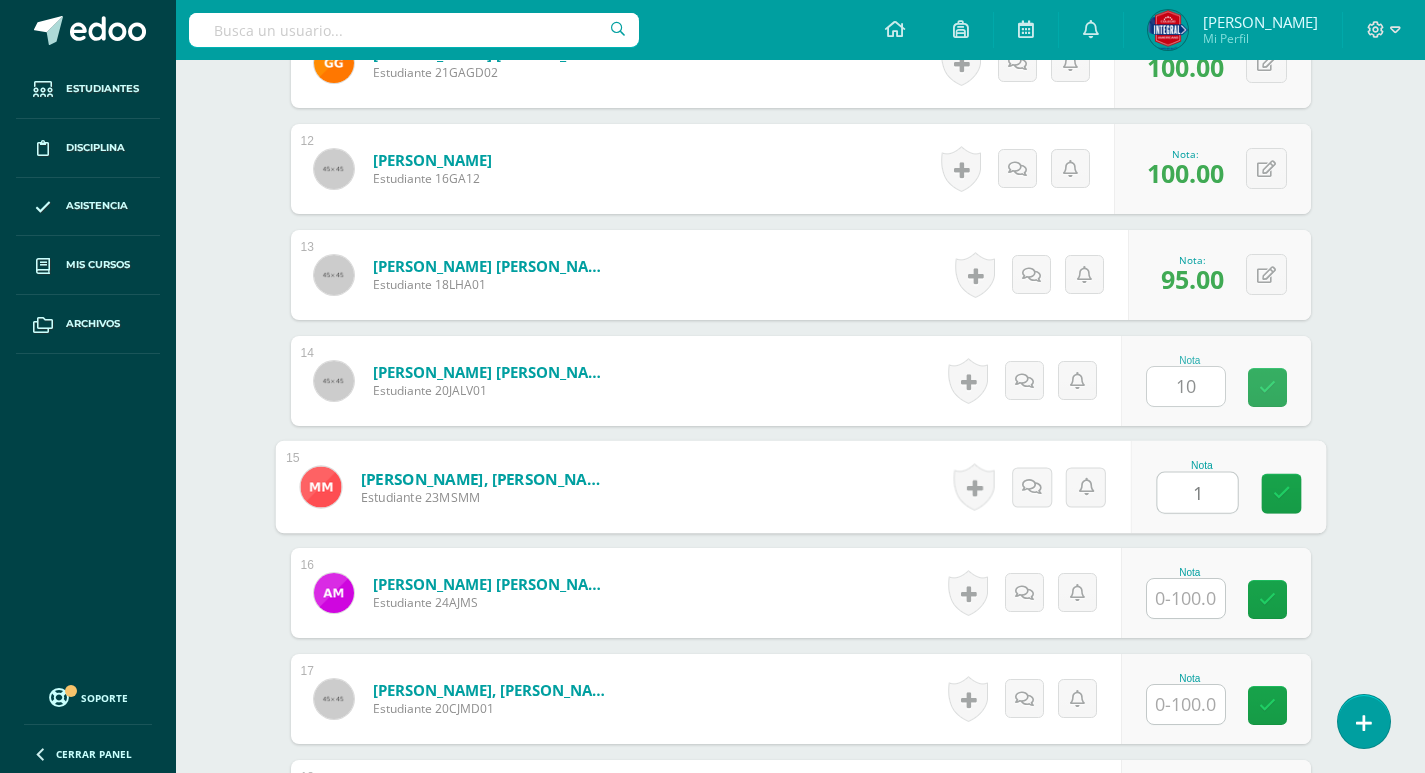 type on "10" 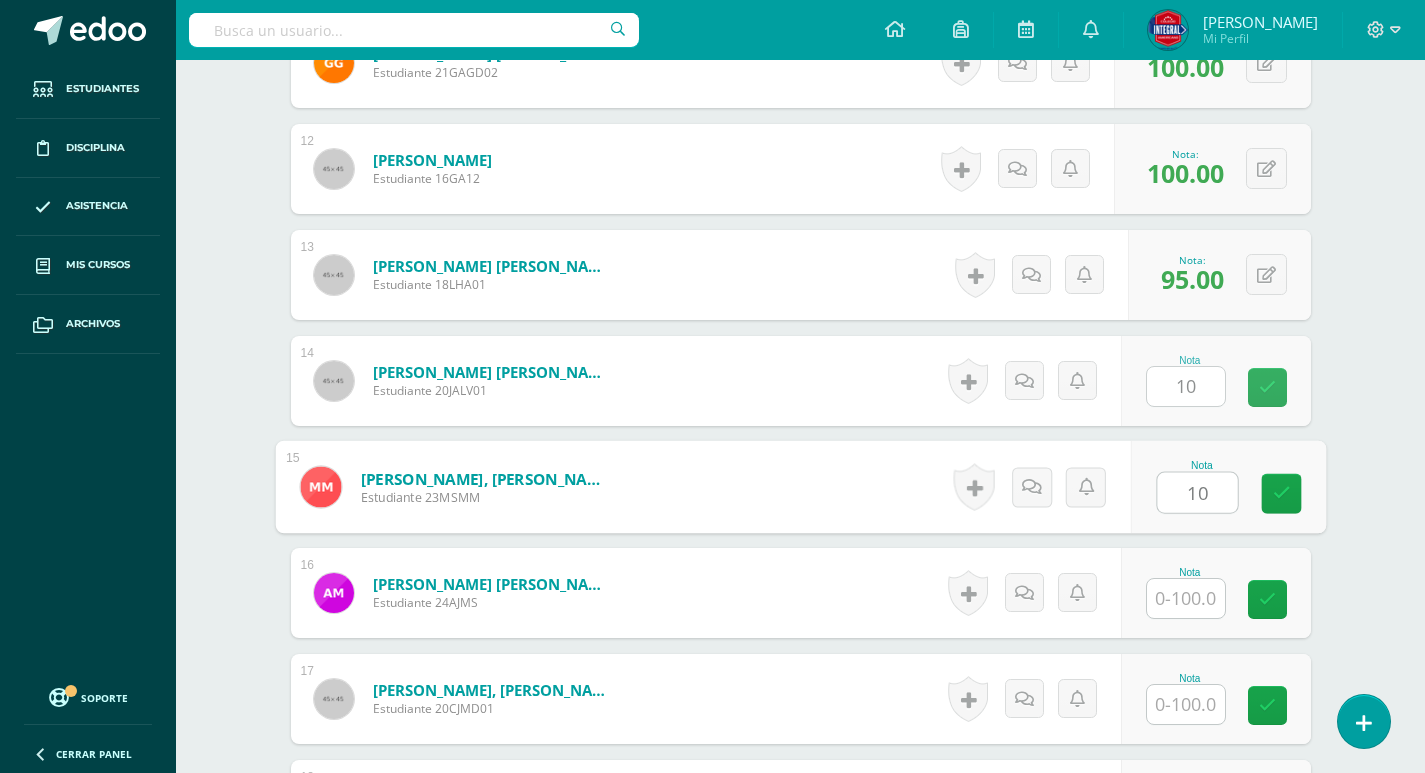 type on "10.00" 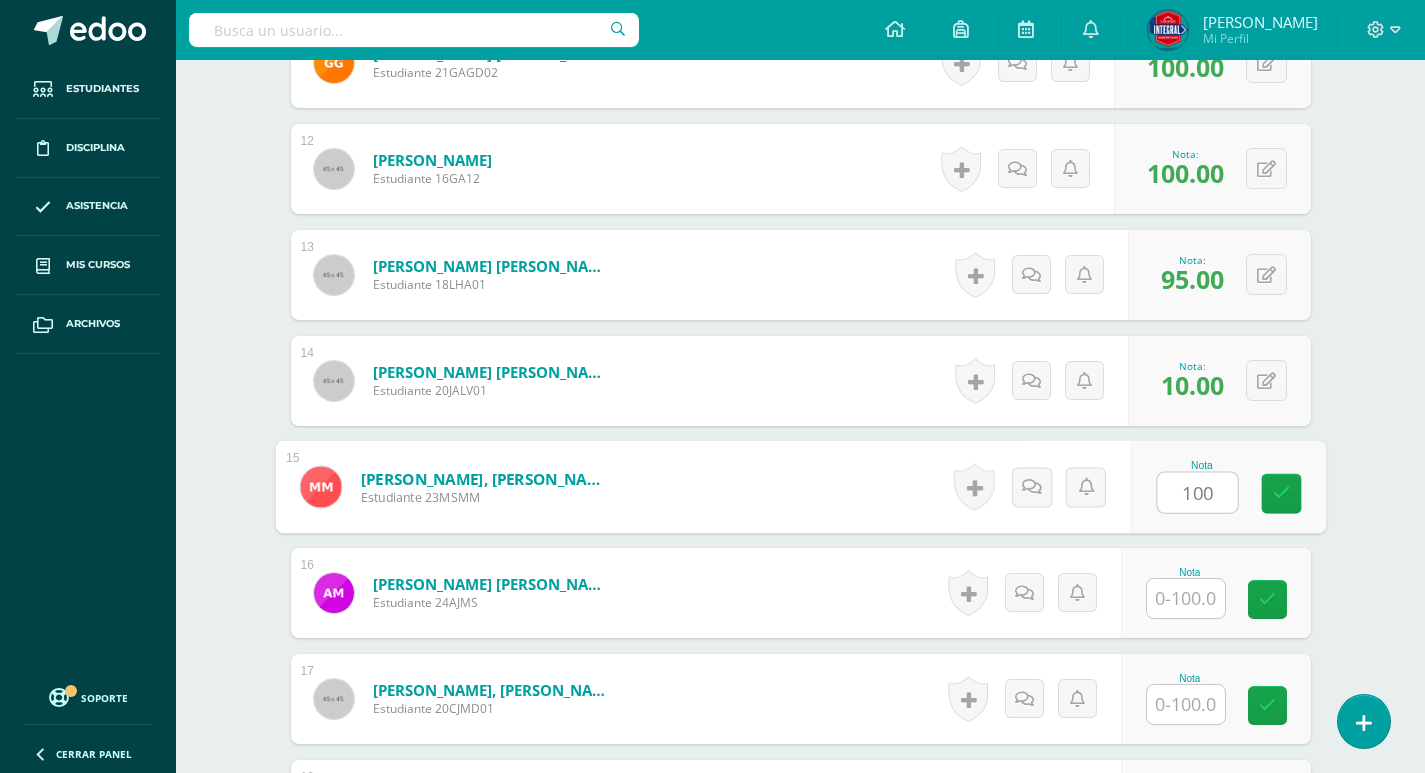 type on "100" 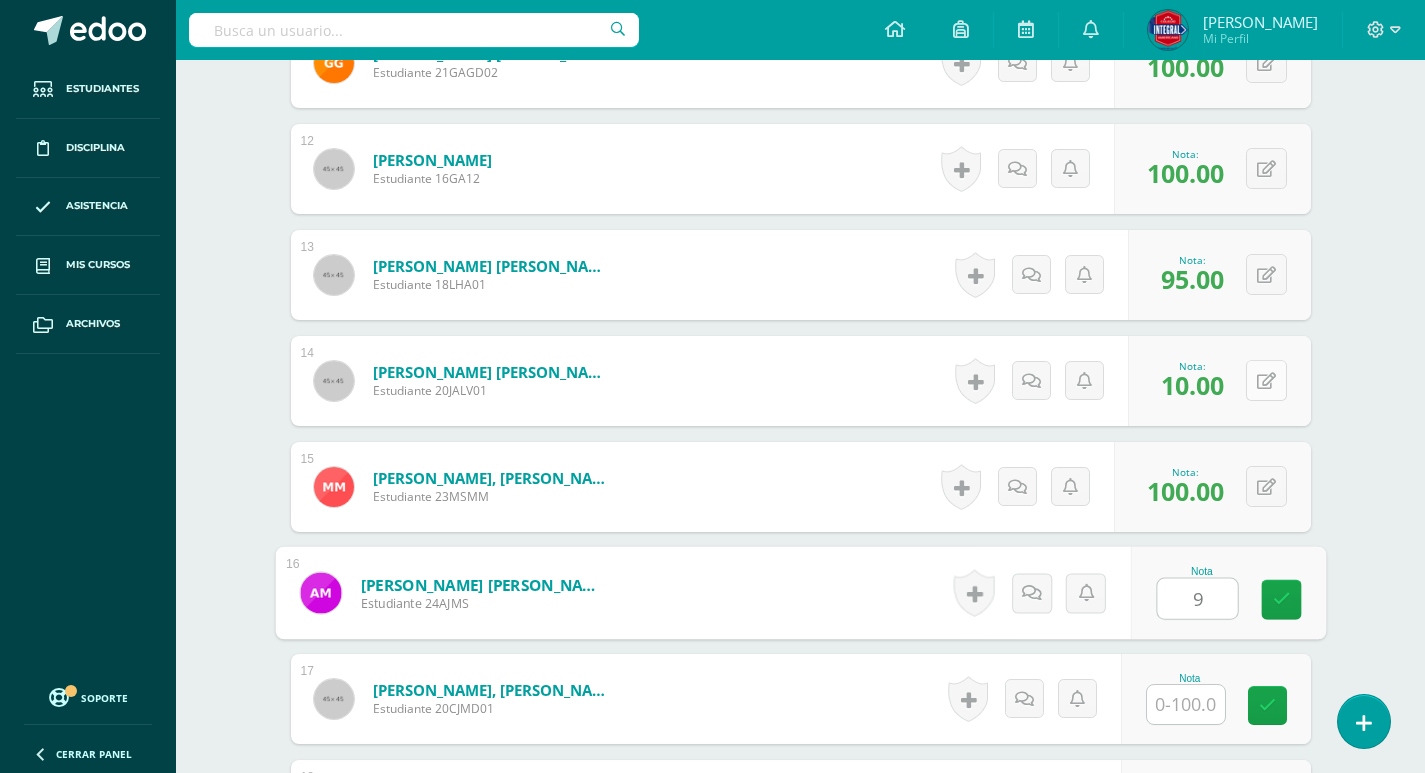 type on "9" 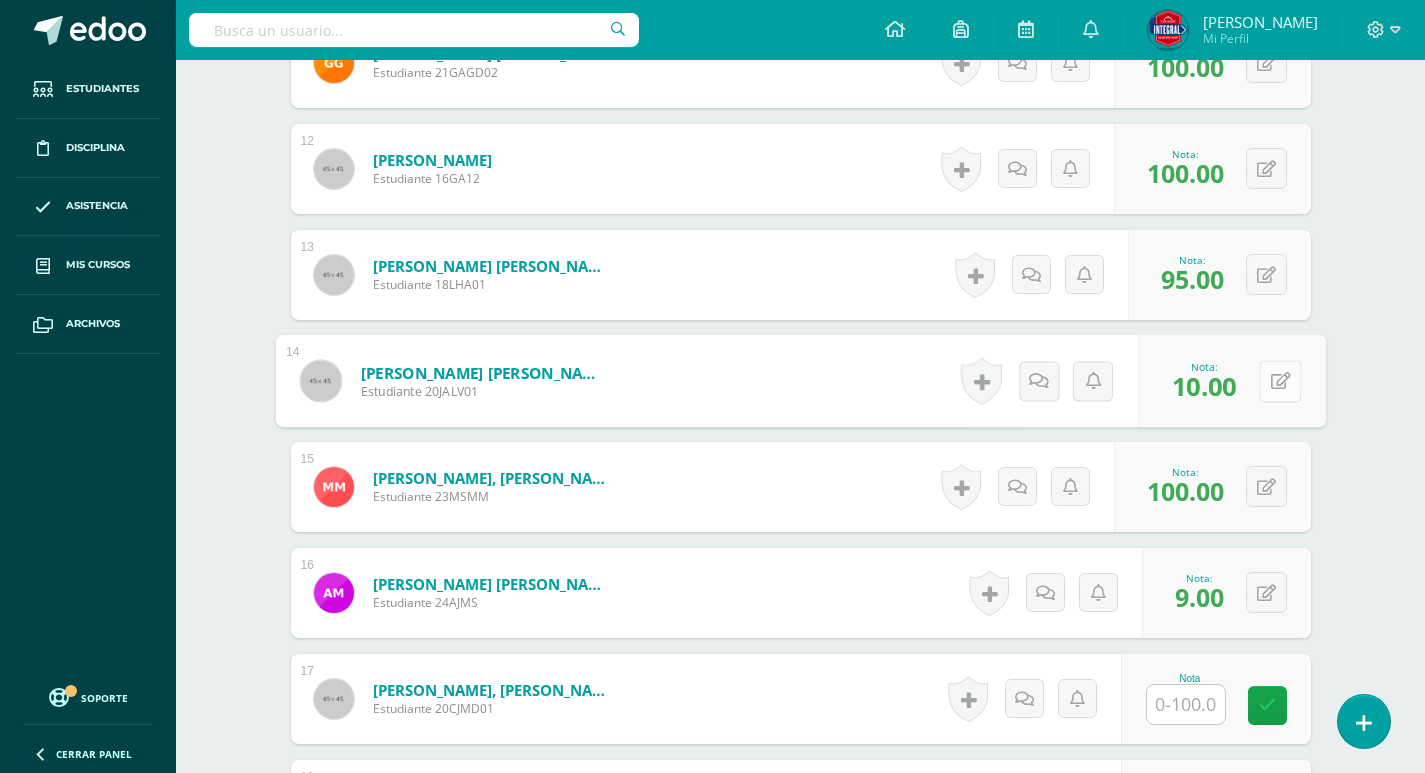 click at bounding box center (1280, 380) 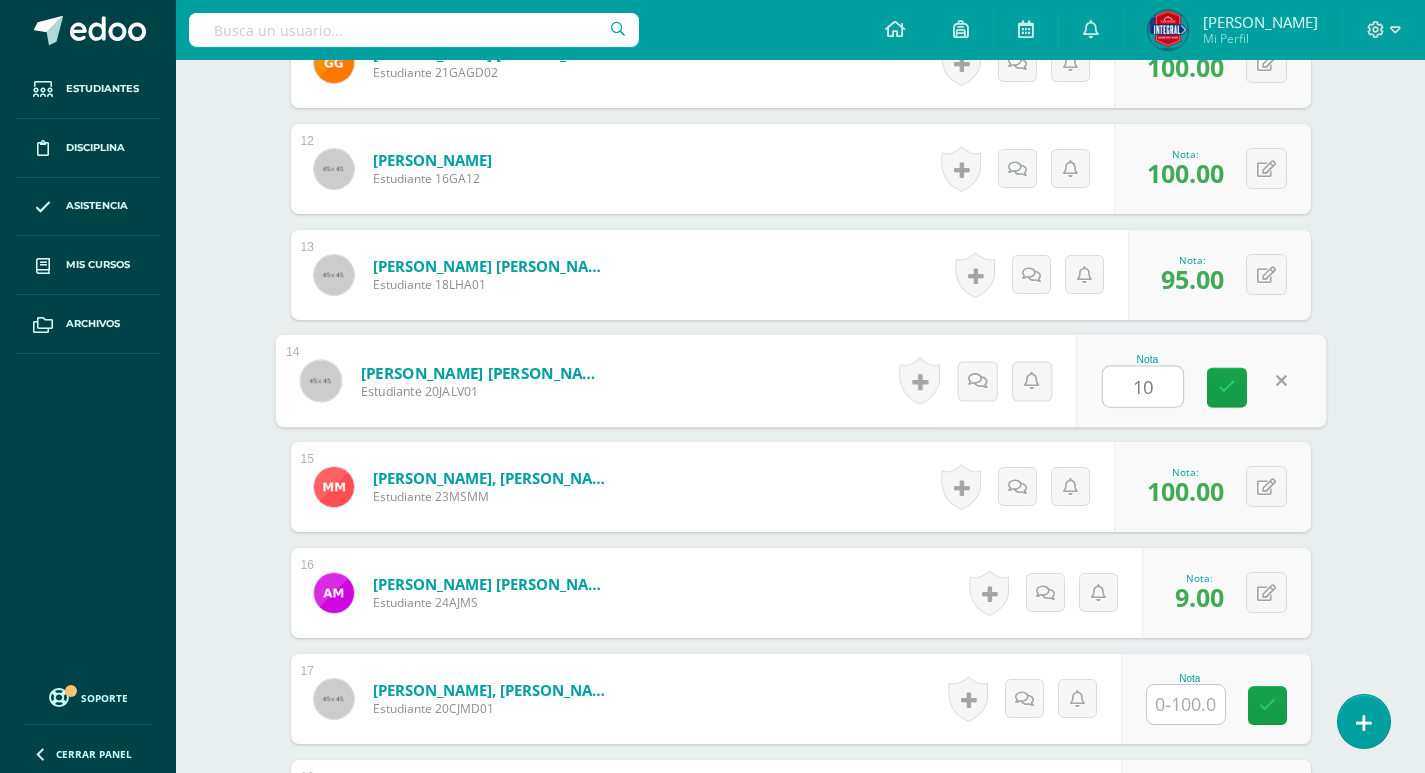 type on "100" 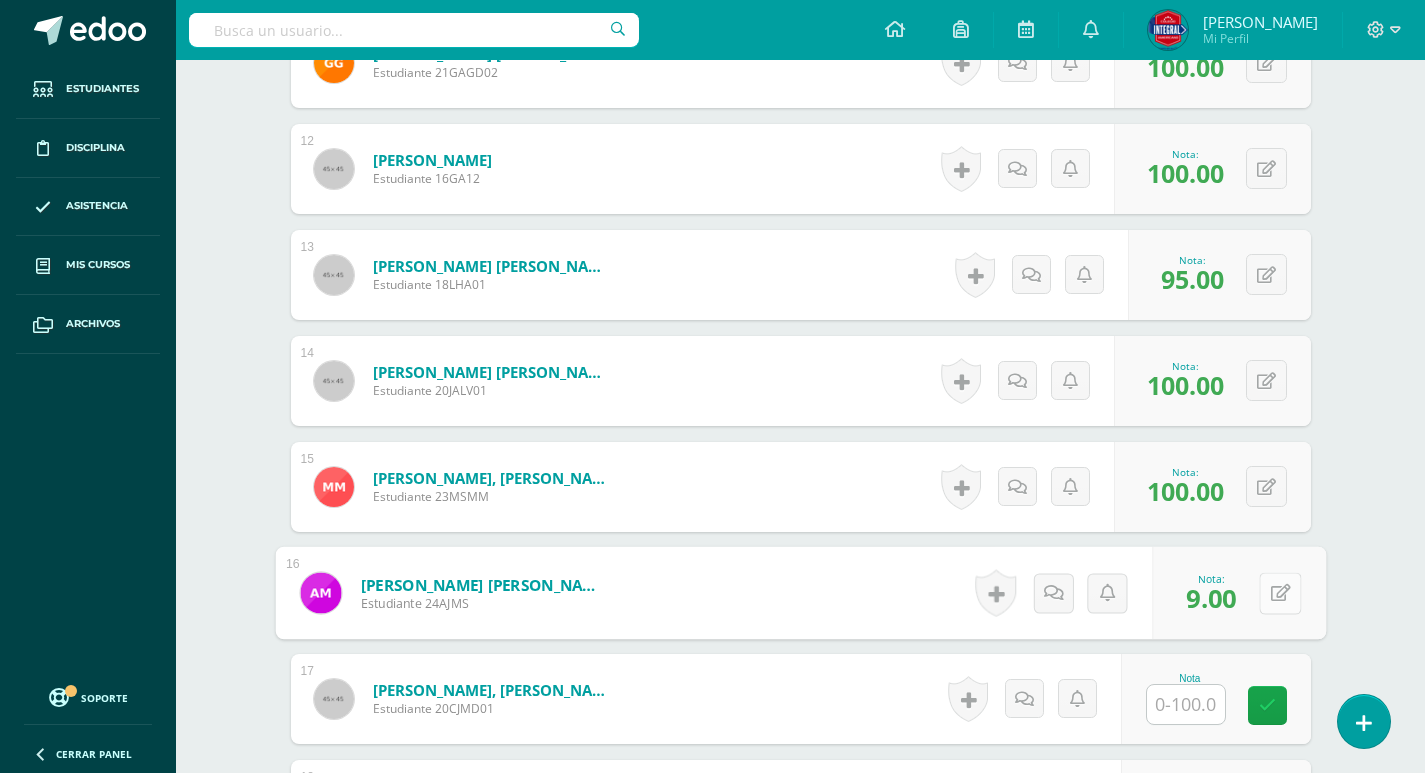 click at bounding box center (1280, 592) 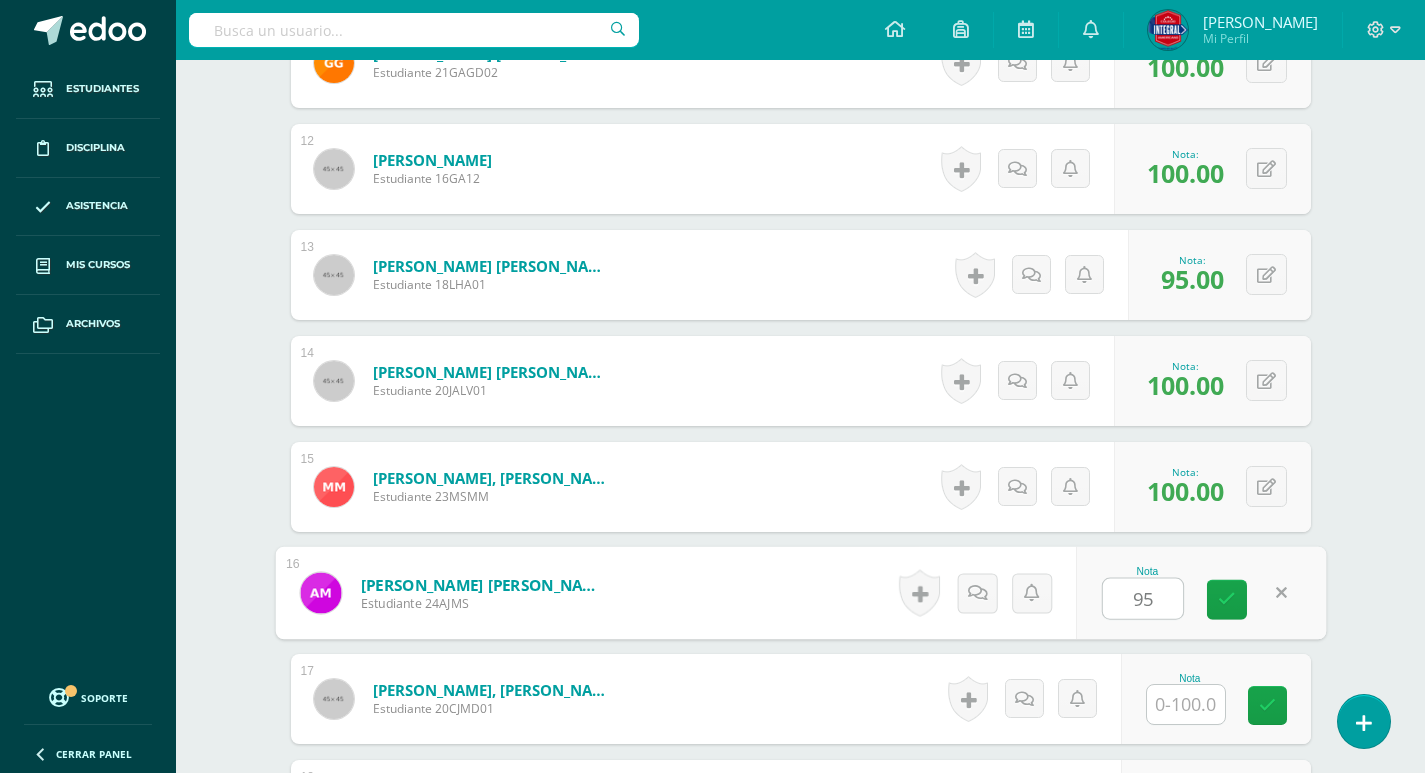 type on "95" 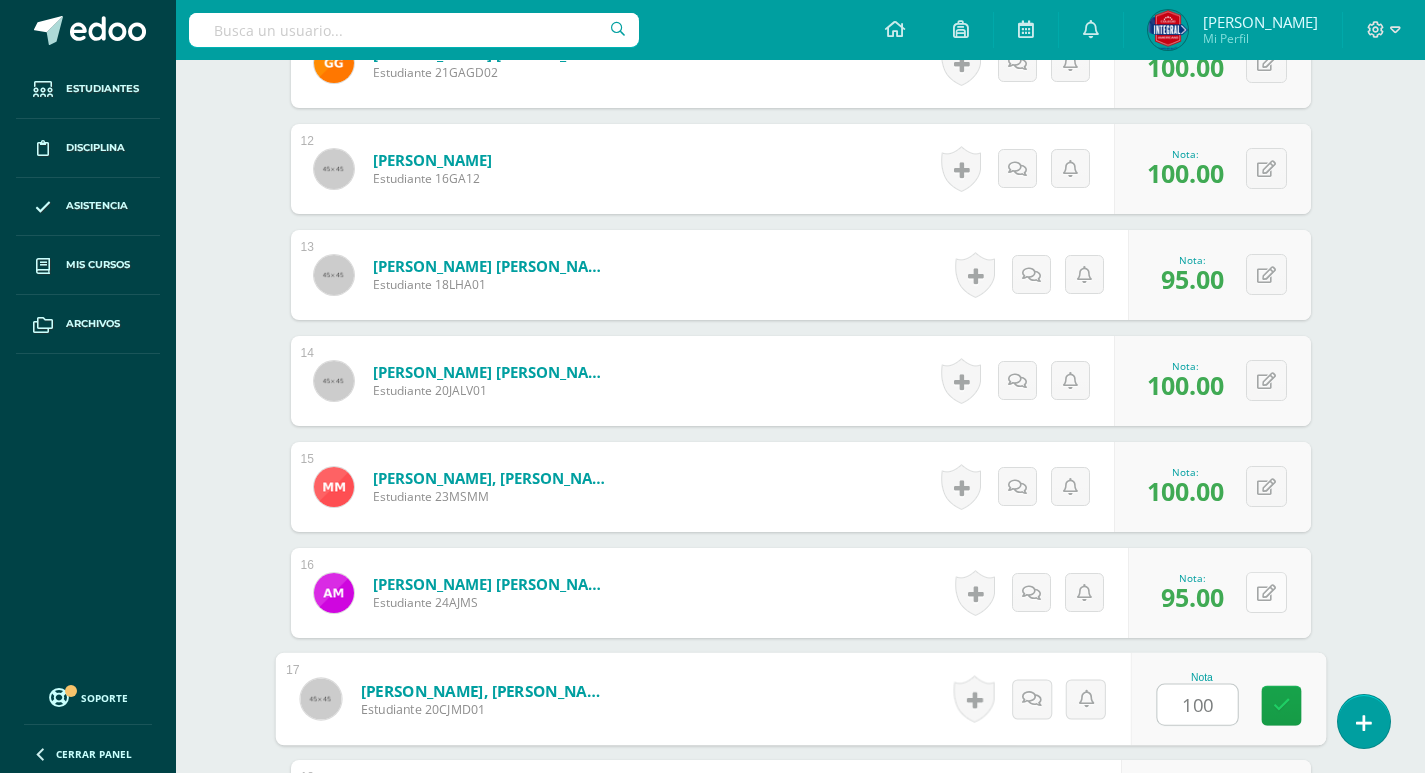 type on "100" 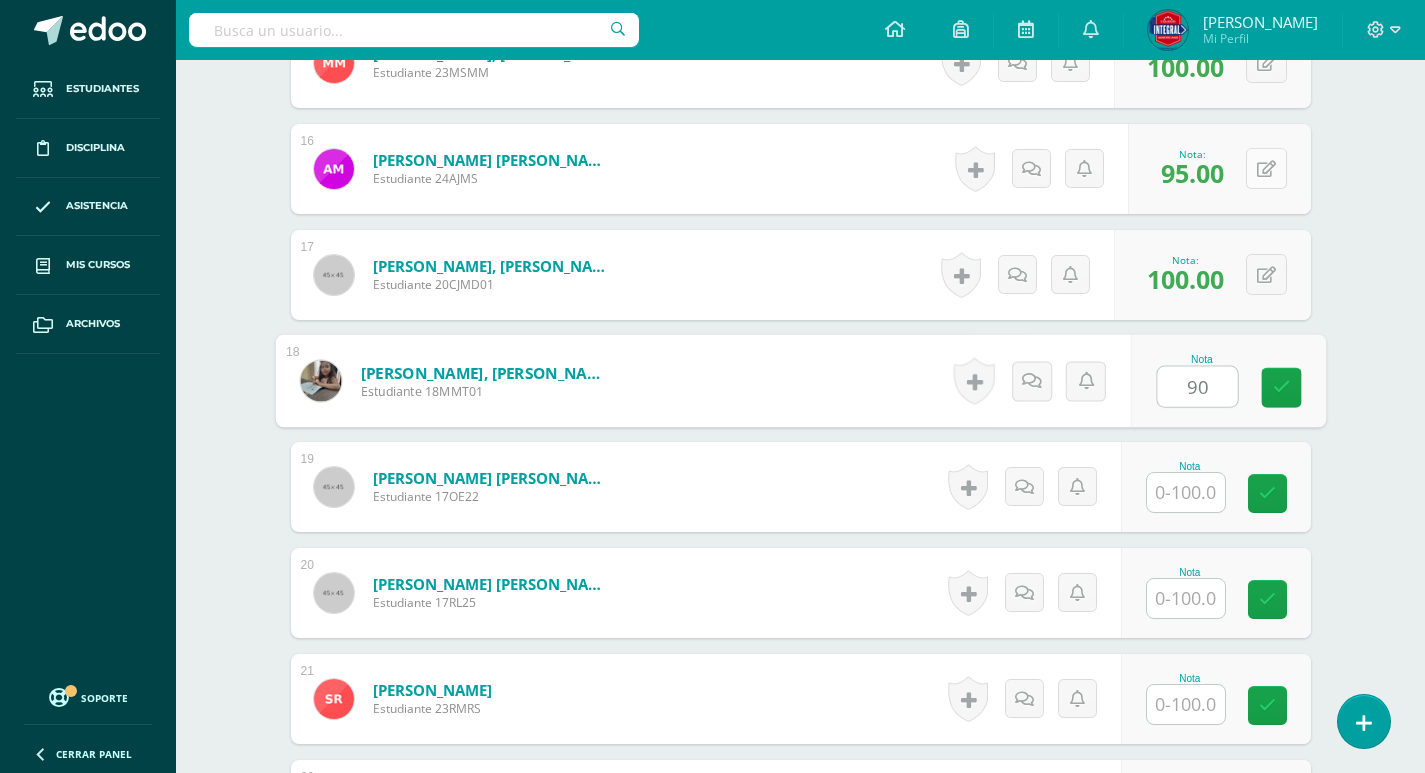 type on "90" 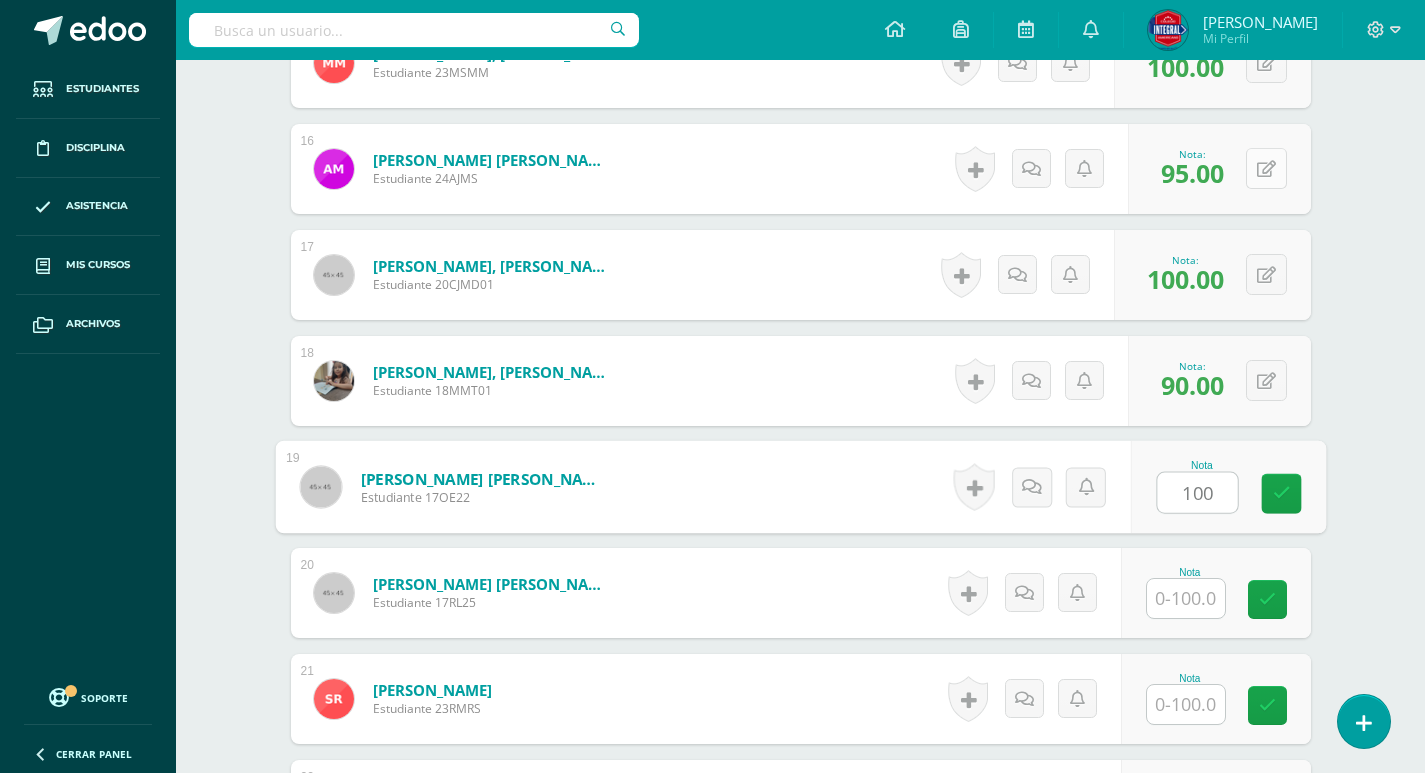 type on "100" 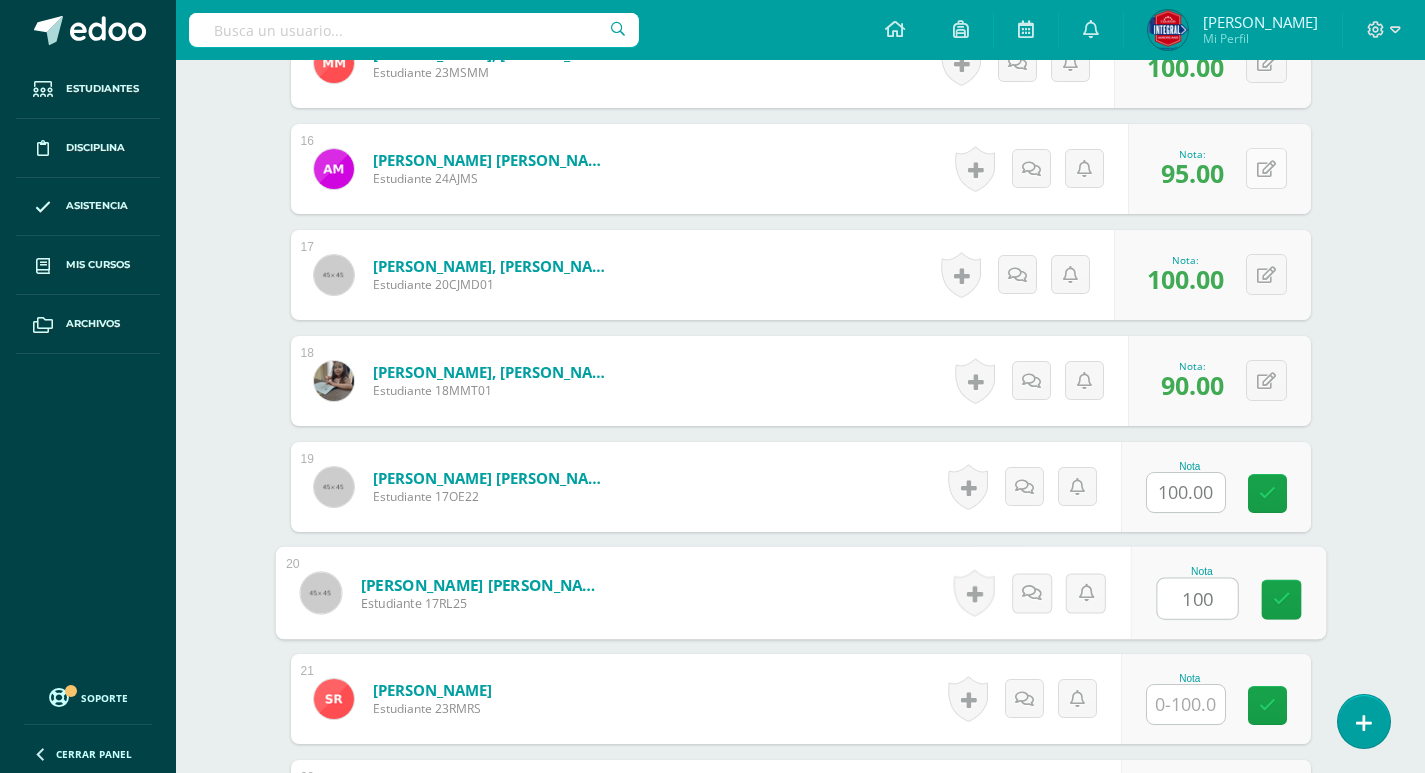 type on "100" 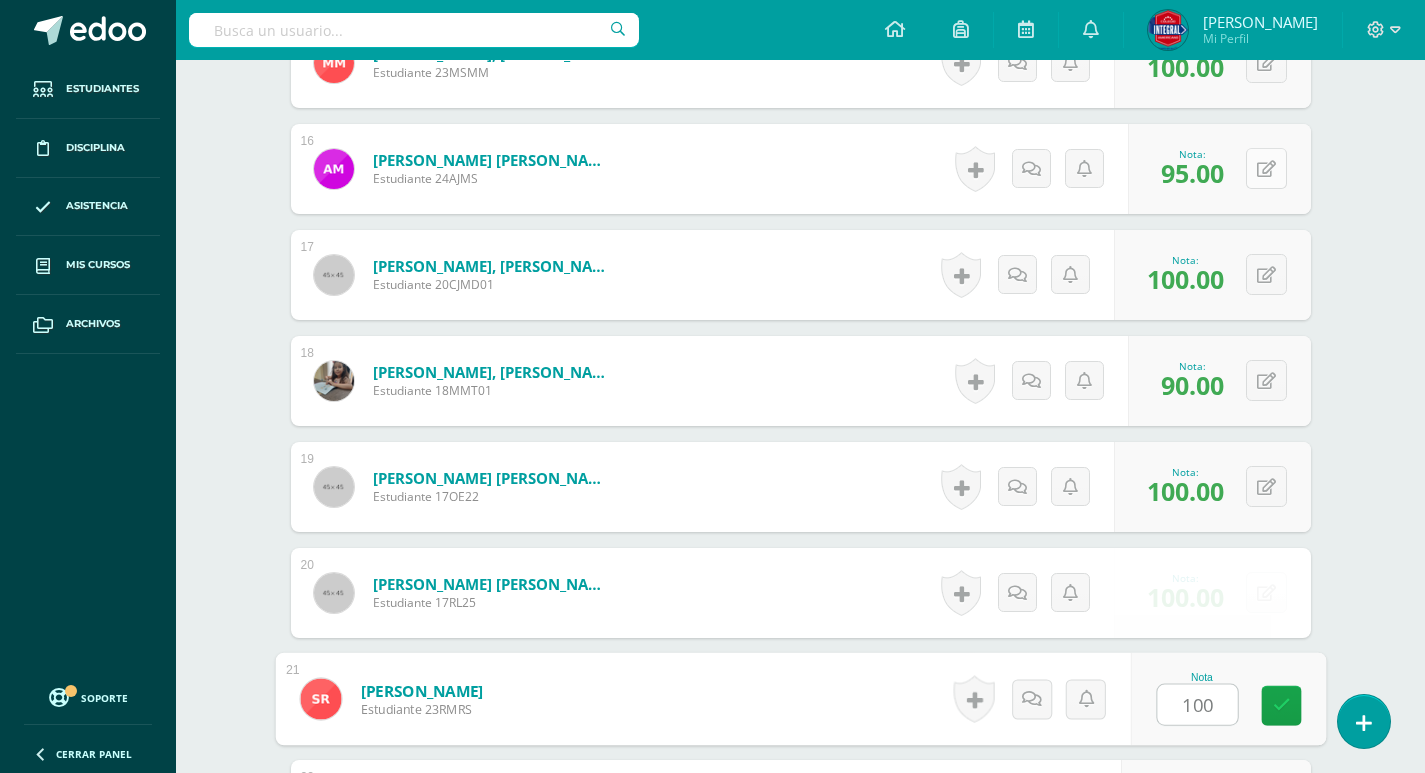 type on "100" 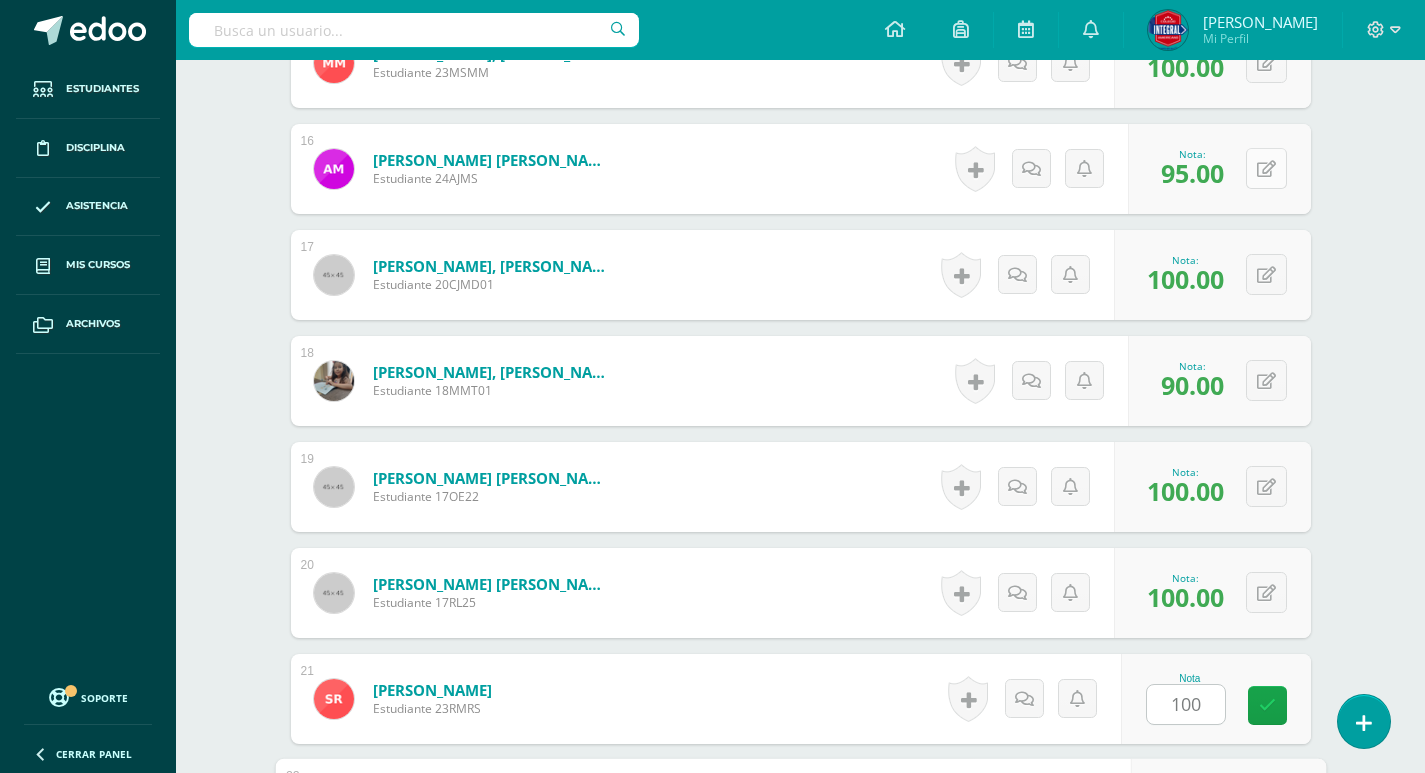scroll, scrollTop: 2604, scrollLeft: 0, axis: vertical 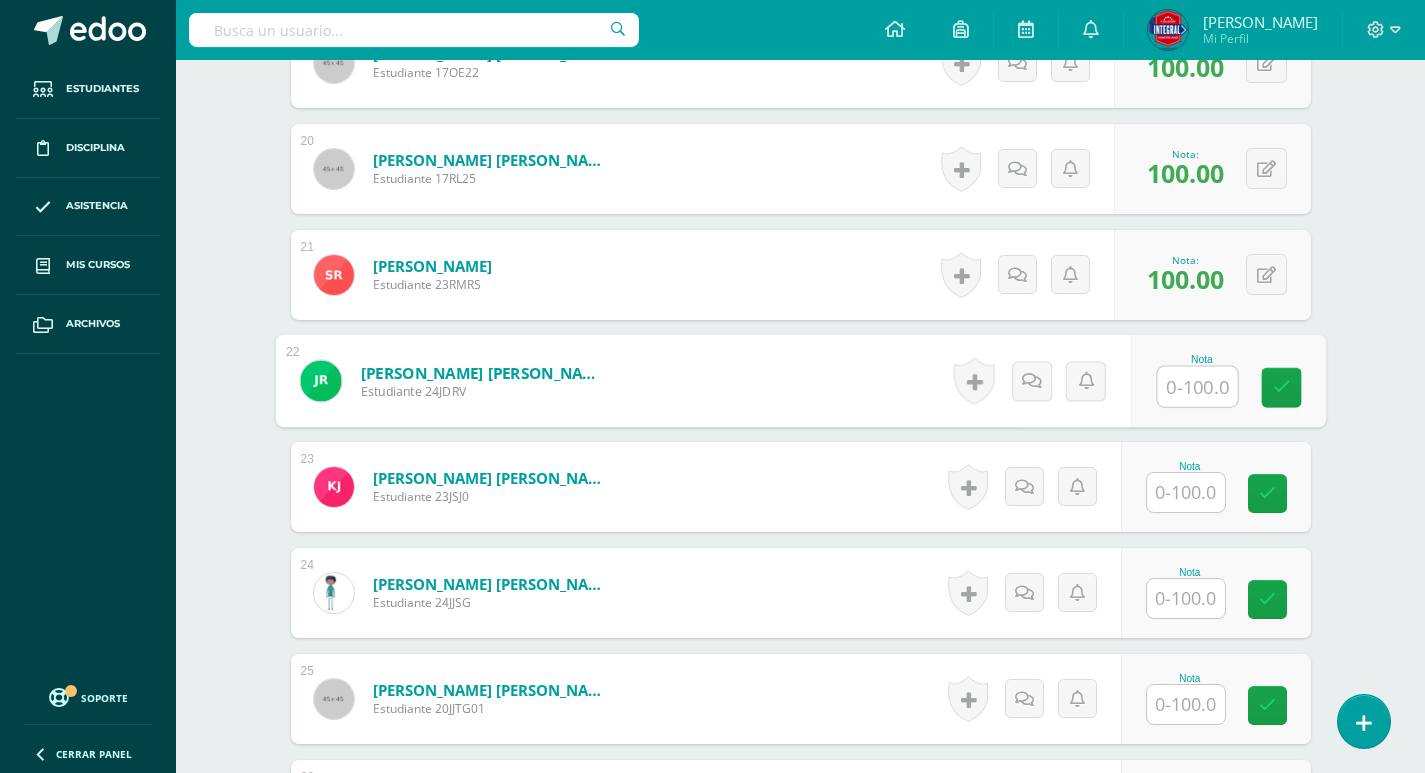 click at bounding box center (1186, 492) 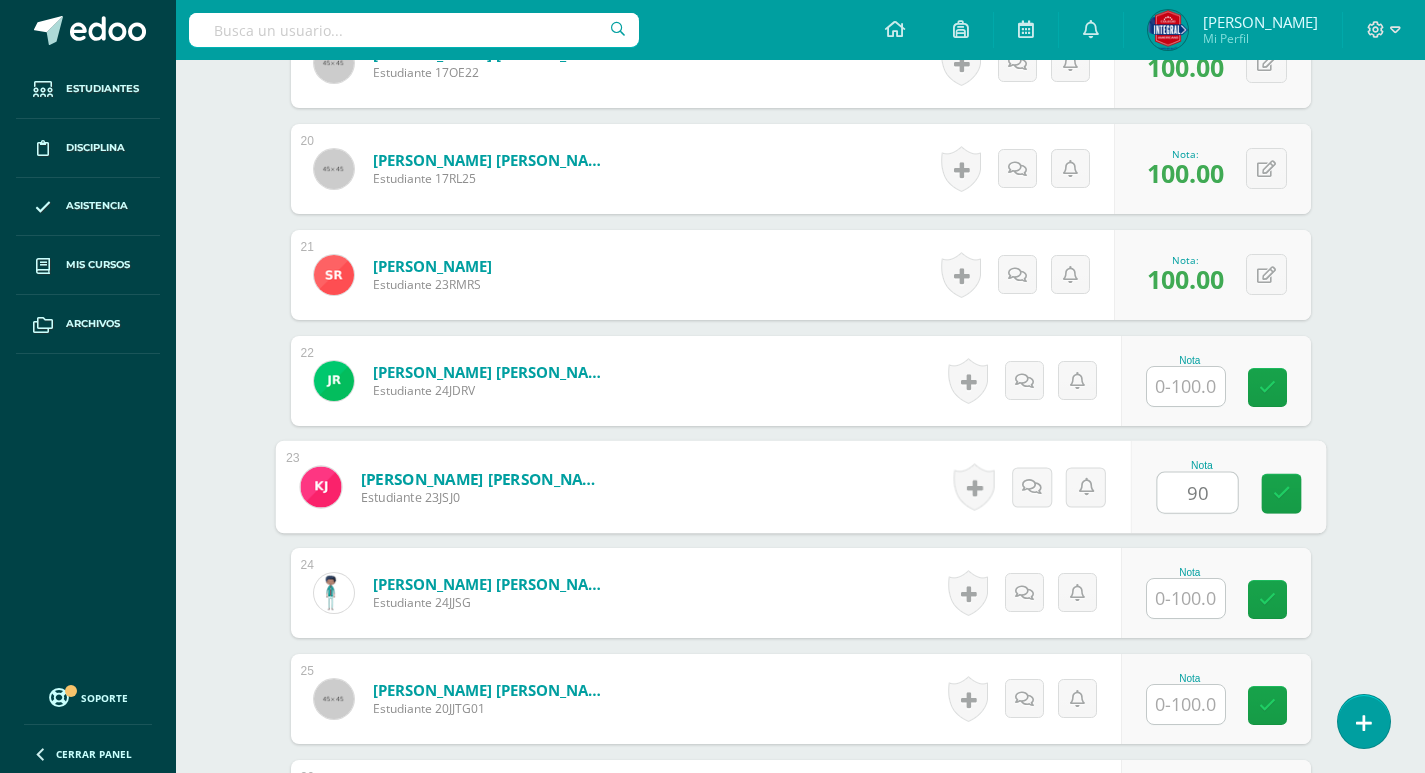 type on "90" 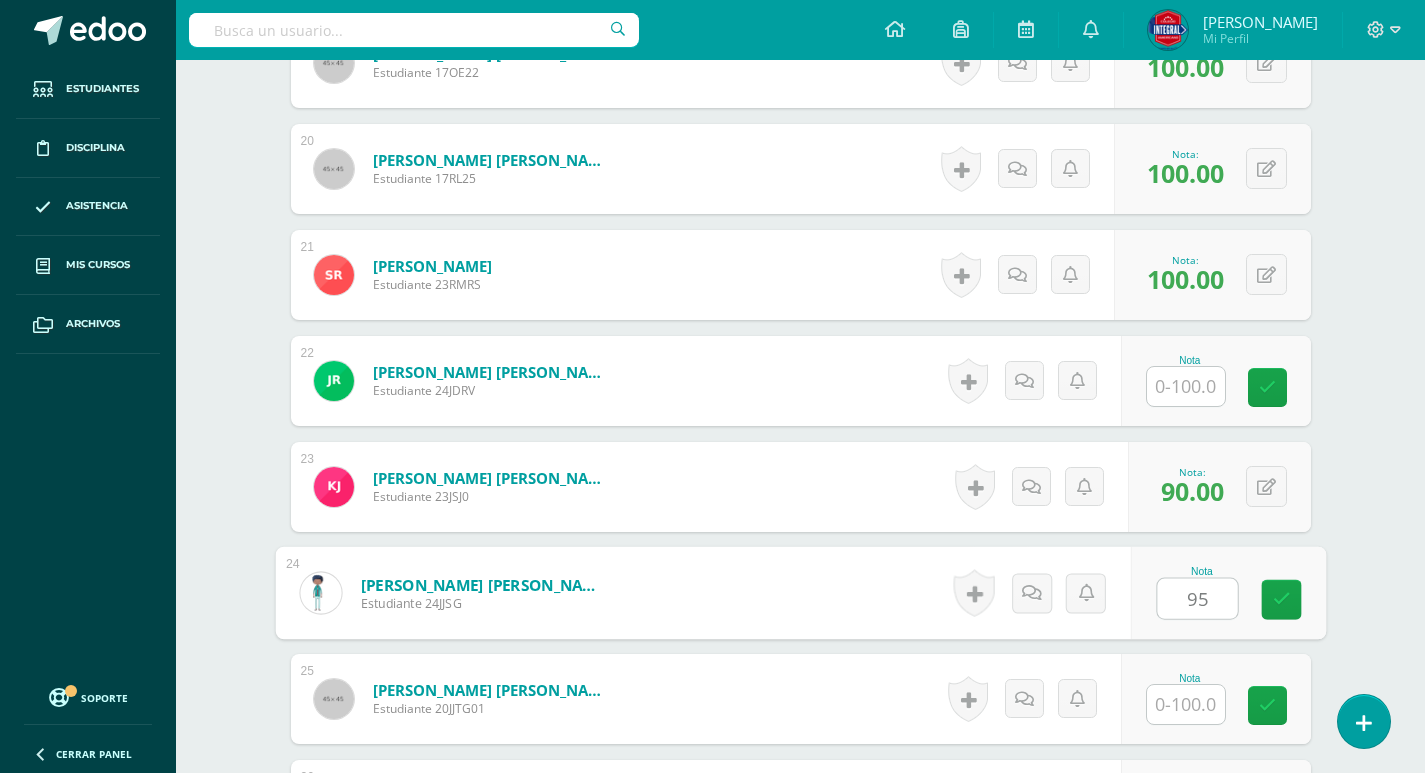 type on "95" 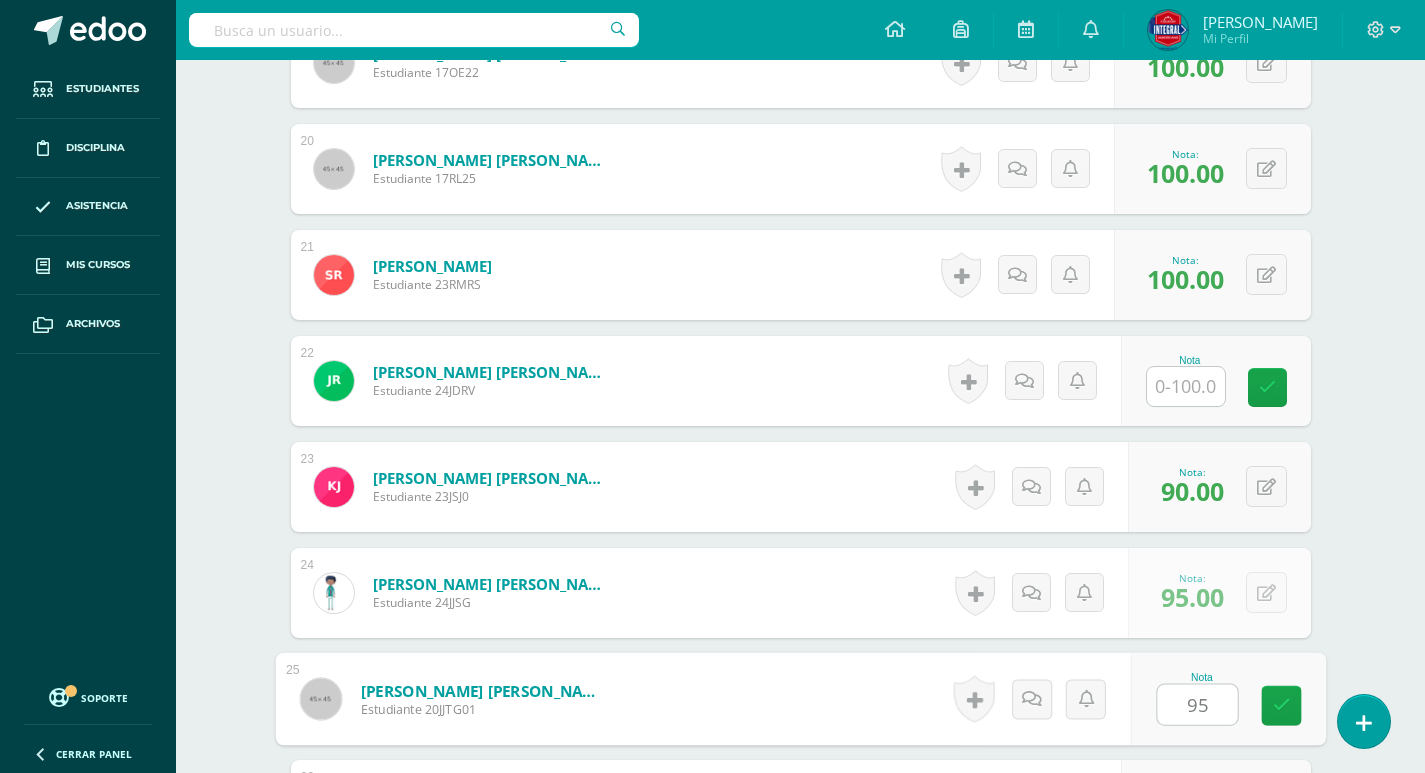 type on "95" 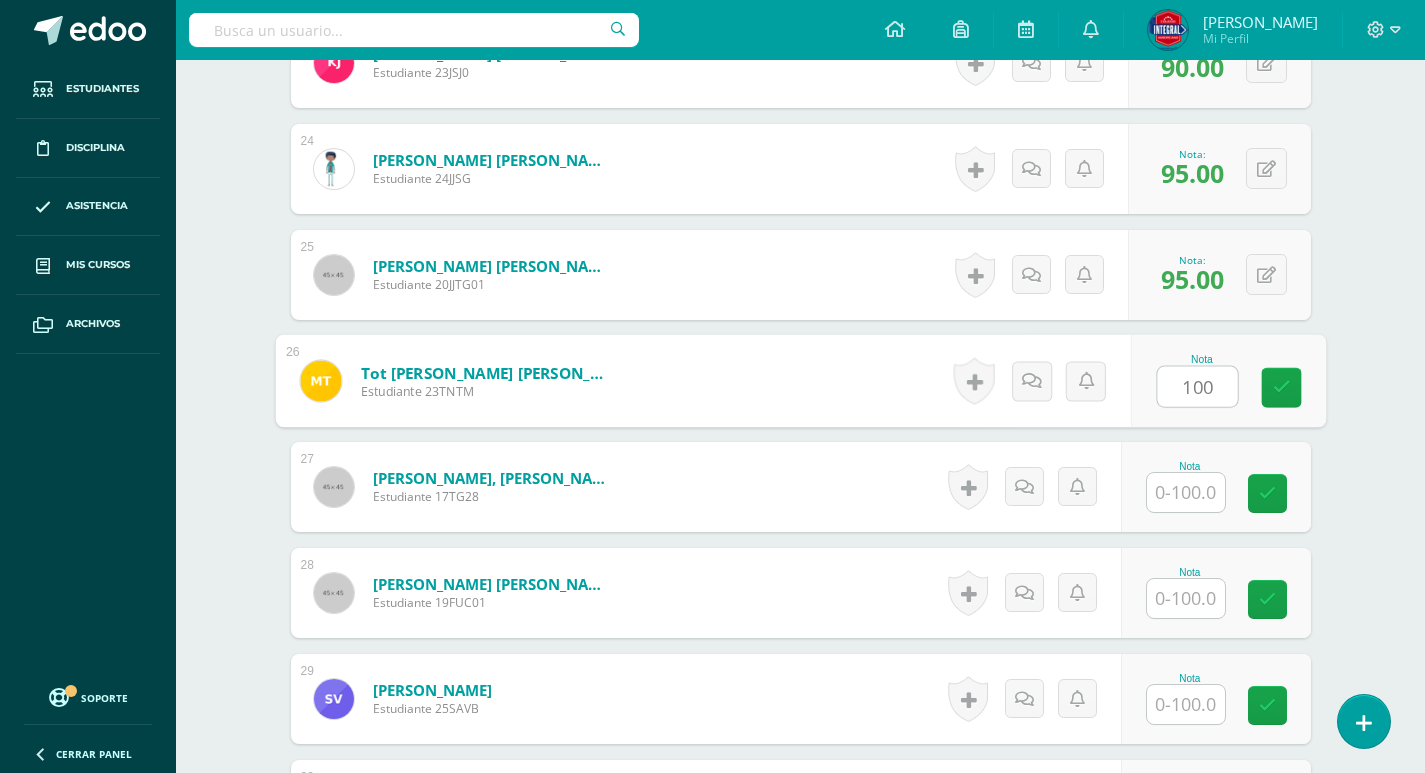 type on "100" 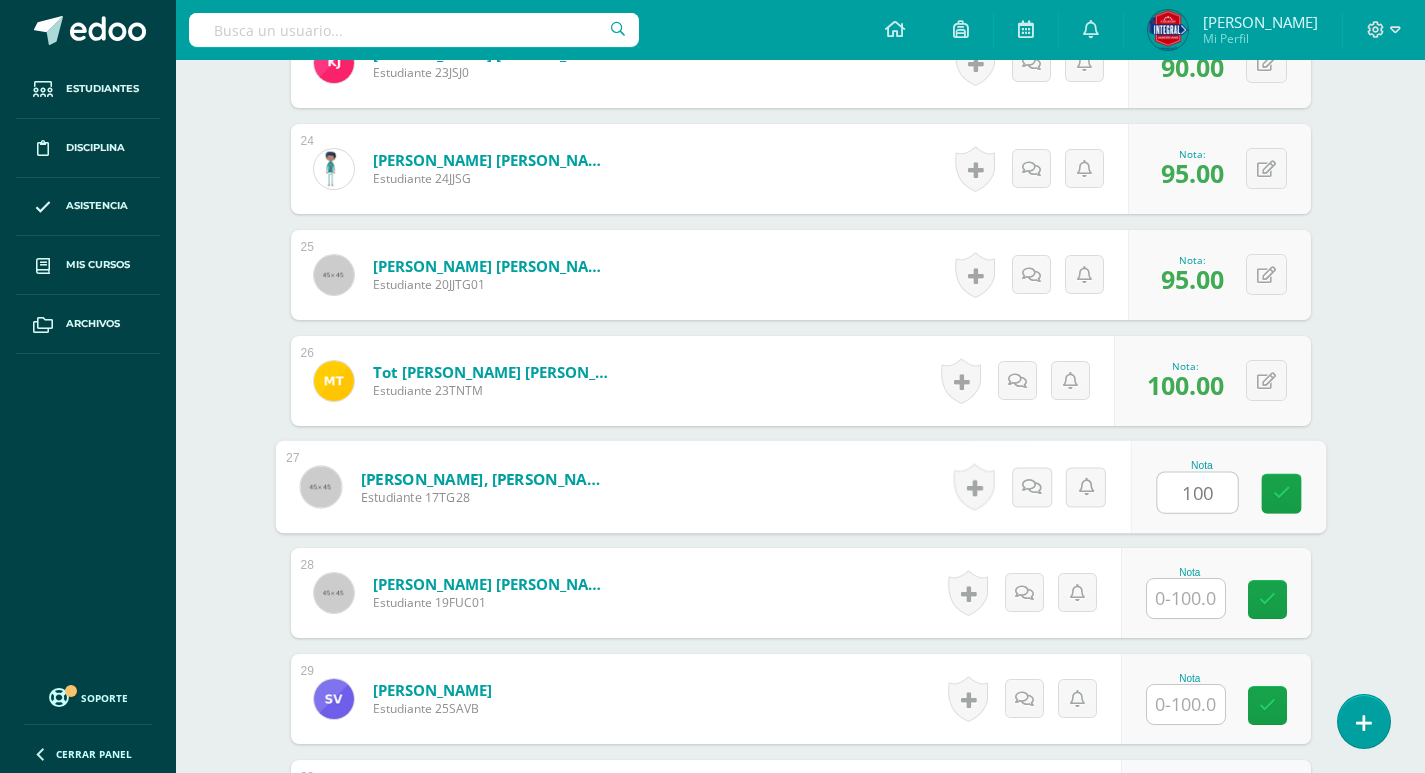 type on "100" 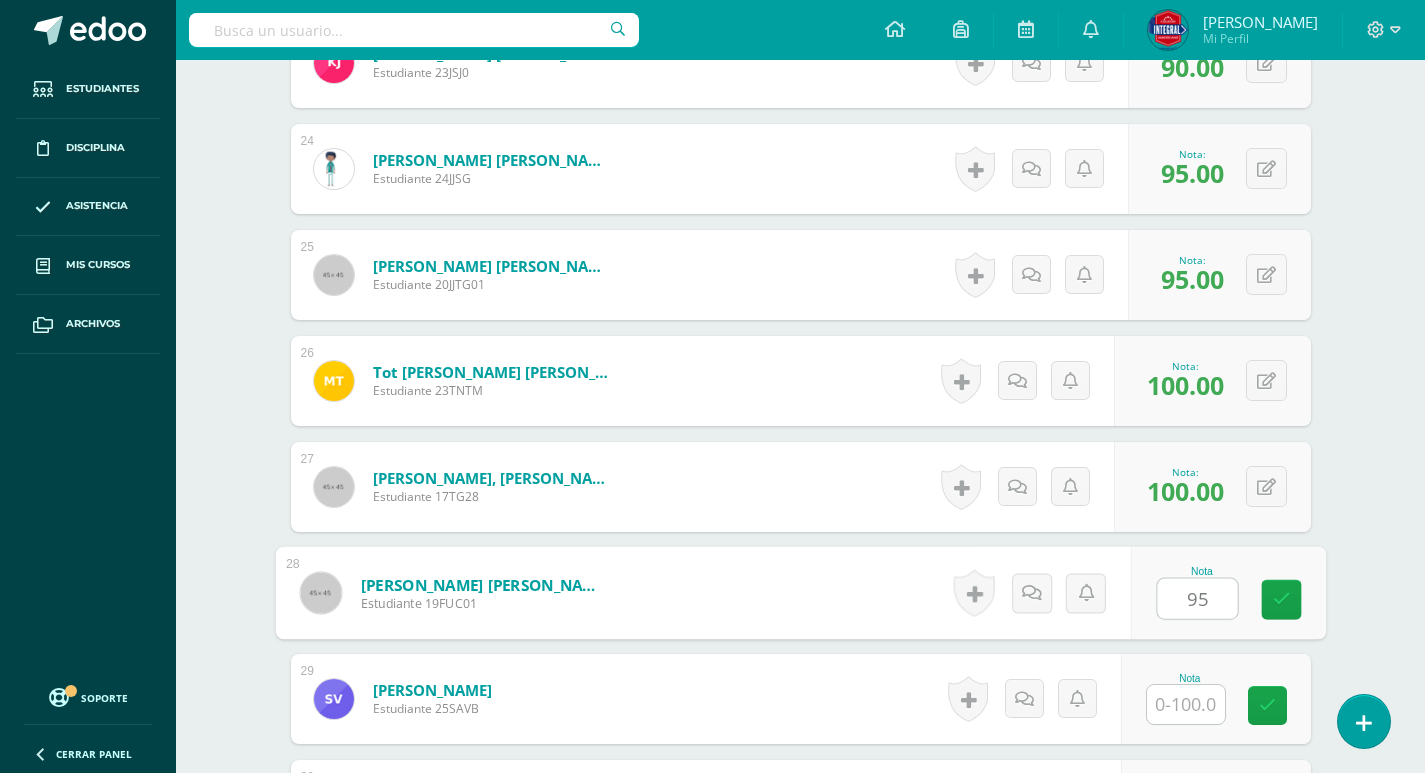 type on "95" 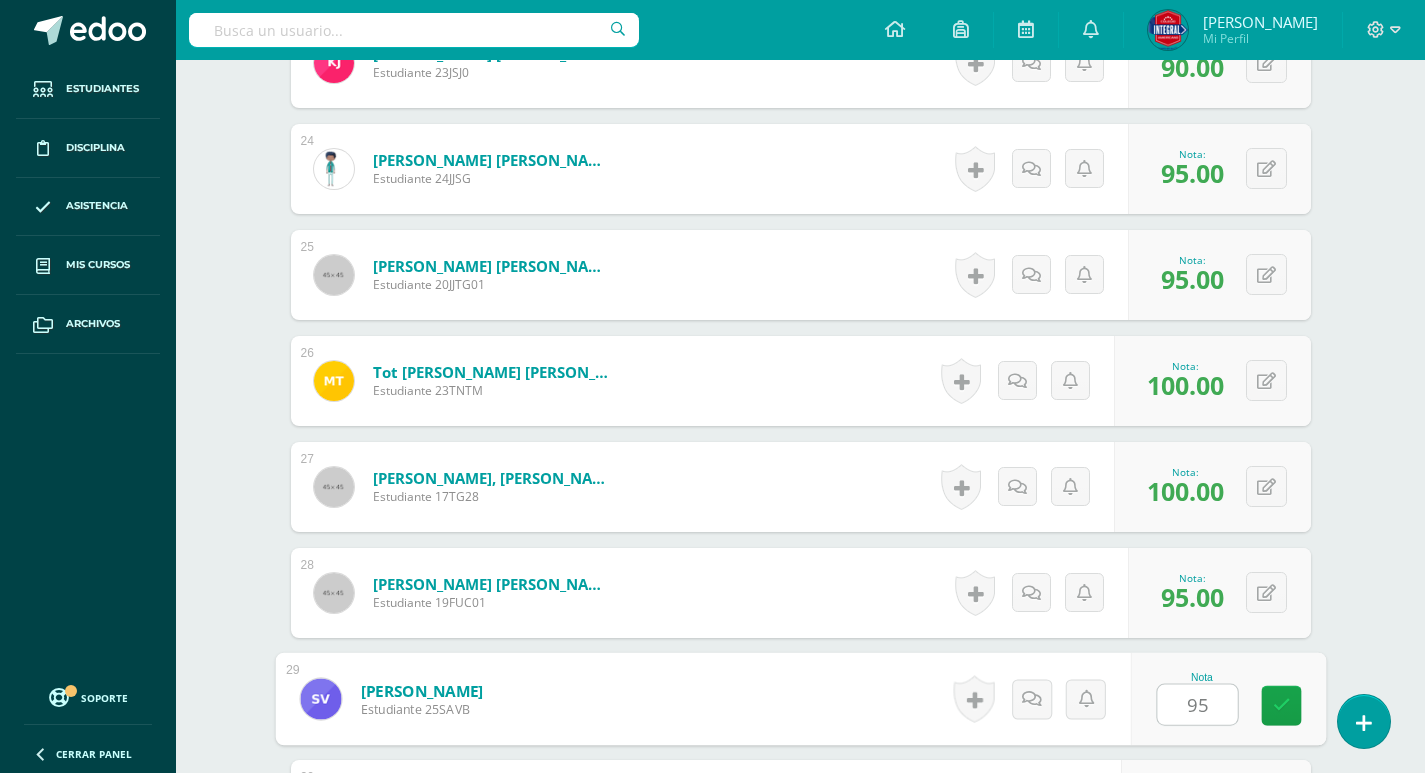 type on "95" 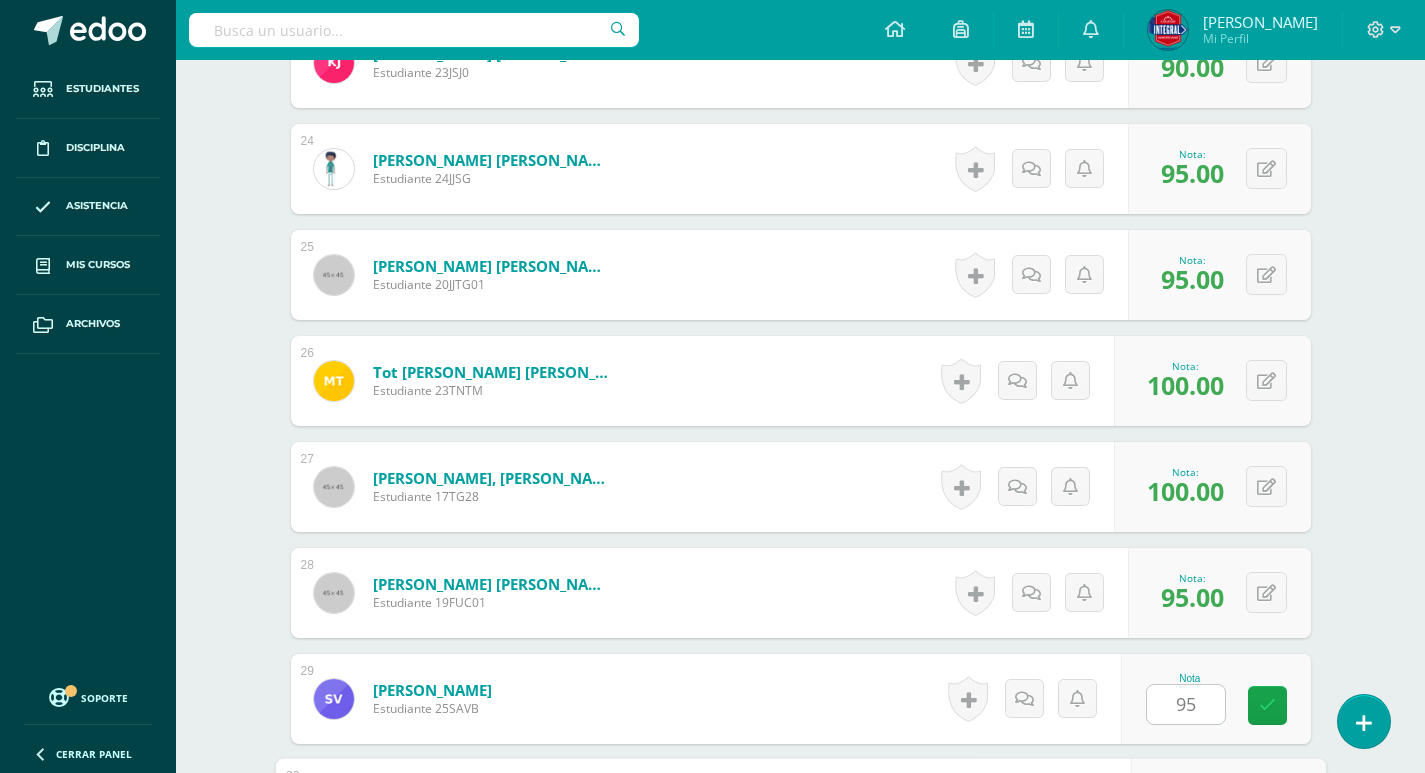 scroll, scrollTop: 3440, scrollLeft: 0, axis: vertical 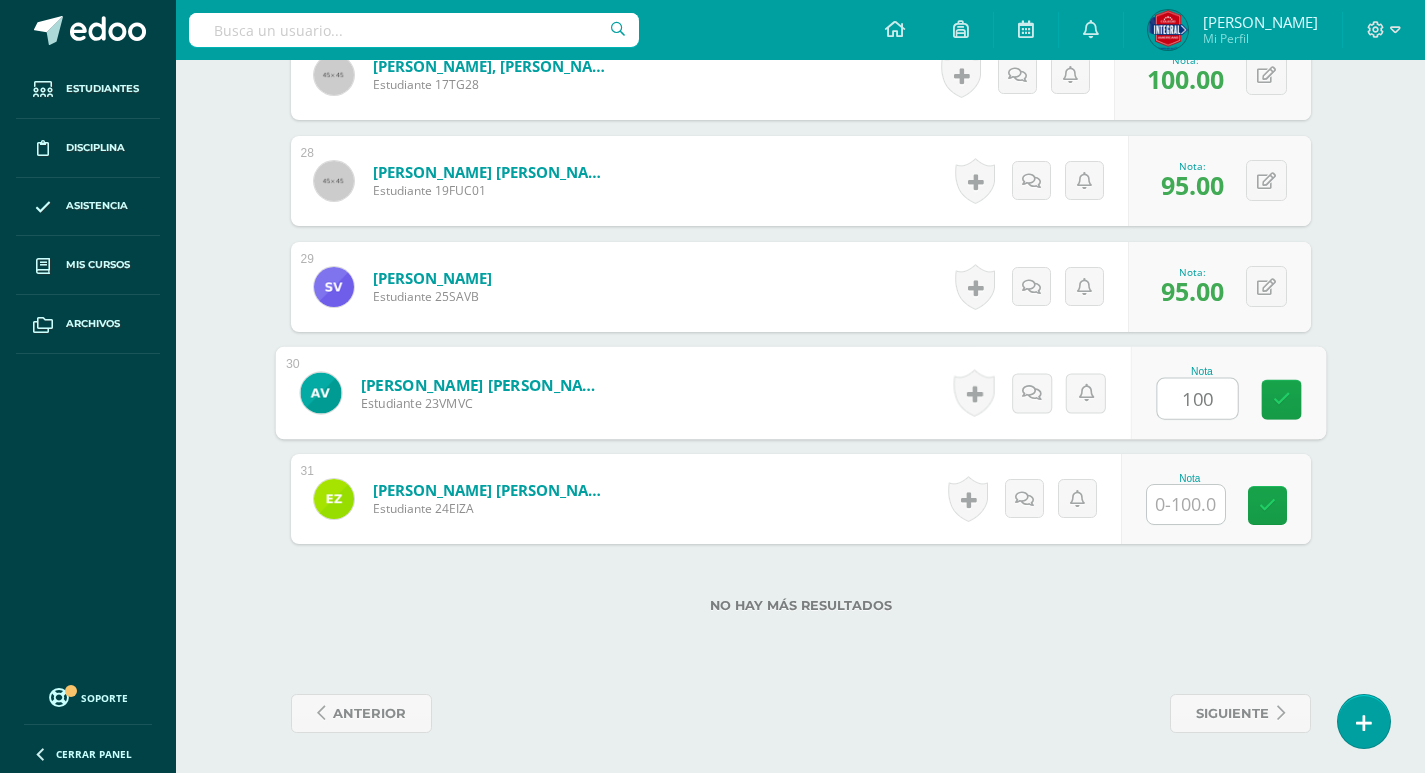 type on "100" 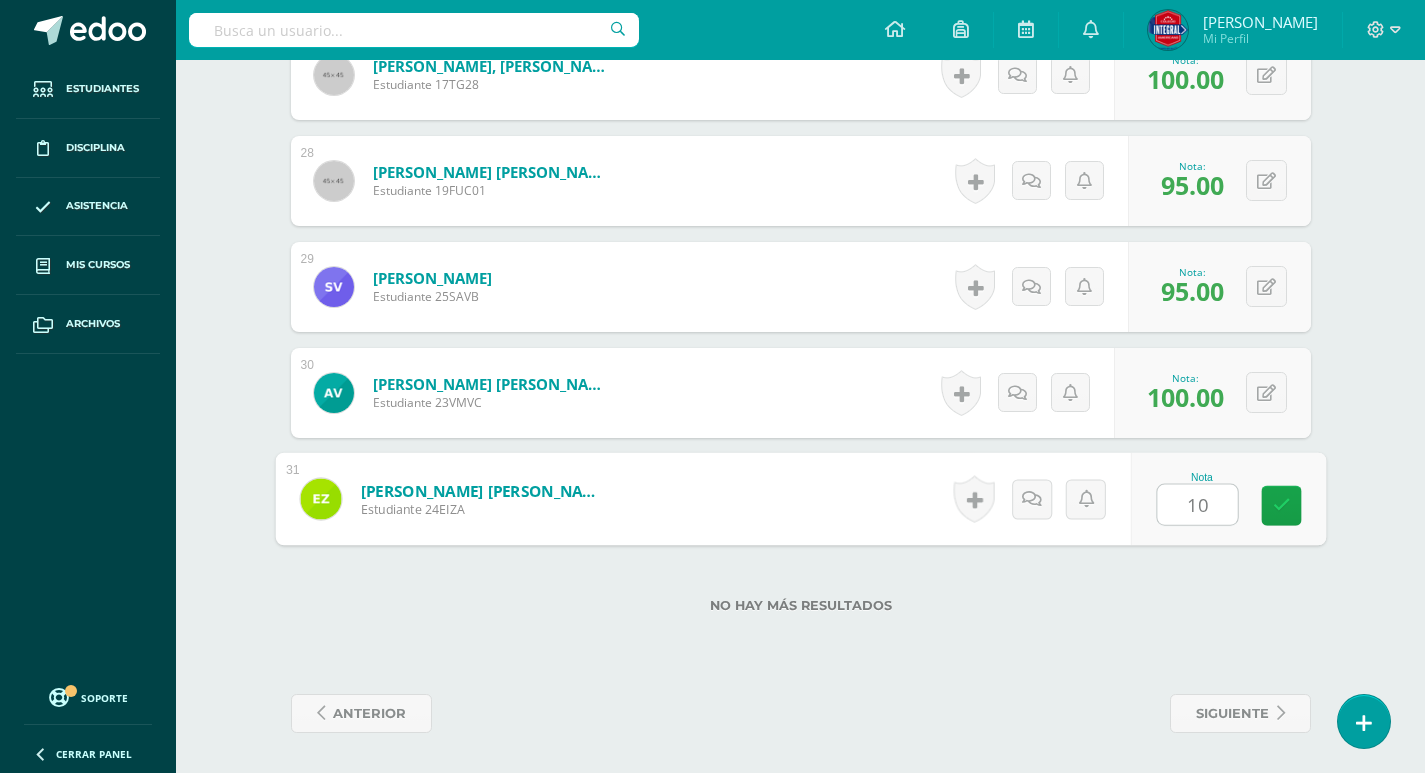 type on "100" 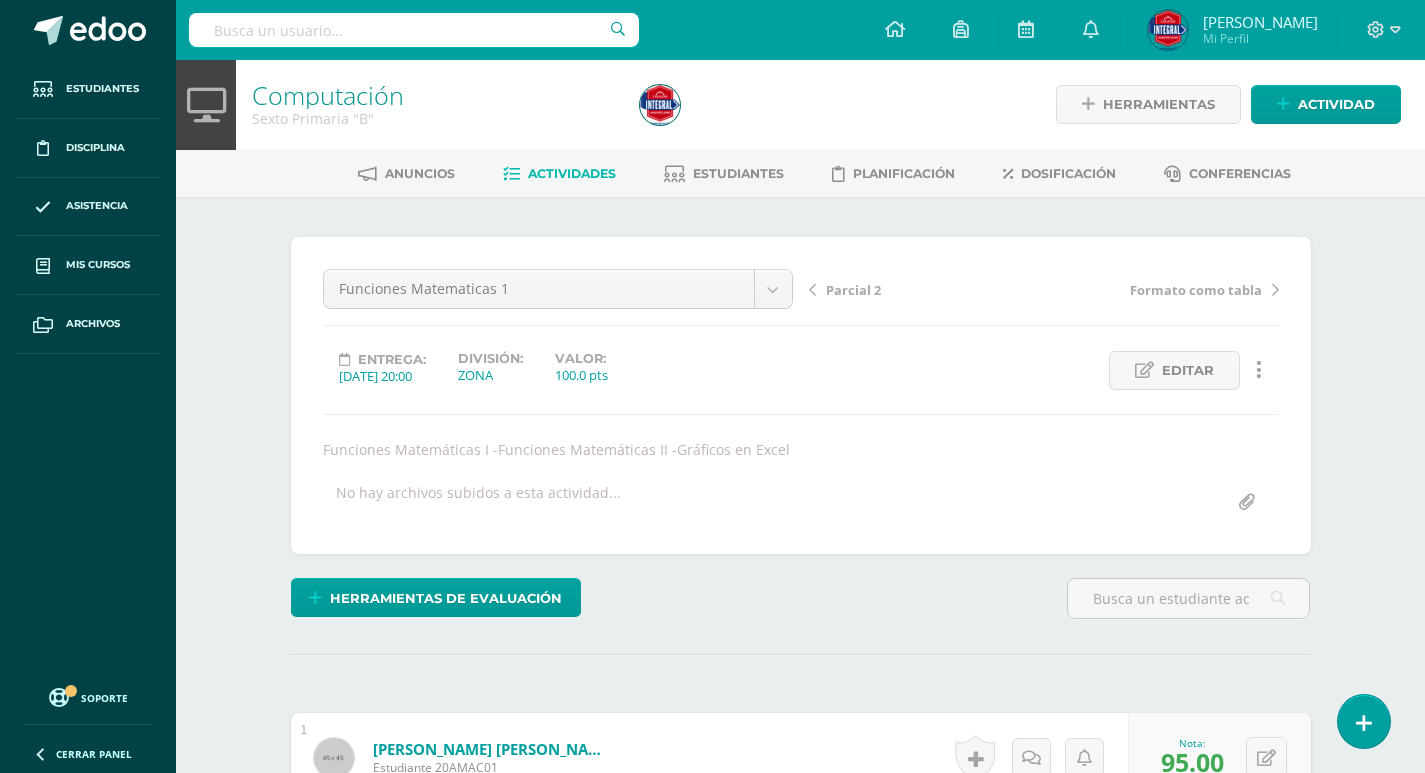 scroll, scrollTop: 0, scrollLeft: 0, axis: both 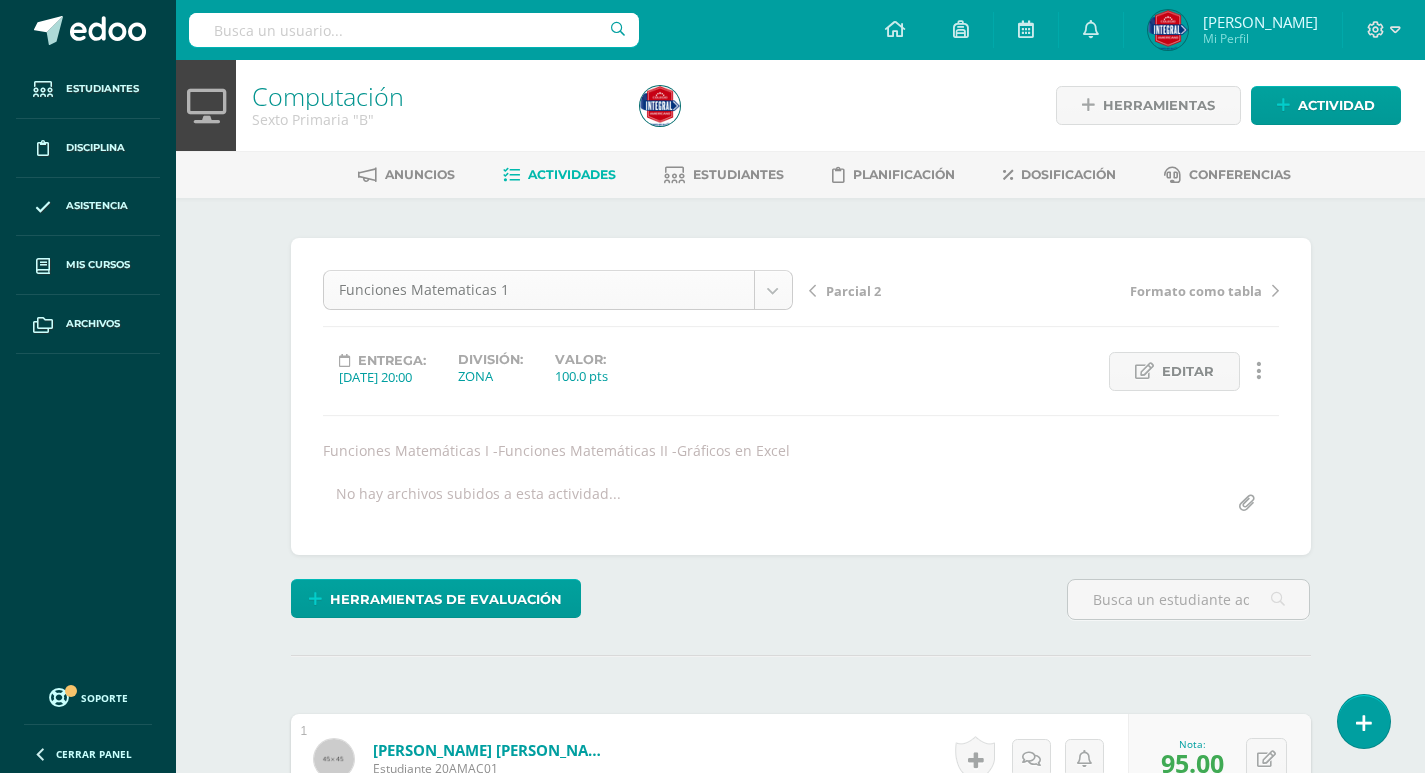 click on "Estudiantes Disciplina Asistencia Mis cursos Archivos Soporte
Centro de ayuda
Últimas actualizaciones
10+ Cerrar panel
Computación
Prekinder
Preprimaria
"A"
Actividades Estudiantes Planificación Dosificación
Computación
Kinder
Preprimaria
"A"
Actividades Estudiantes Planificación Dosificación
Computación
Kinder
Preprimaria
"B"
Actividades Estudiantes Planificación Dosificación
Computación
Actividades Estudiantes Planificación Dosificación Mi Perfil" at bounding box center [712, 2106] 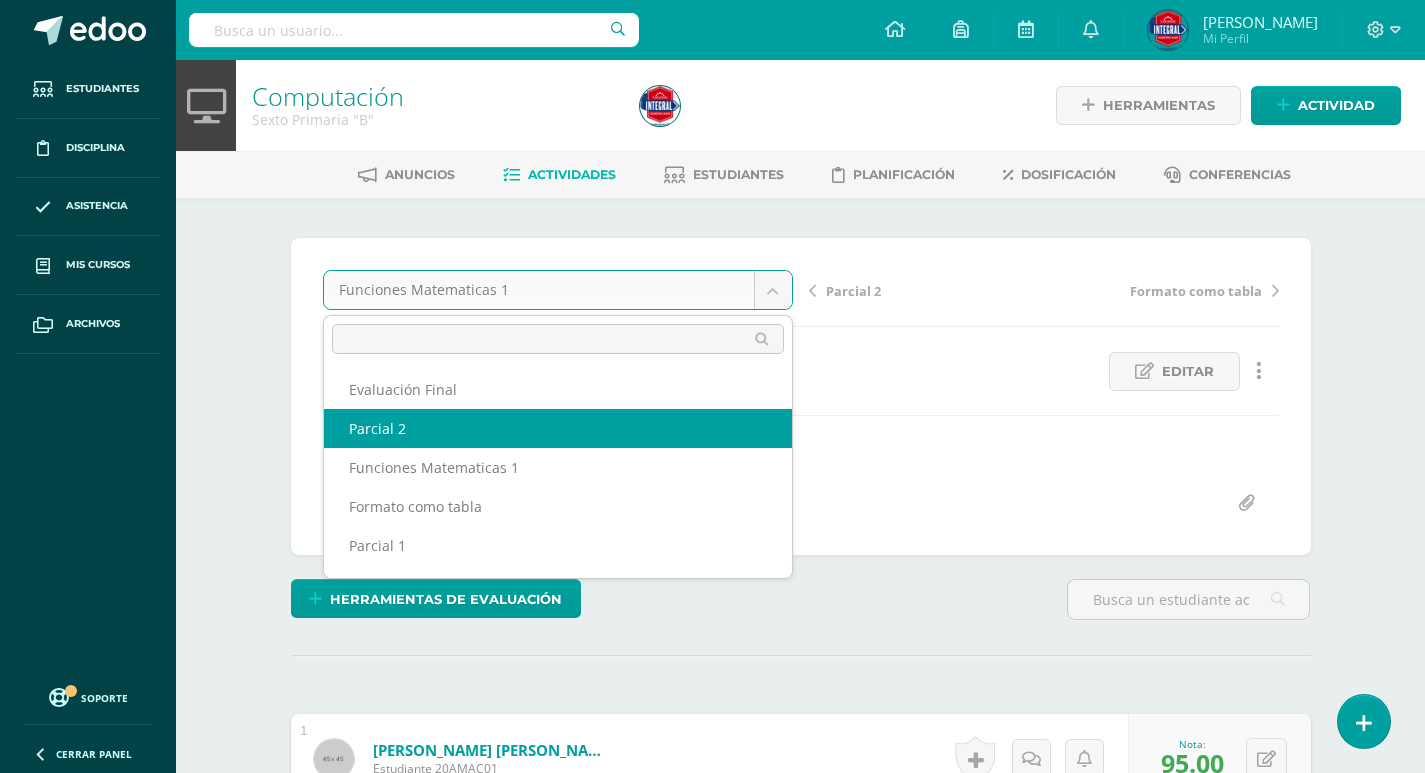 select on "/dashboard/teacher/grade-activity/186939/" 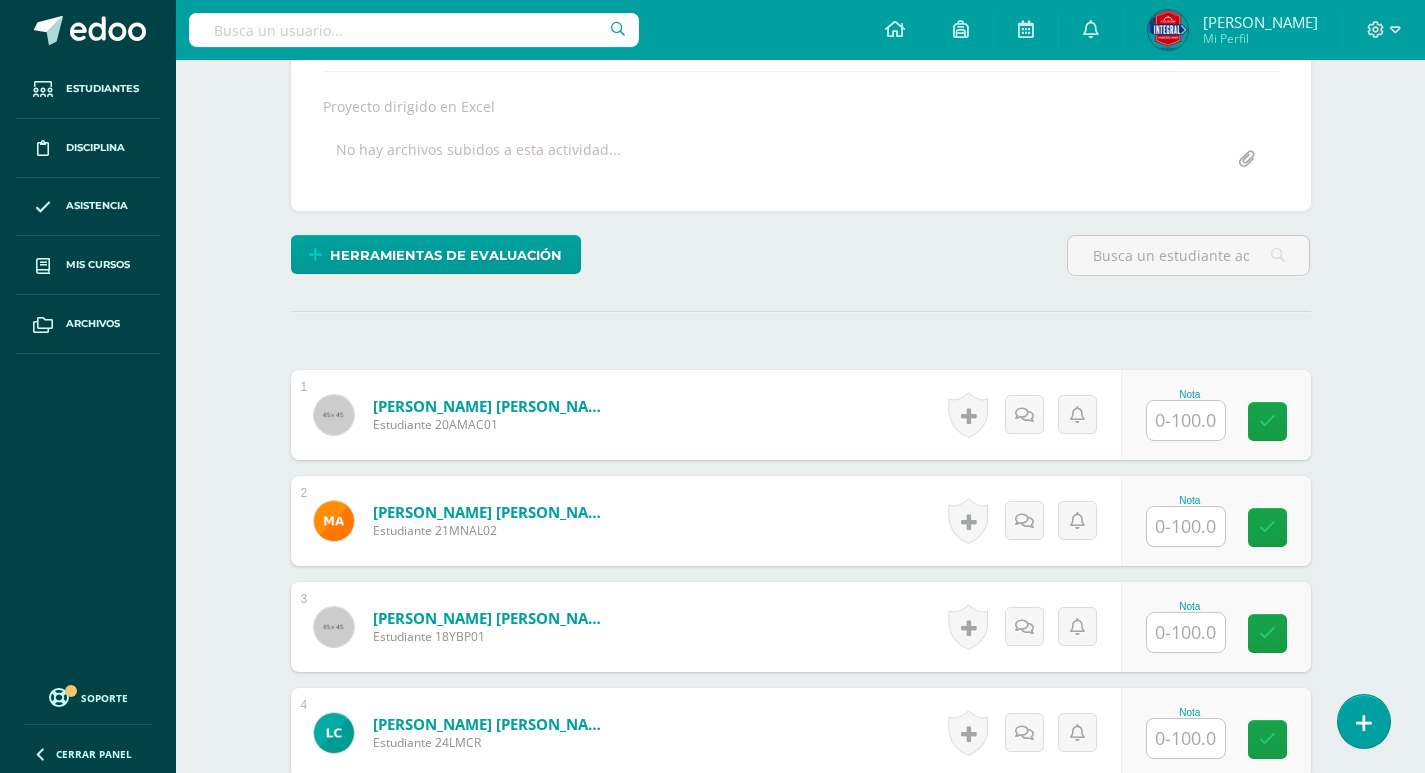 scroll, scrollTop: 590, scrollLeft: 0, axis: vertical 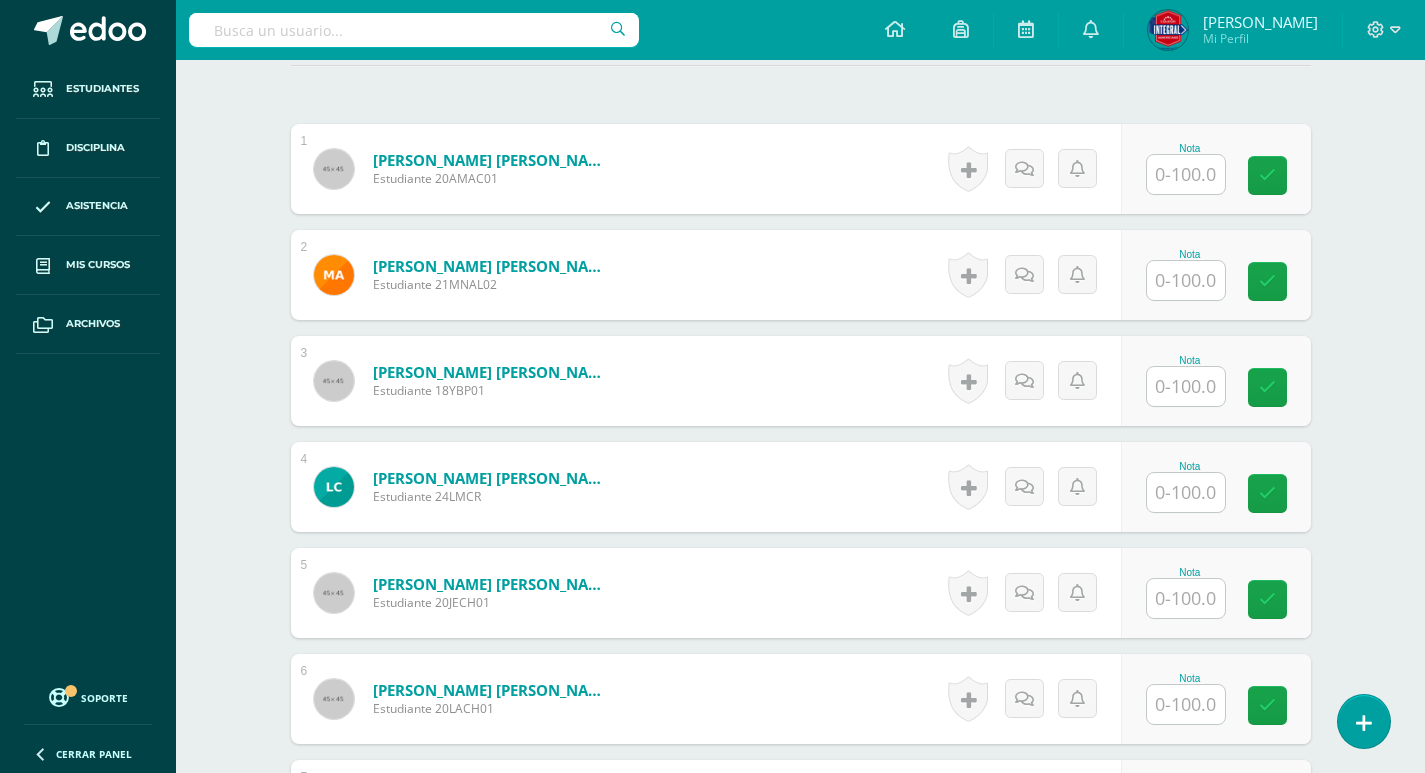 click at bounding box center [1186, 174] 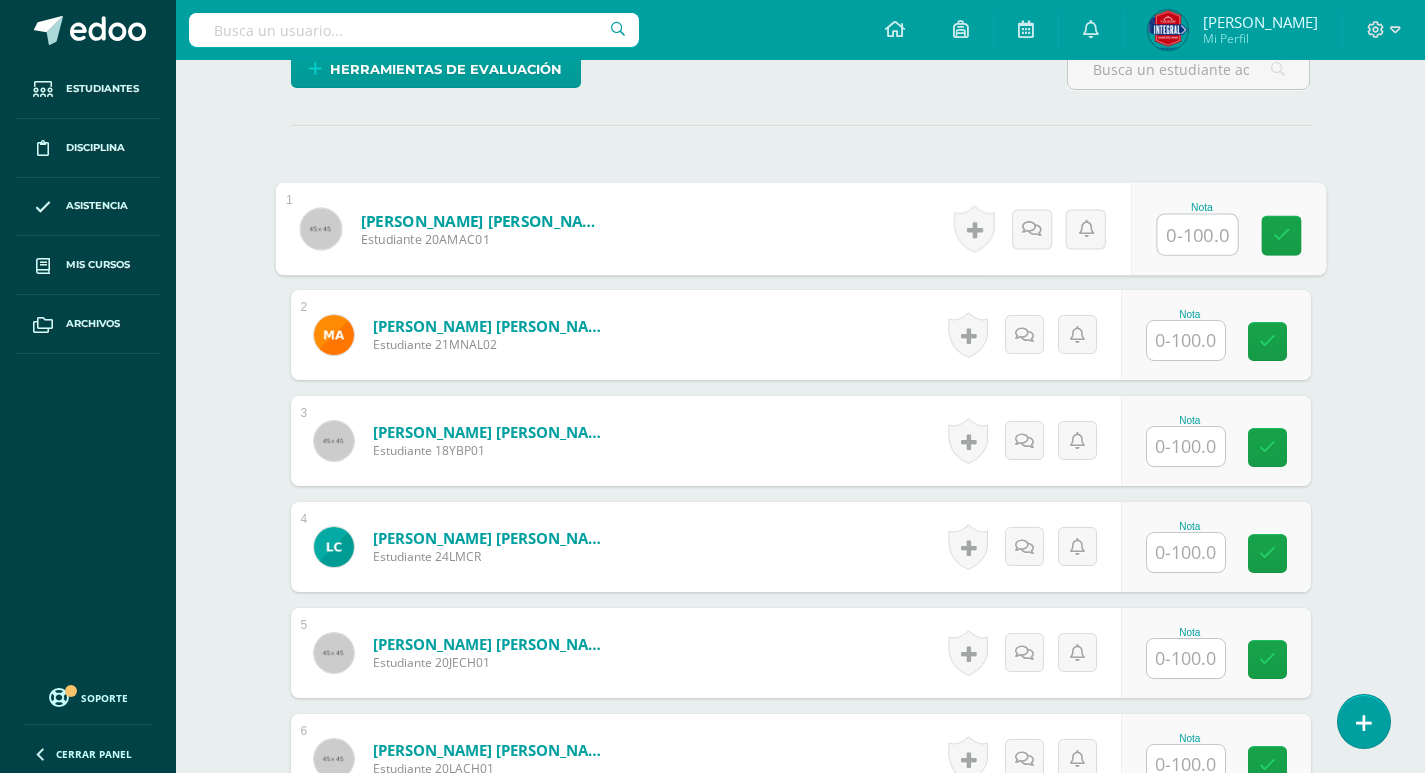 scroll, scrollTop: 390, scrollLeft: 0, axis: vertical 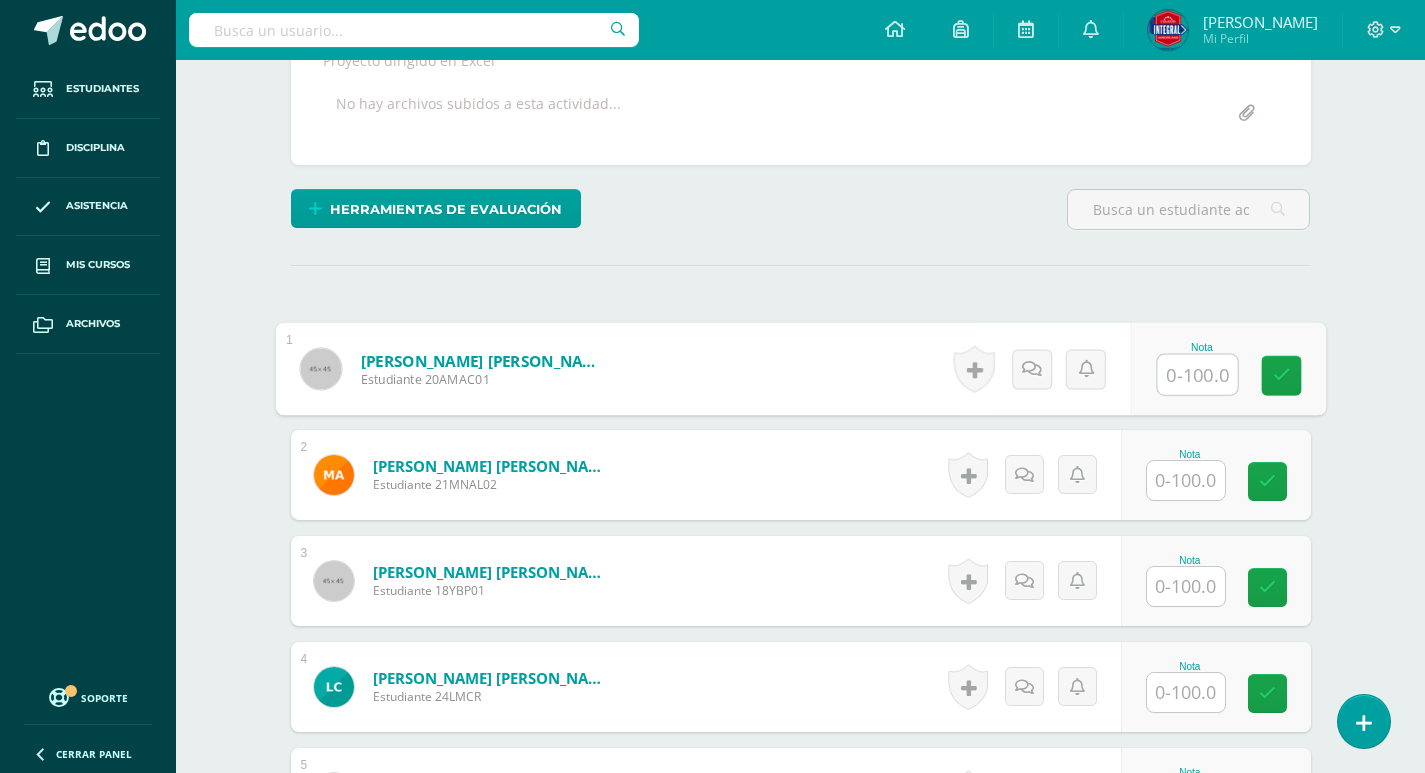 click at bounding box center (1197, 375) 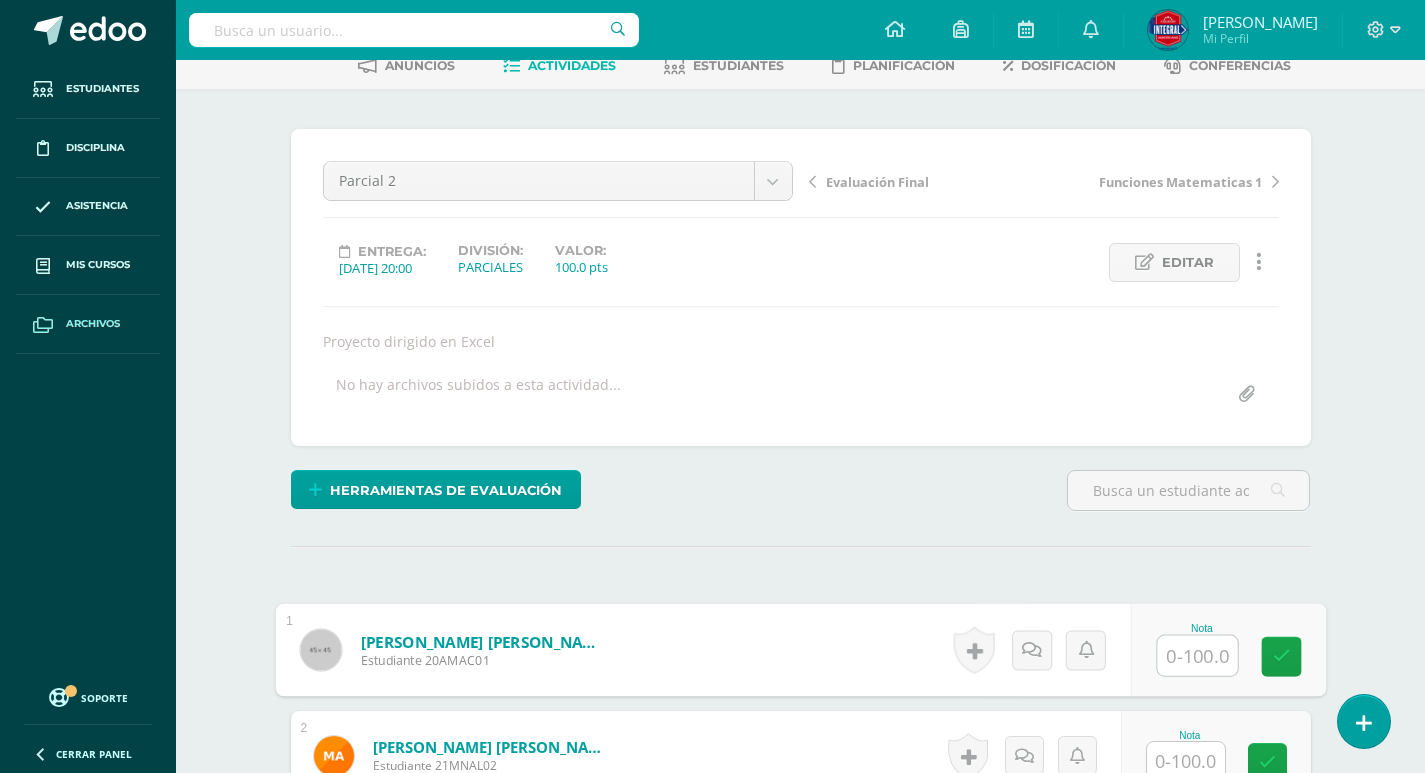 scroll, scrollTop: 0, scrollLeft: 0, axis: both 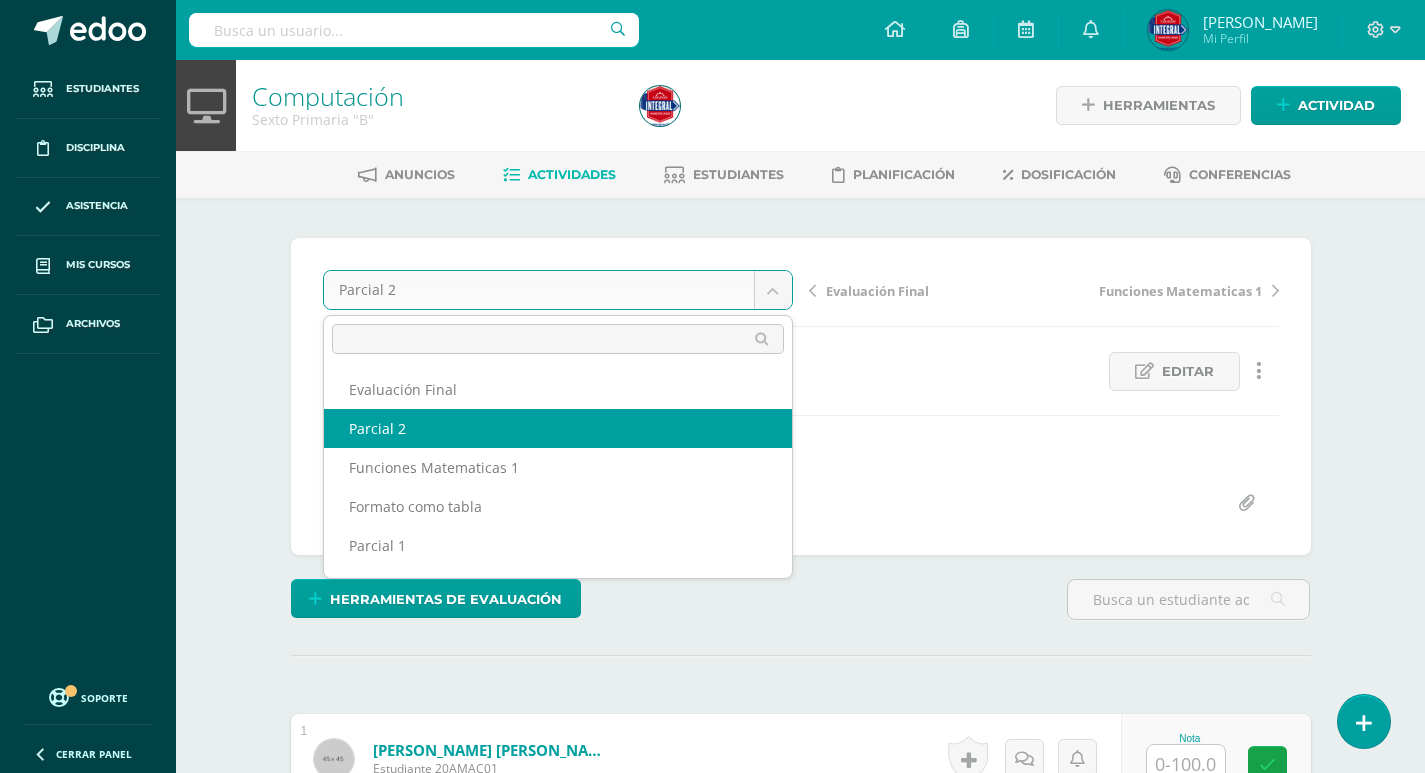 click on "Estudiantes Disciplina Asistencia Mis cursos Archivos Soporte
Centro de ayuda
Últimas actualizaciones
10+ Cerrar panel
Computación
Prekinder
Preprimaria
"A"
Actividades Estudiantes Planificación Dosificación
Computación
Kinder
Preprimaria
"A"
Actividades Estudiantes Planificación Dosificación
Computación
Kinder
Preprimaria
"B"
Actividades Estudiantes Planificación Dosificación
Computación
Actividades Estudiantes Planificación Dosificación Mi Perfil" at bounding box center (712, 2106) 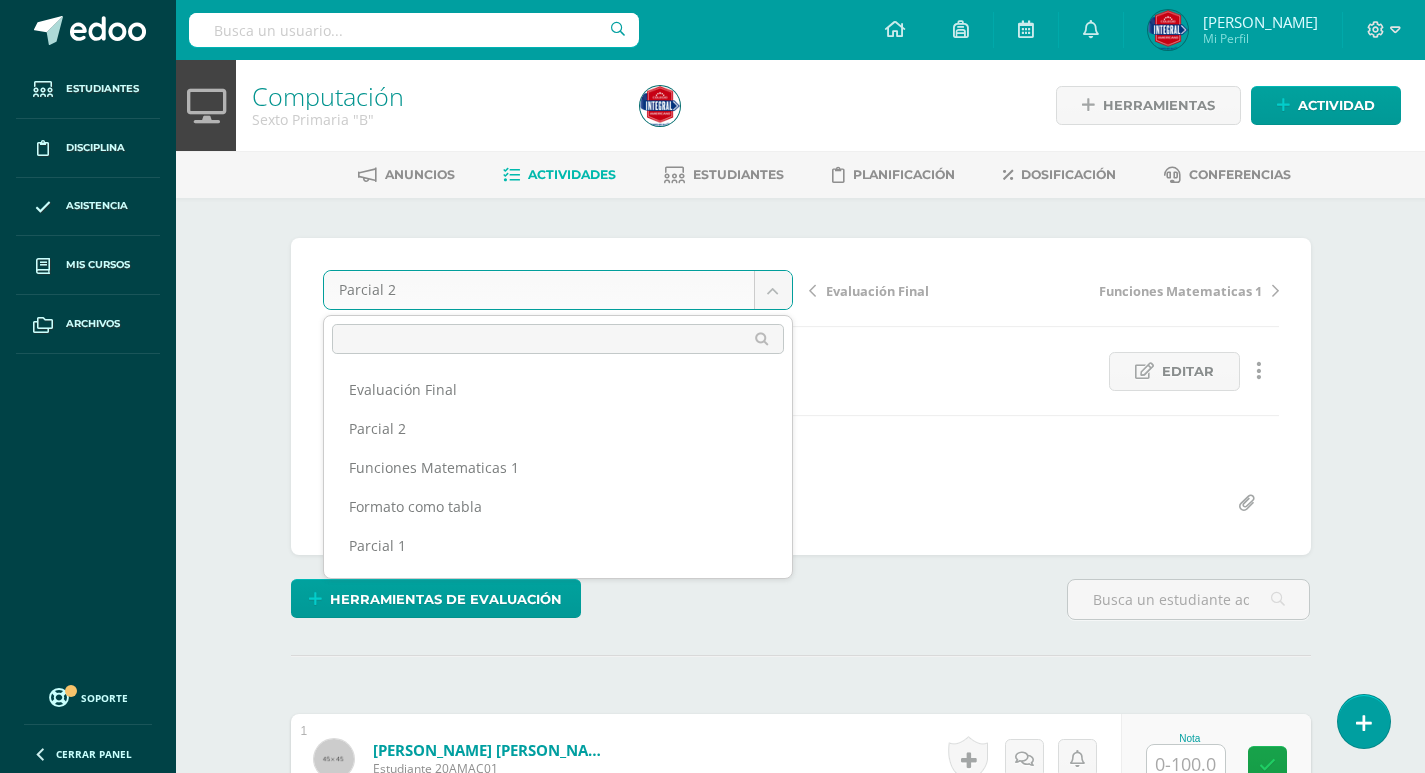click on "Estudiantes Disciplina Asistencia Mis cursos Archivos Soporte
Centro de ayuda
Últimas actualizaciones
10+ Cerrar panel
Computación
Prekinder
Preprimaria
"A"
Actividades Estudiantes Planificación Dosificación
Computación
Kinder
Preprimaria
"A"
Actividades Estudiantes Planificación Dosificación
Computación
Kinder
Preprimaria
"B"
Actividades Estudiantes Planificación Dosificación
Computación
Actividades Estudiantes Planificación Dosificación Mi Perfil" at bounding box center [712, 2106] 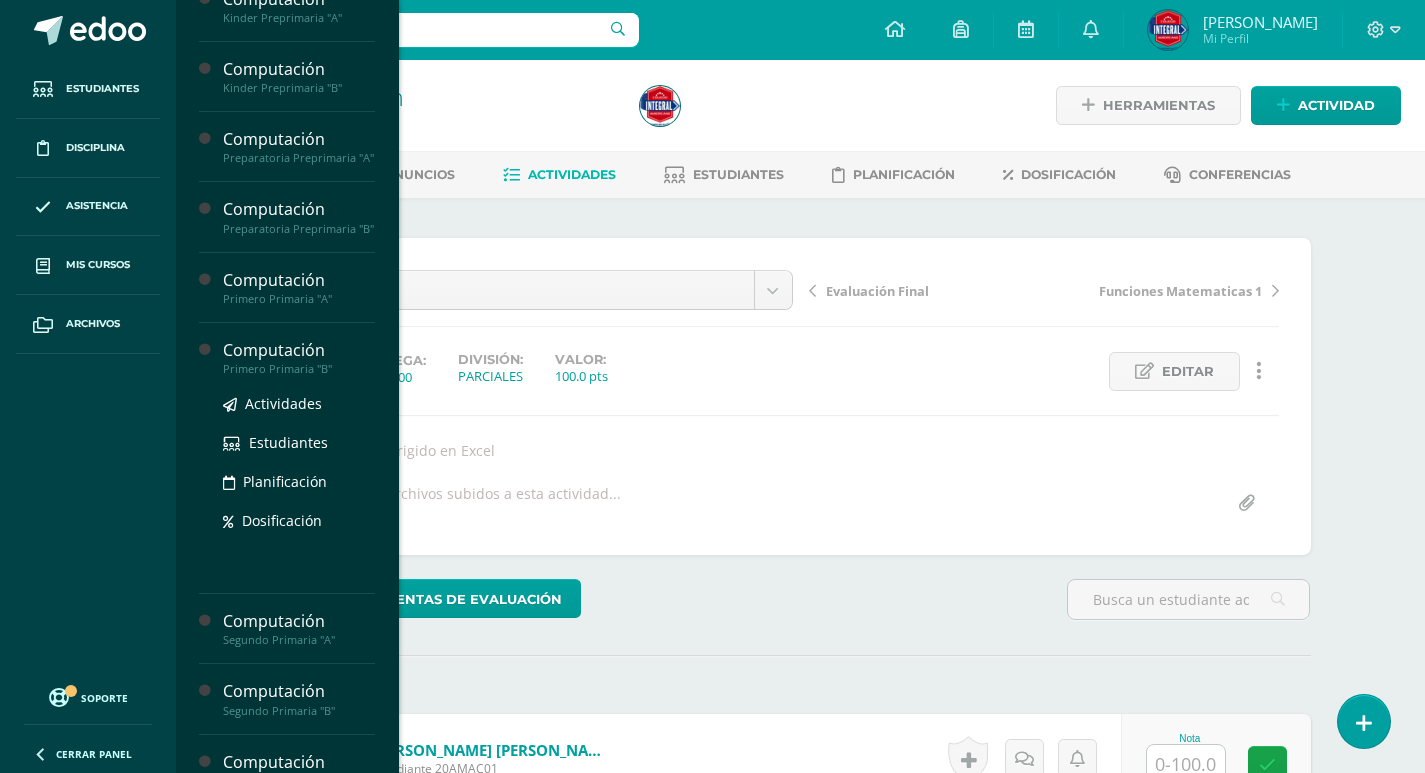 scroll, scrollTop: 300, scrollLeft: 0, axis: vertical 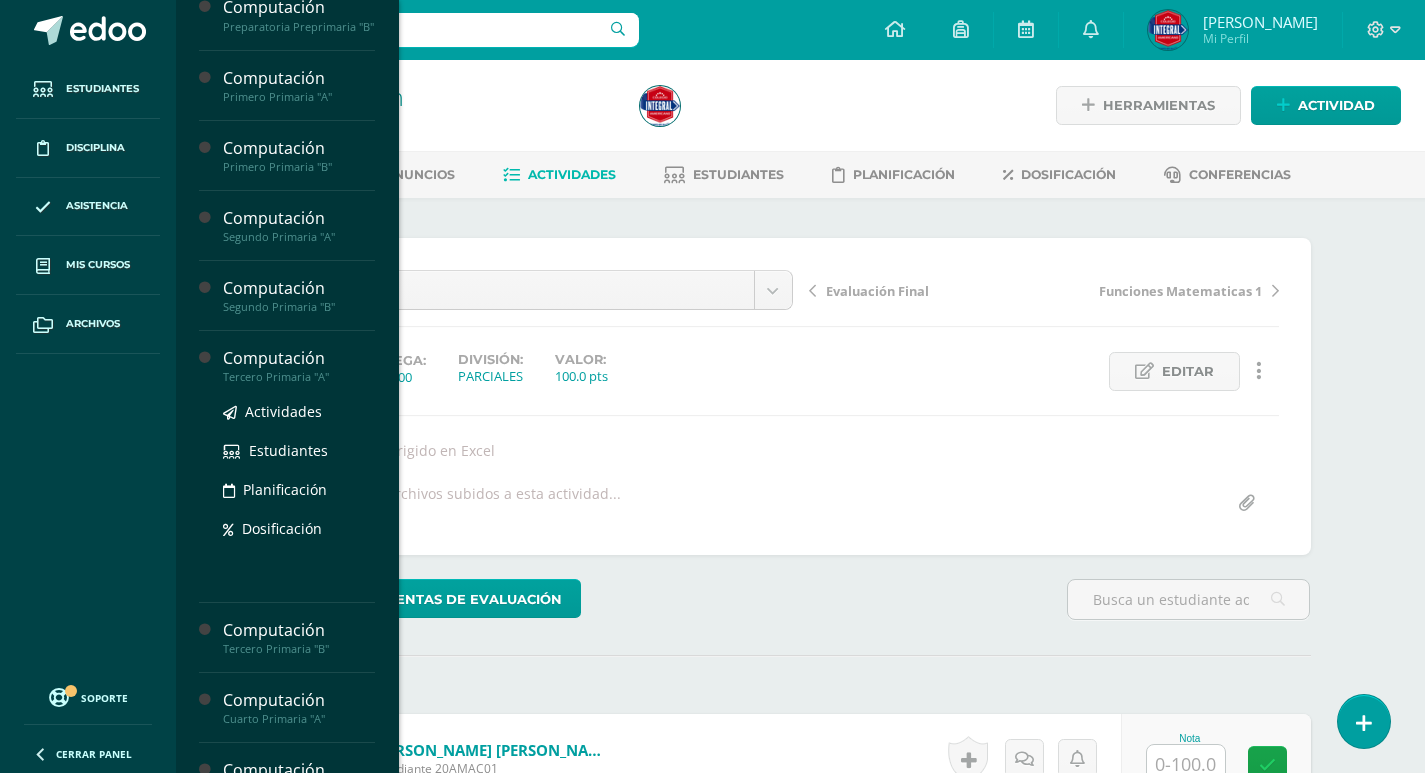 click on "Computación" at bounding box center (299, 358) 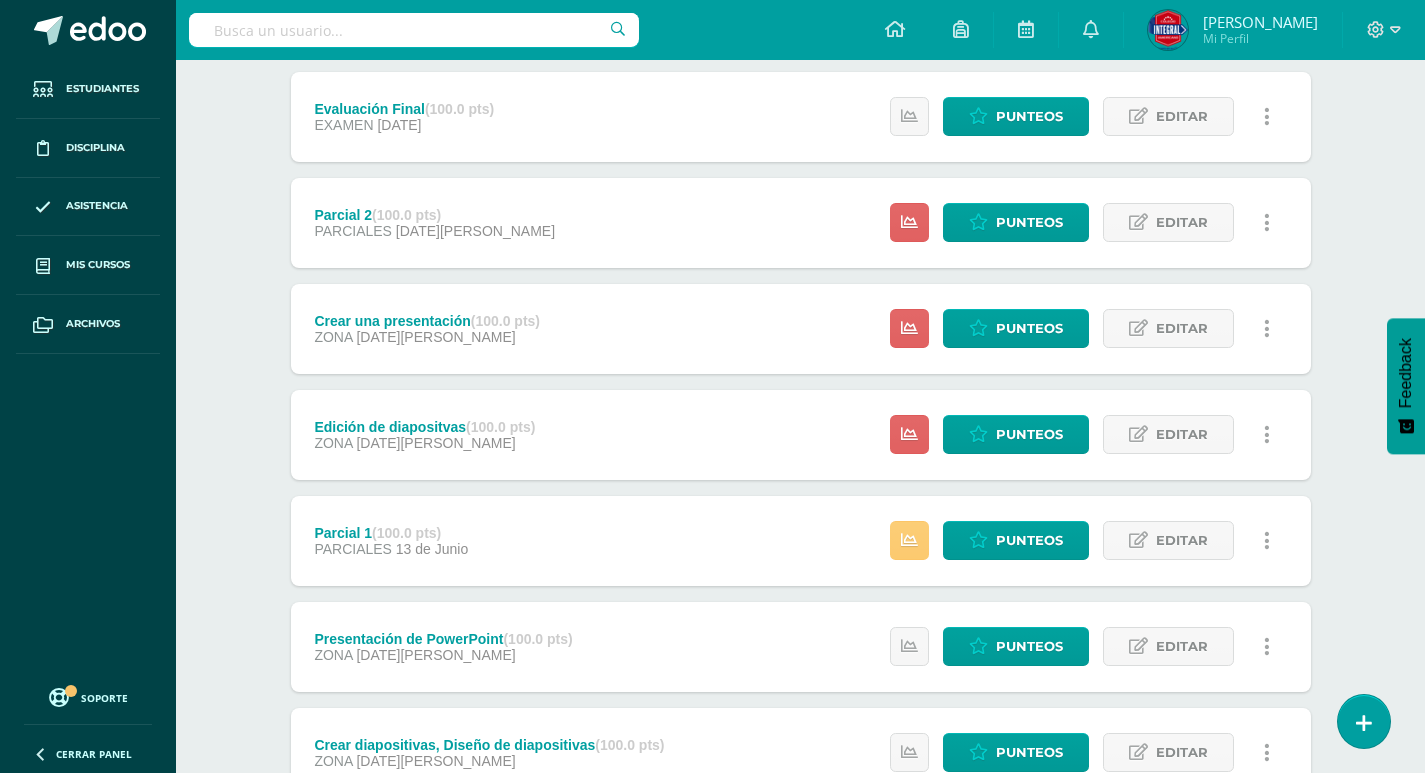 scroll, scrollTop: 219, scrollLeft: 0, axis: vertical 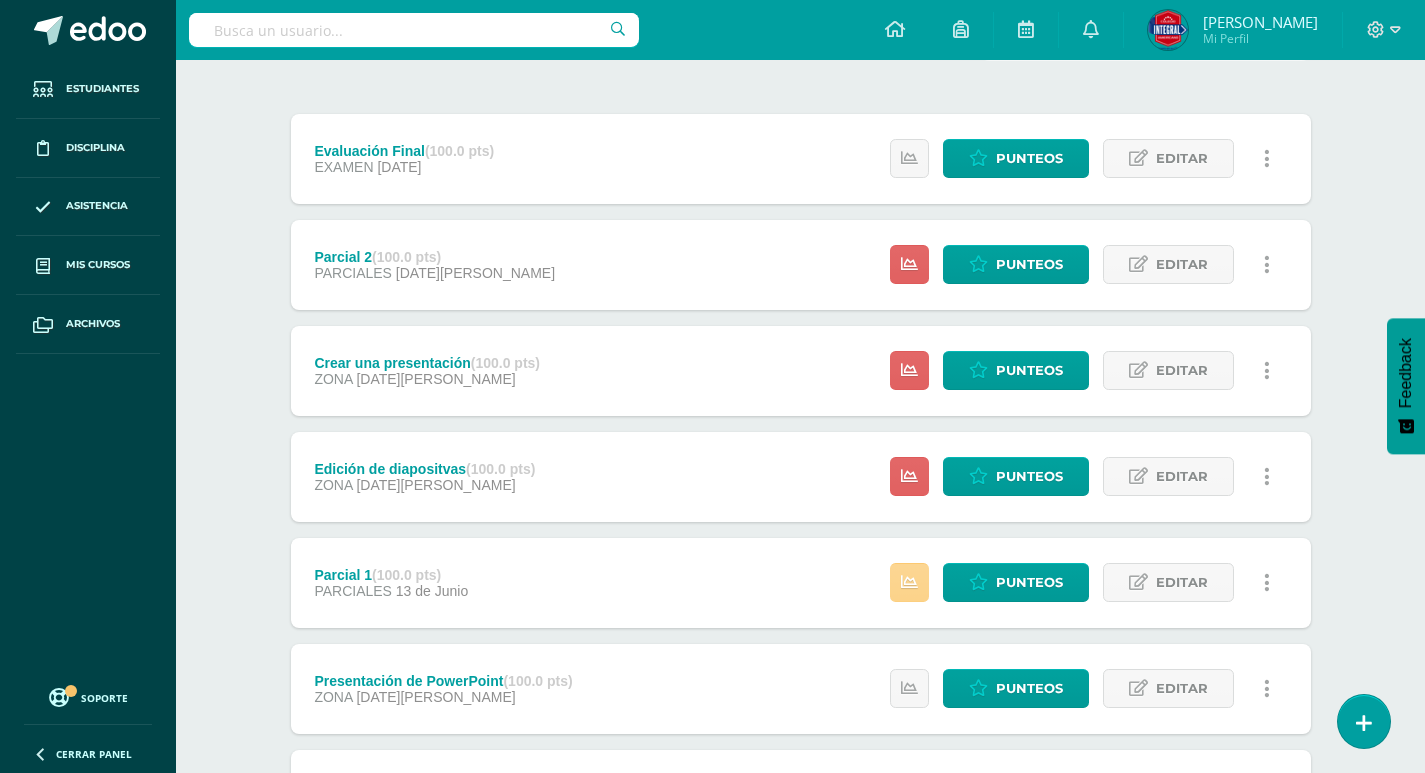 click at bounding box center [909, 582] 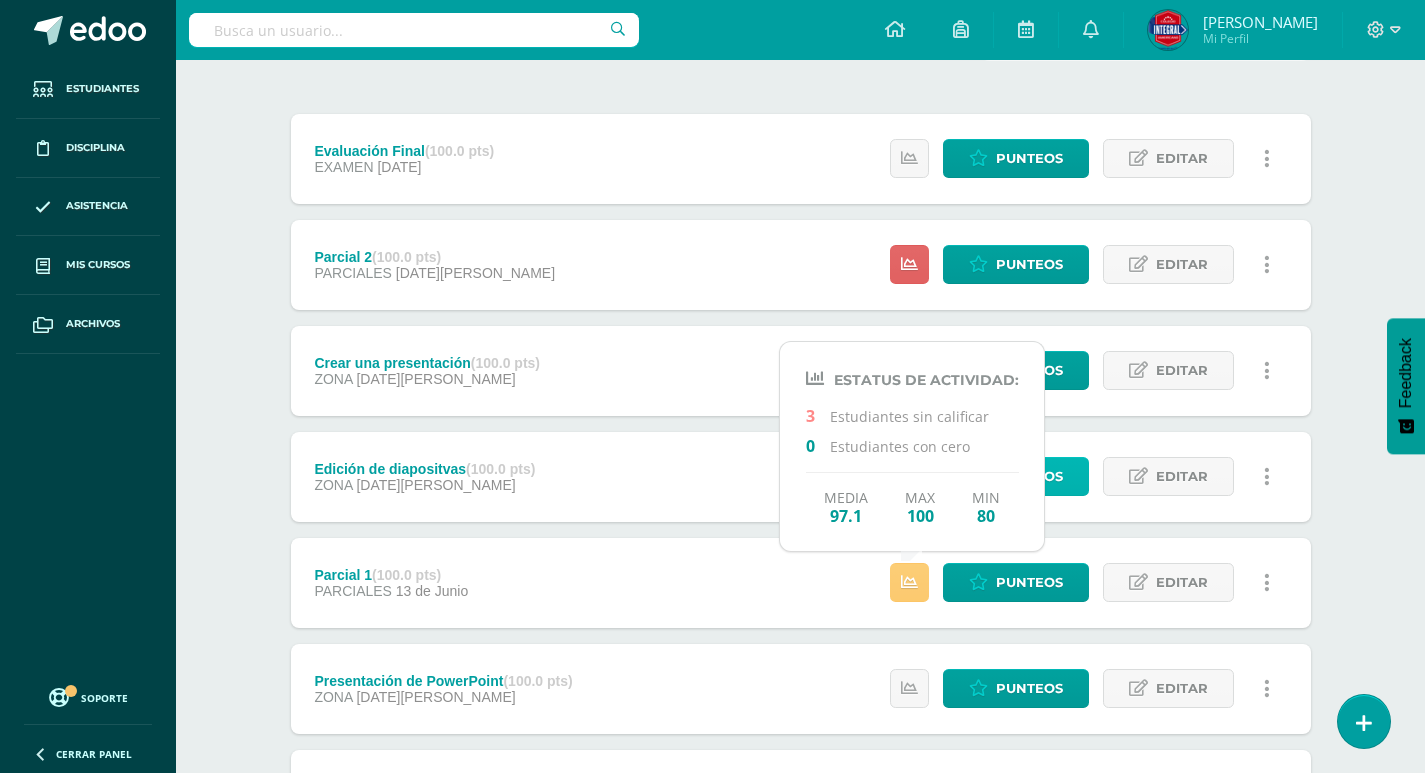 click on "Punteos" at bounding box center [1029, 476] 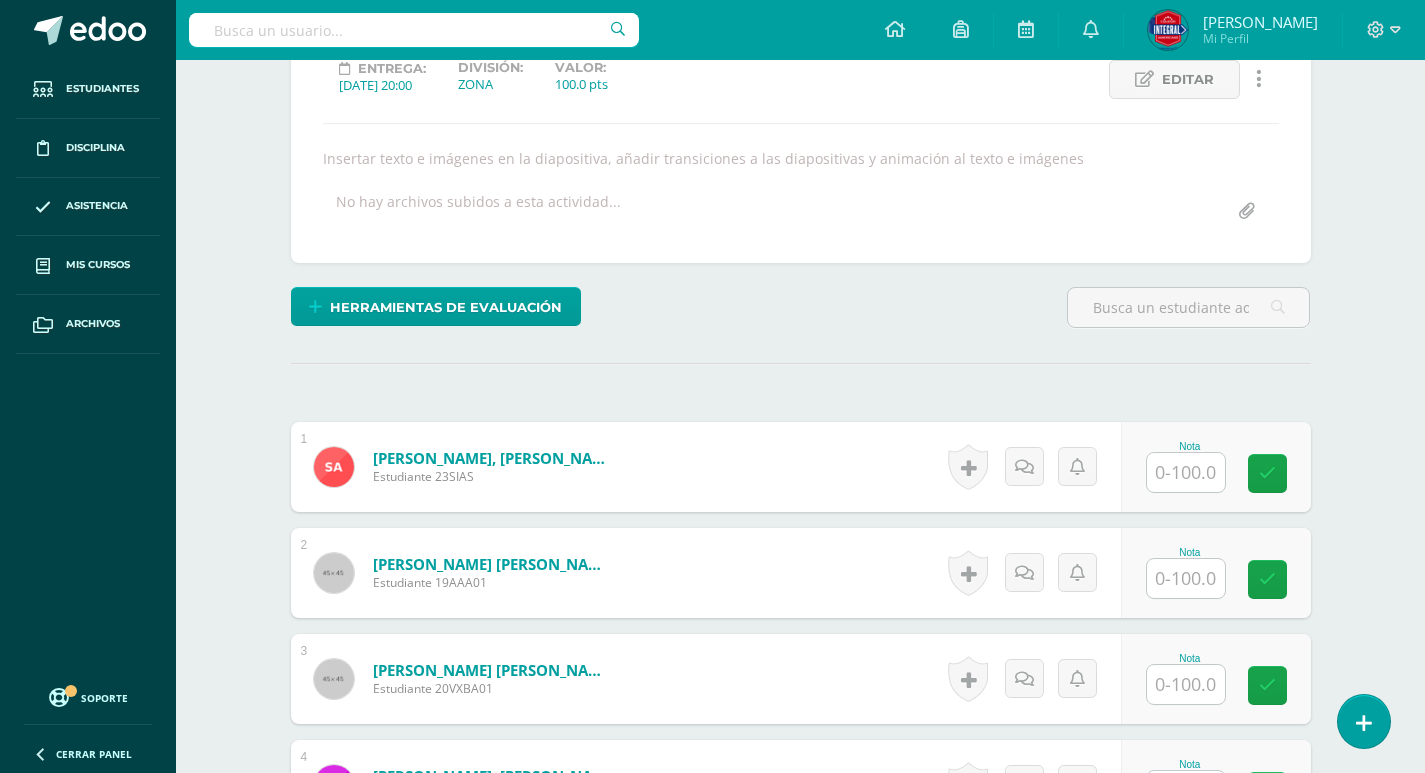 scroll, scrollTop: 301, scrollLeft: 0, axis: vertical 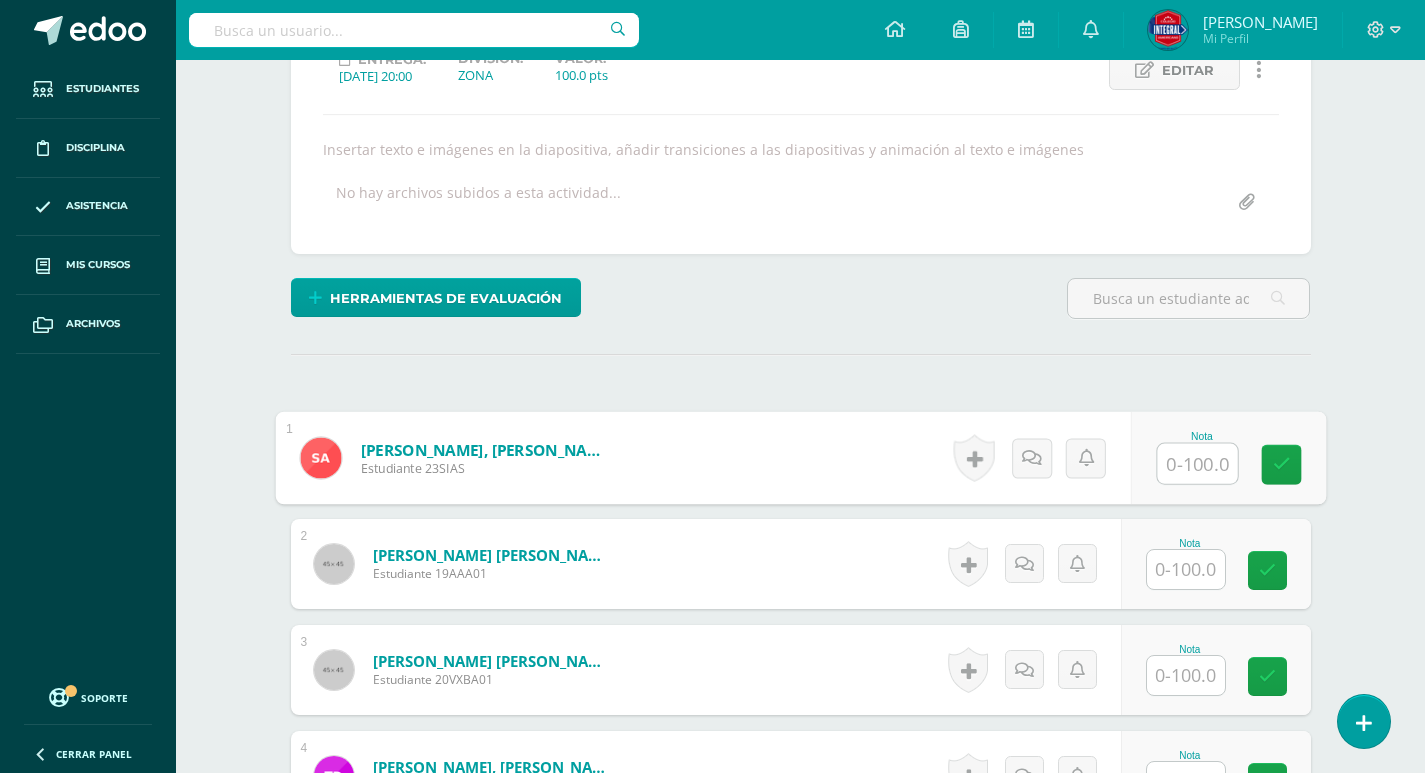 click at bounding box center [1197, 464] 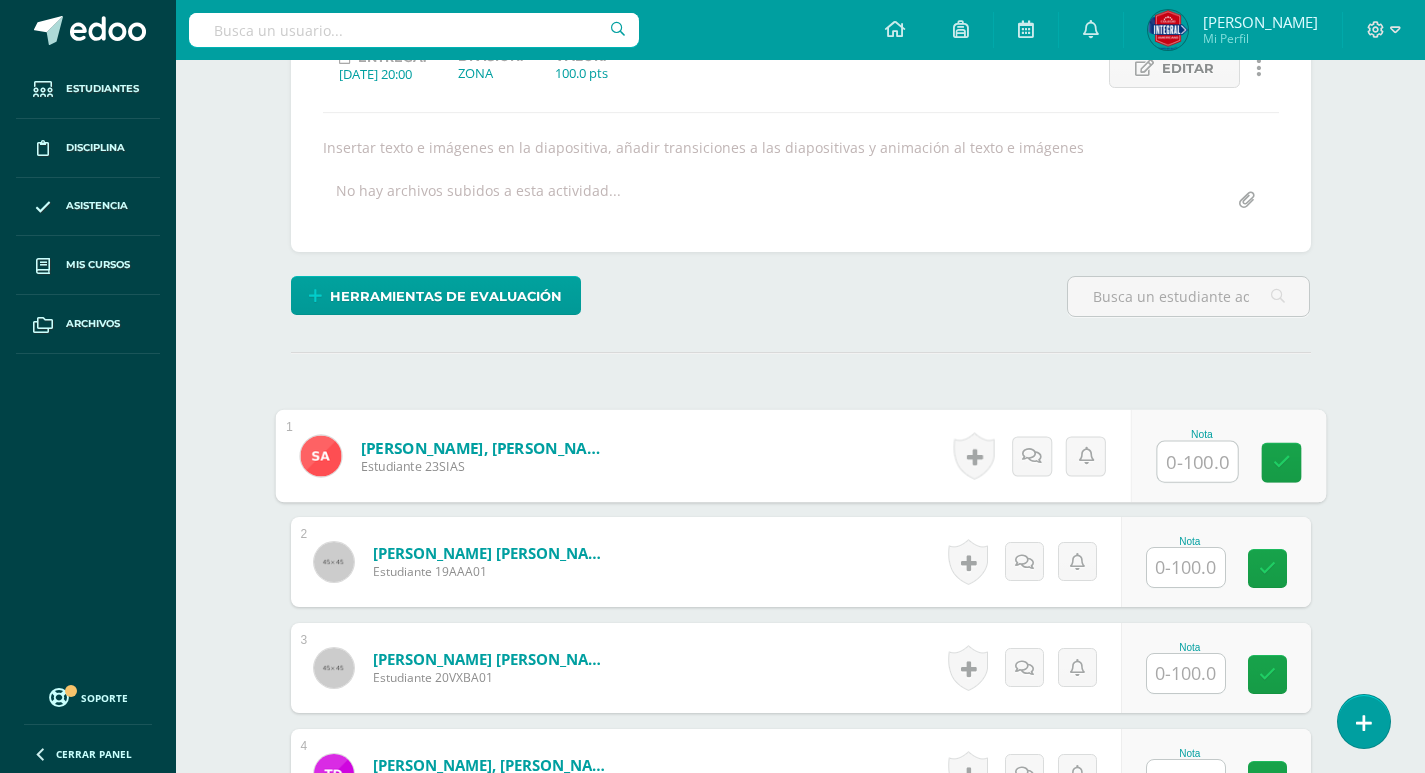 scroll, scrollTop: 304, scrollLeft: 0, axis: vertical 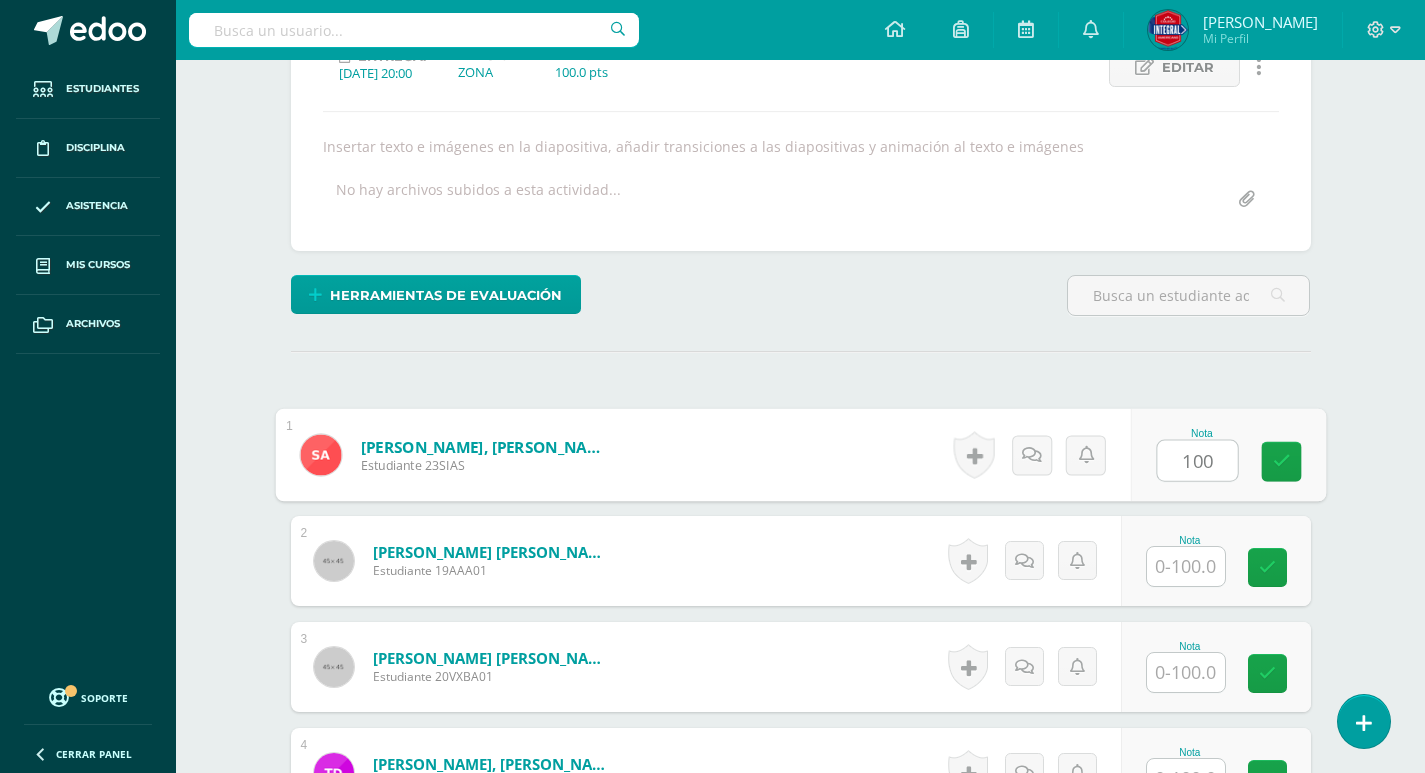 type on "100" 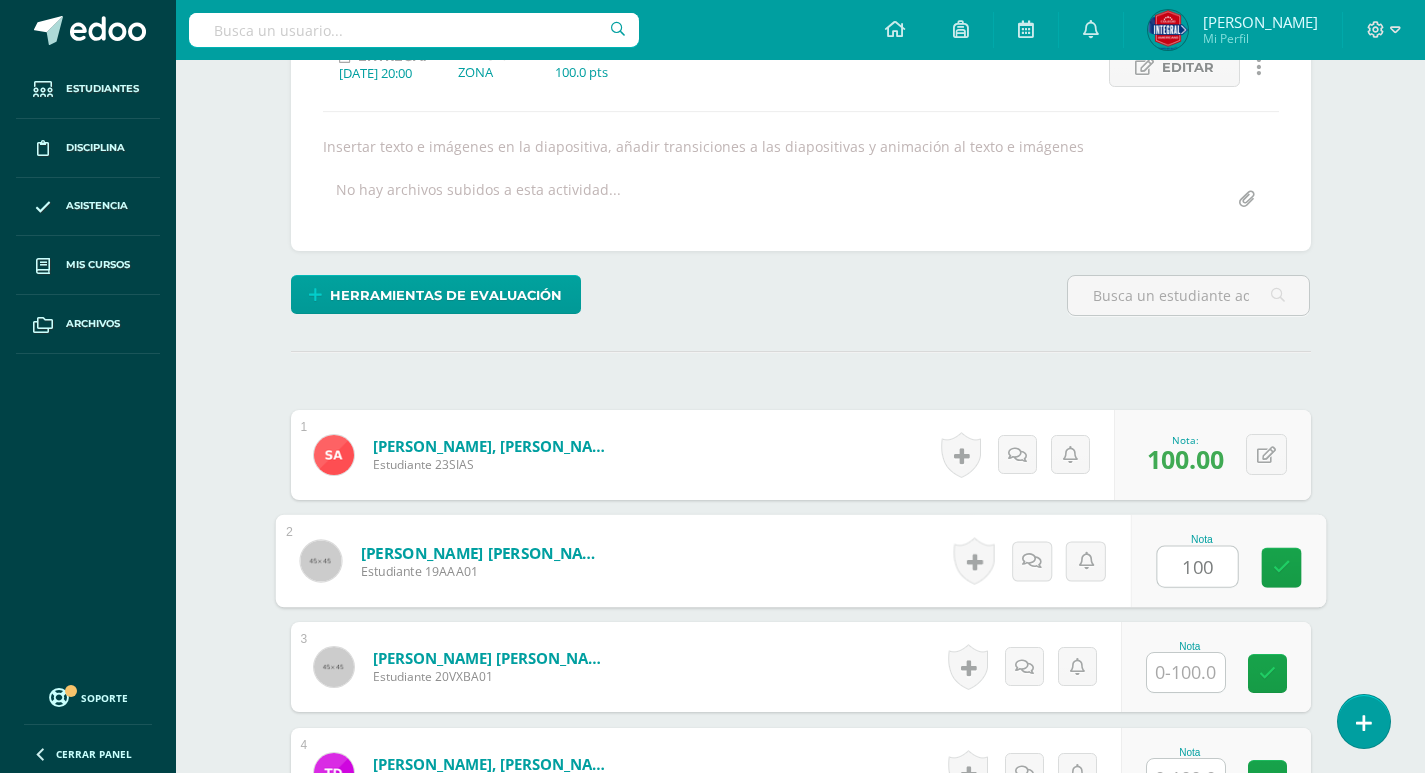 type on "100" 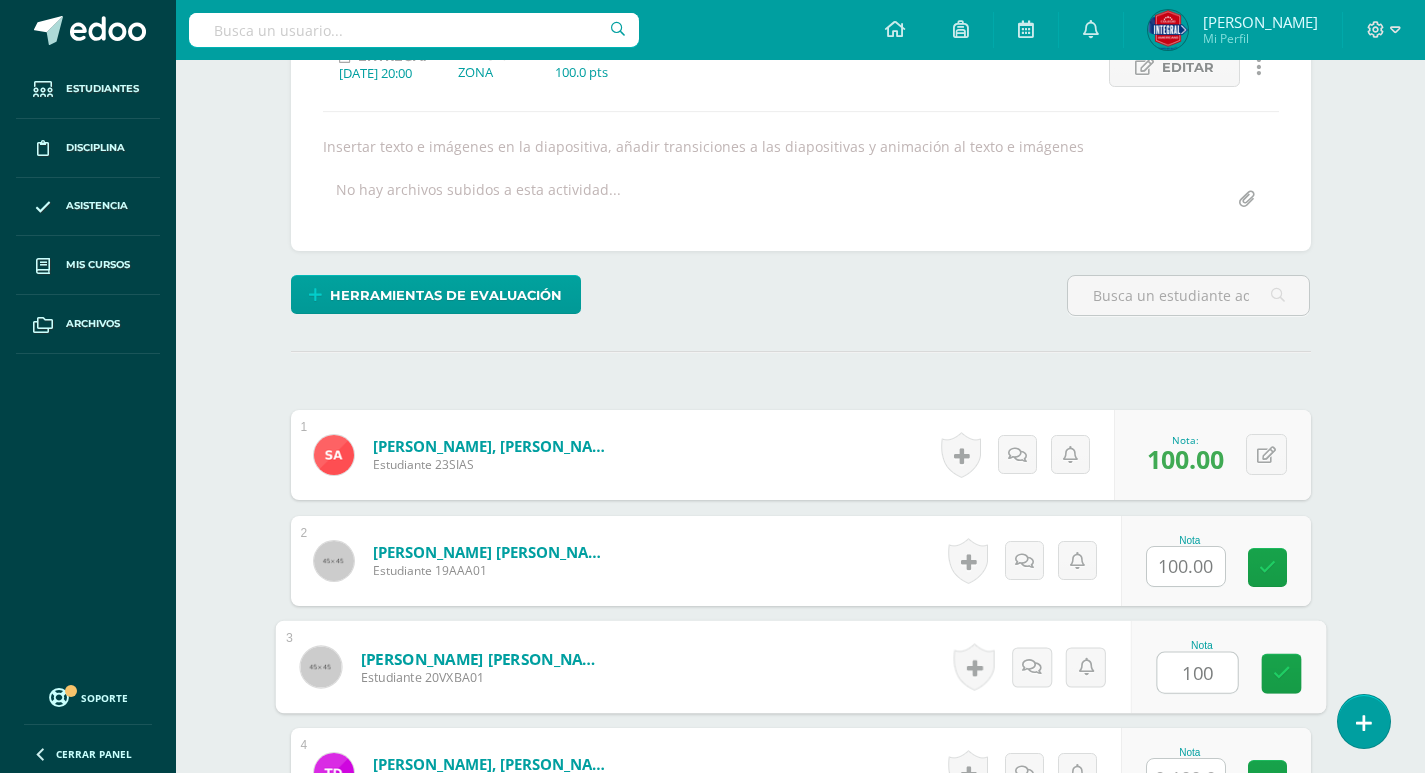 type on "100" 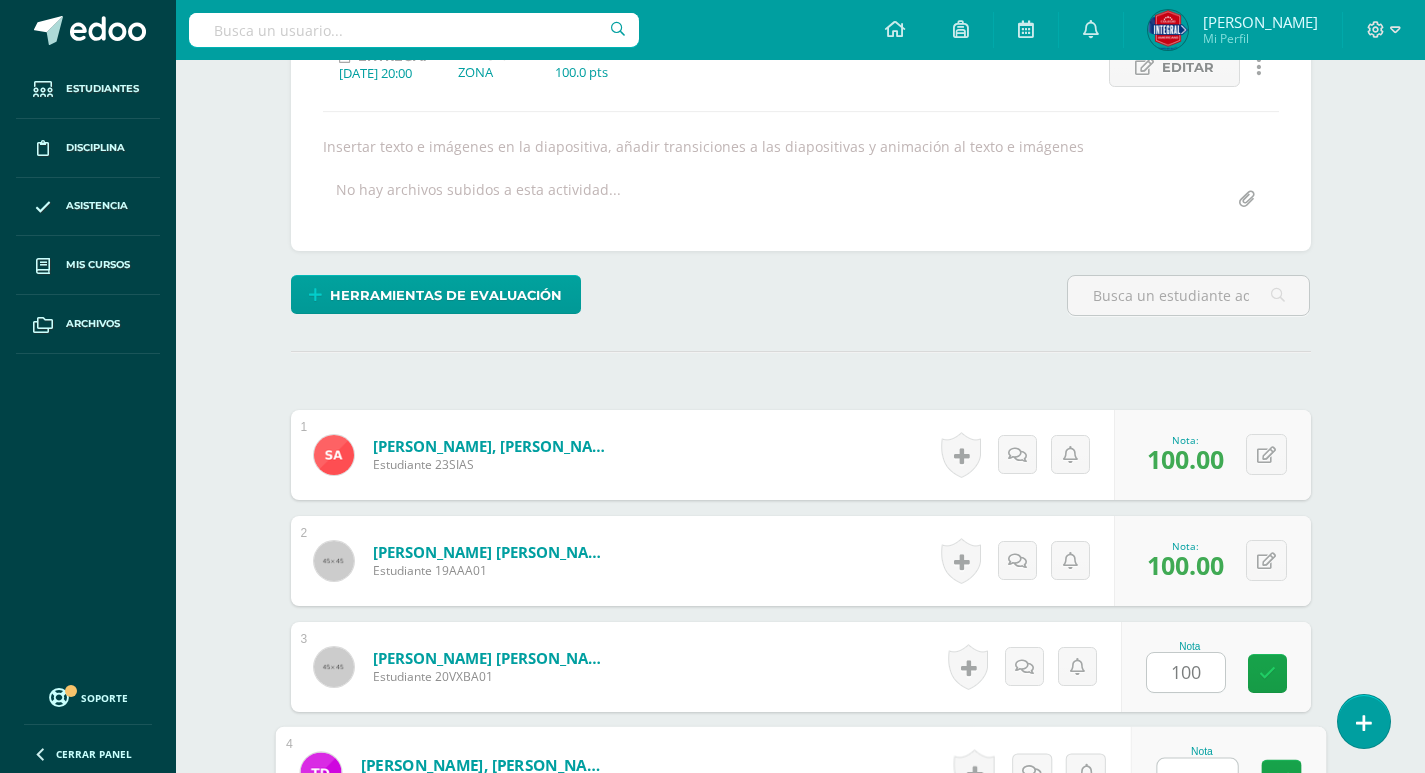 scroll, scrollTop: 329, scrollLeft: 0, axis: vertical 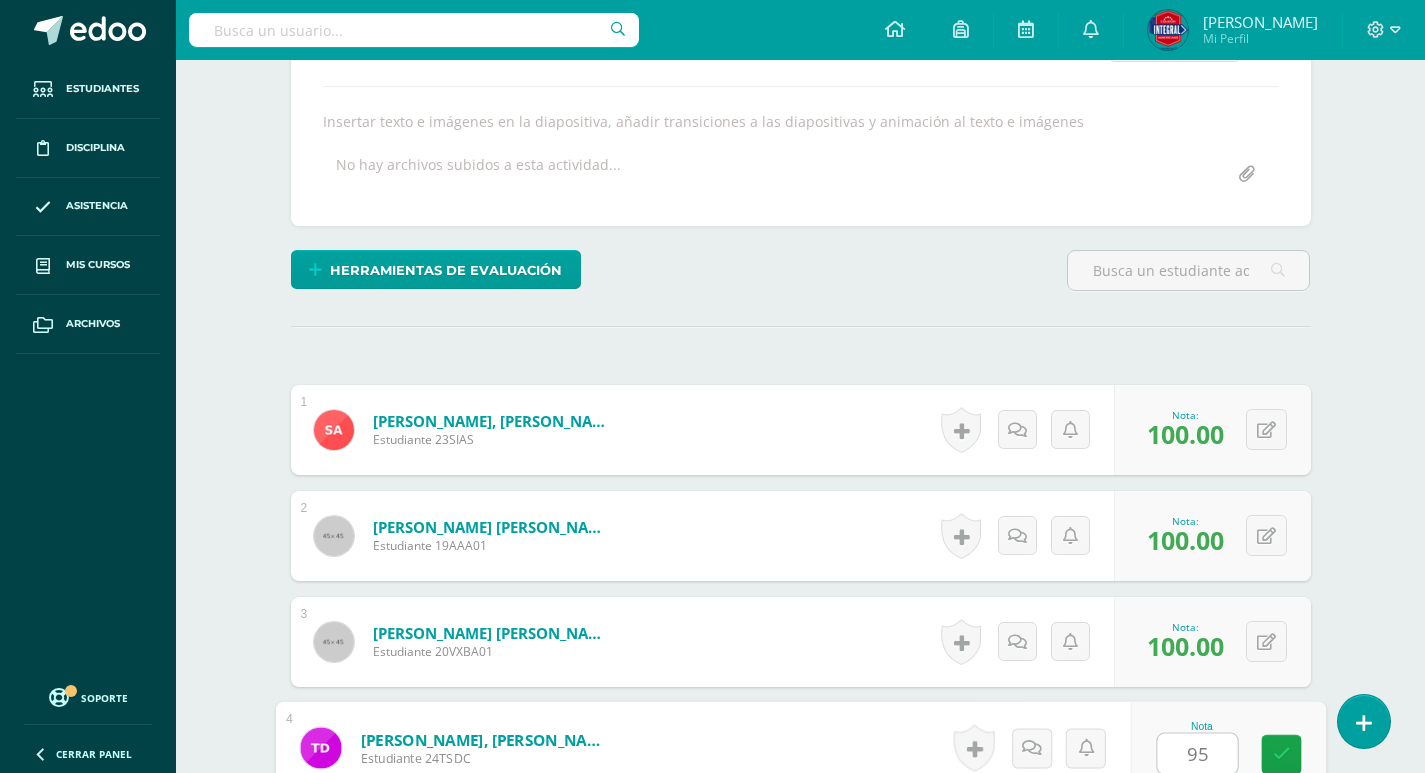 type on "95" 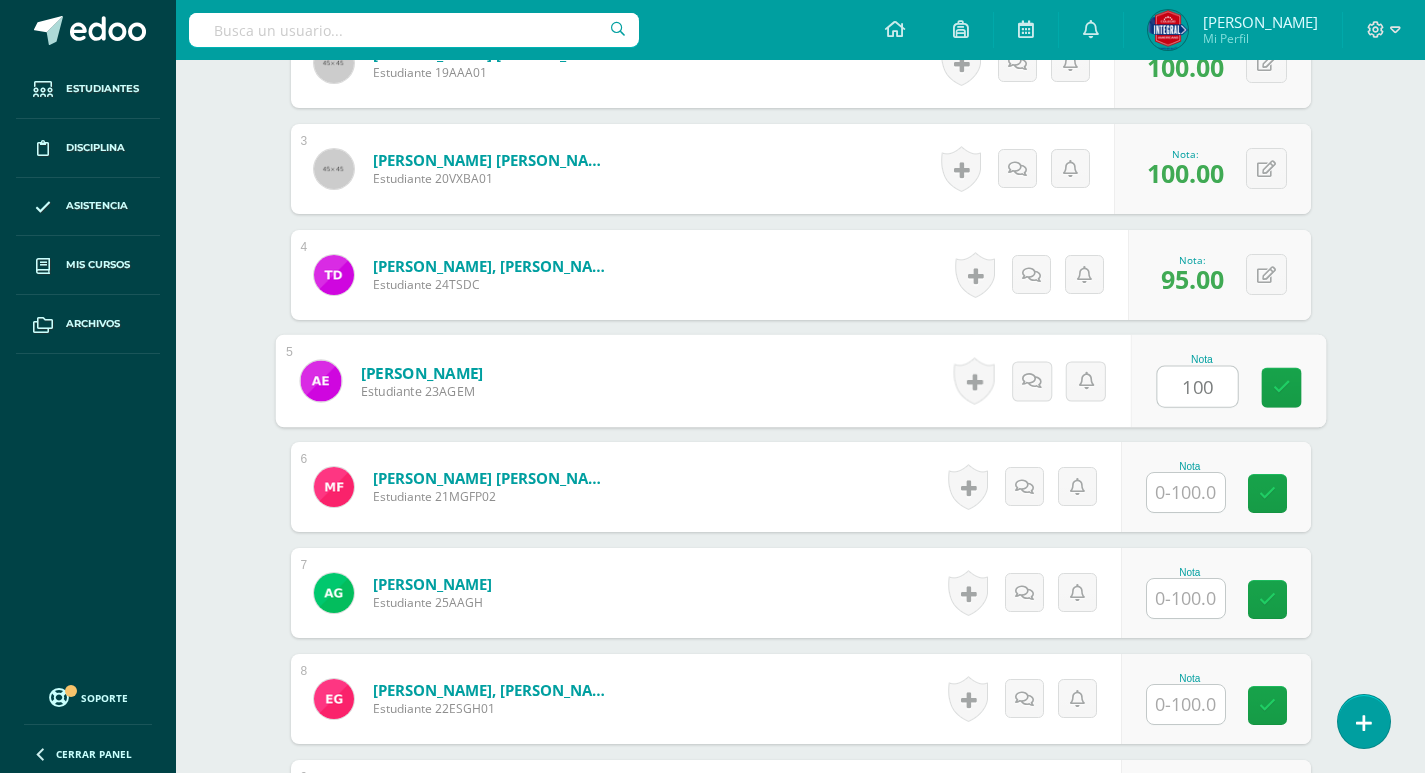type on "100" 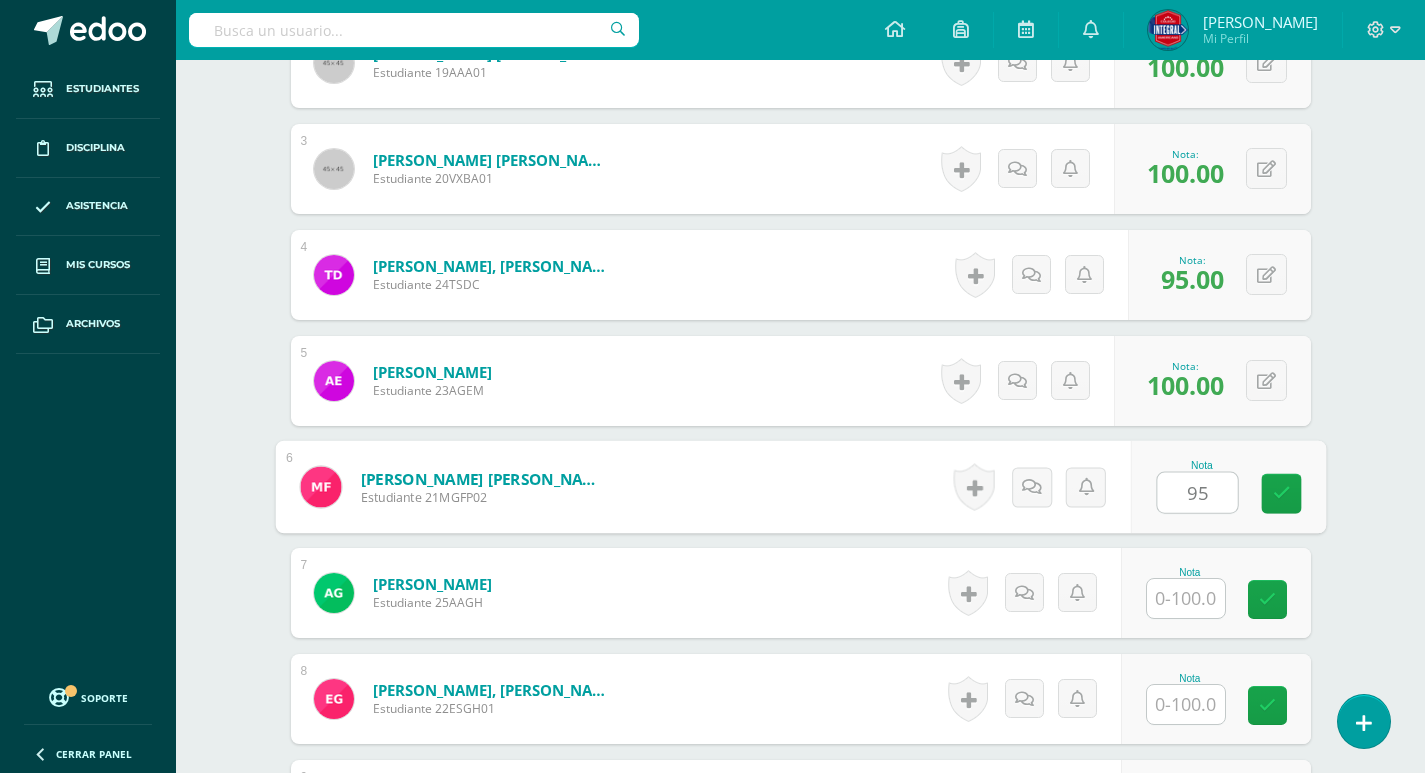 type on "95" 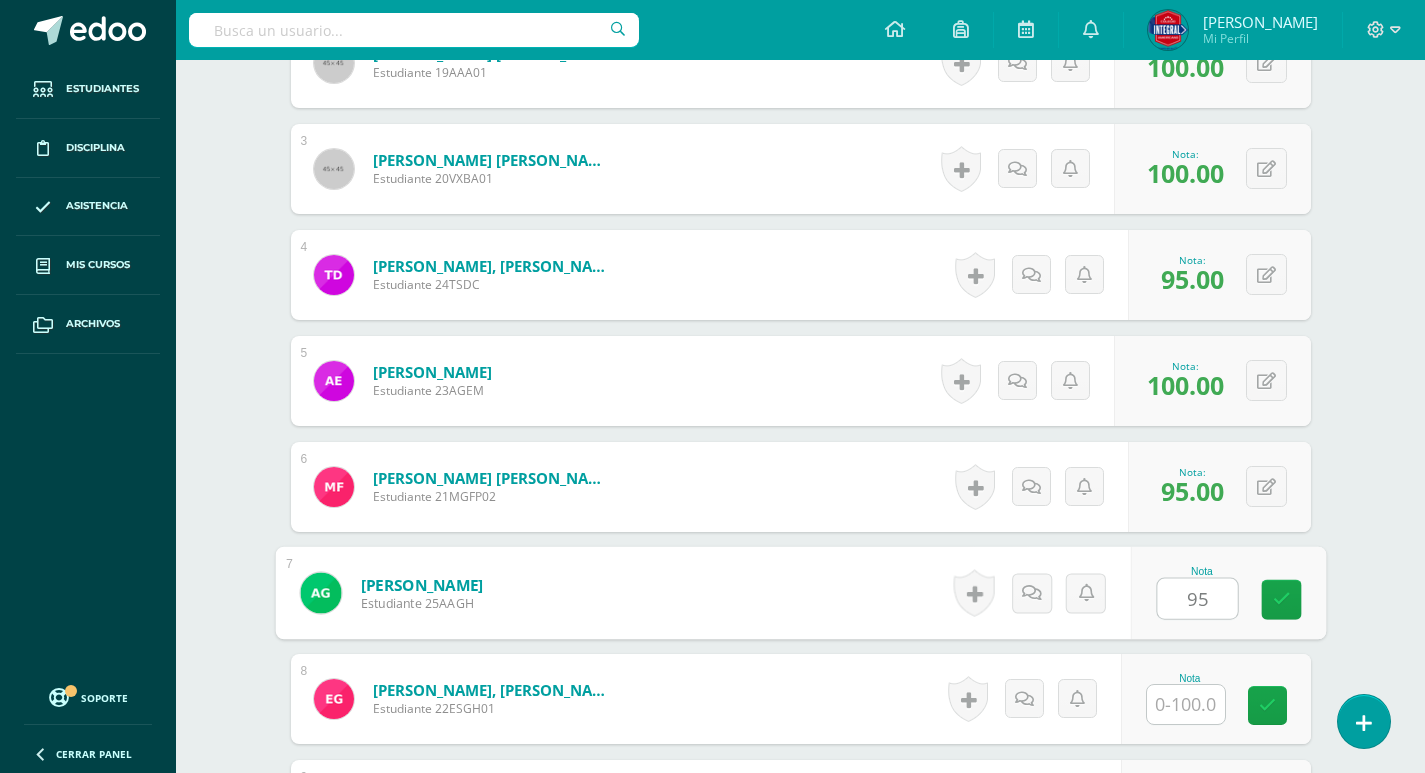 type on "95" 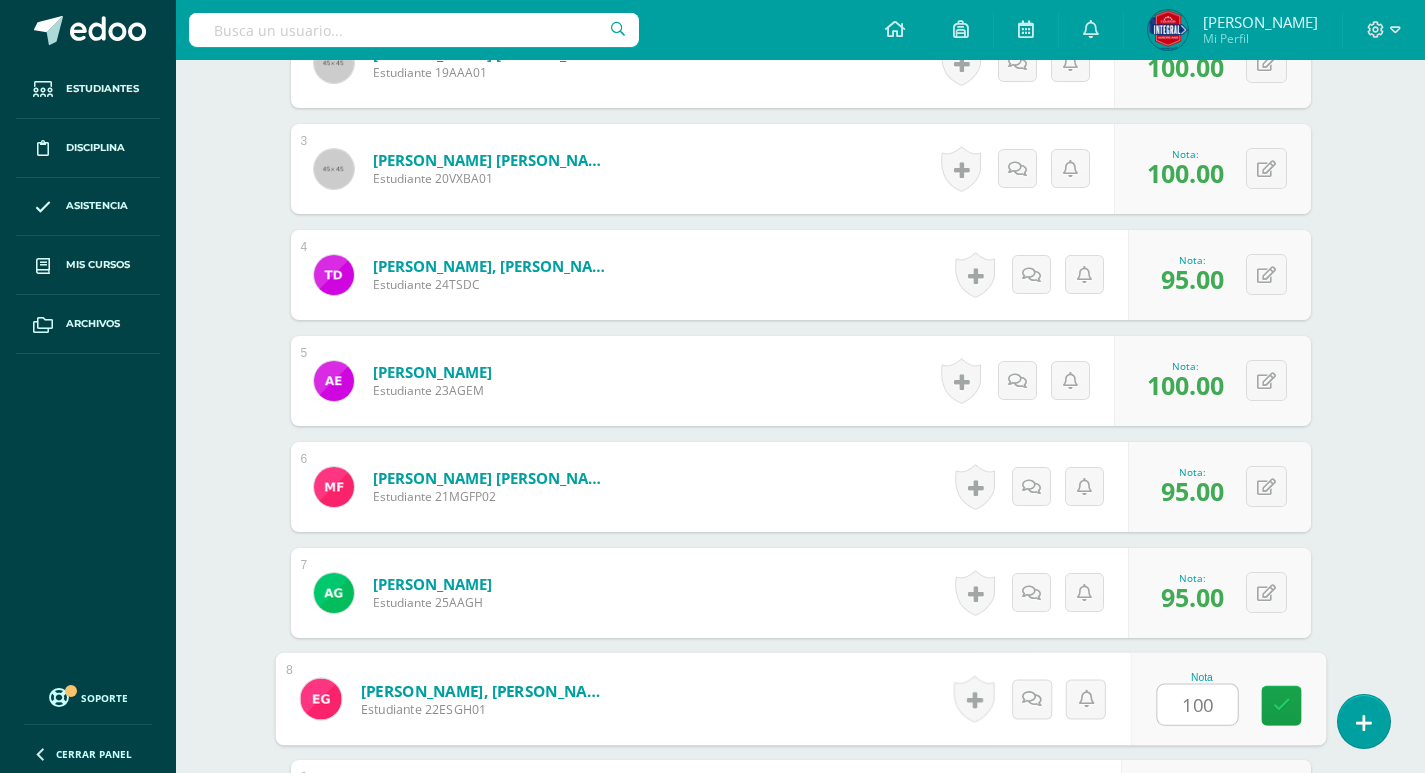 type on "100" 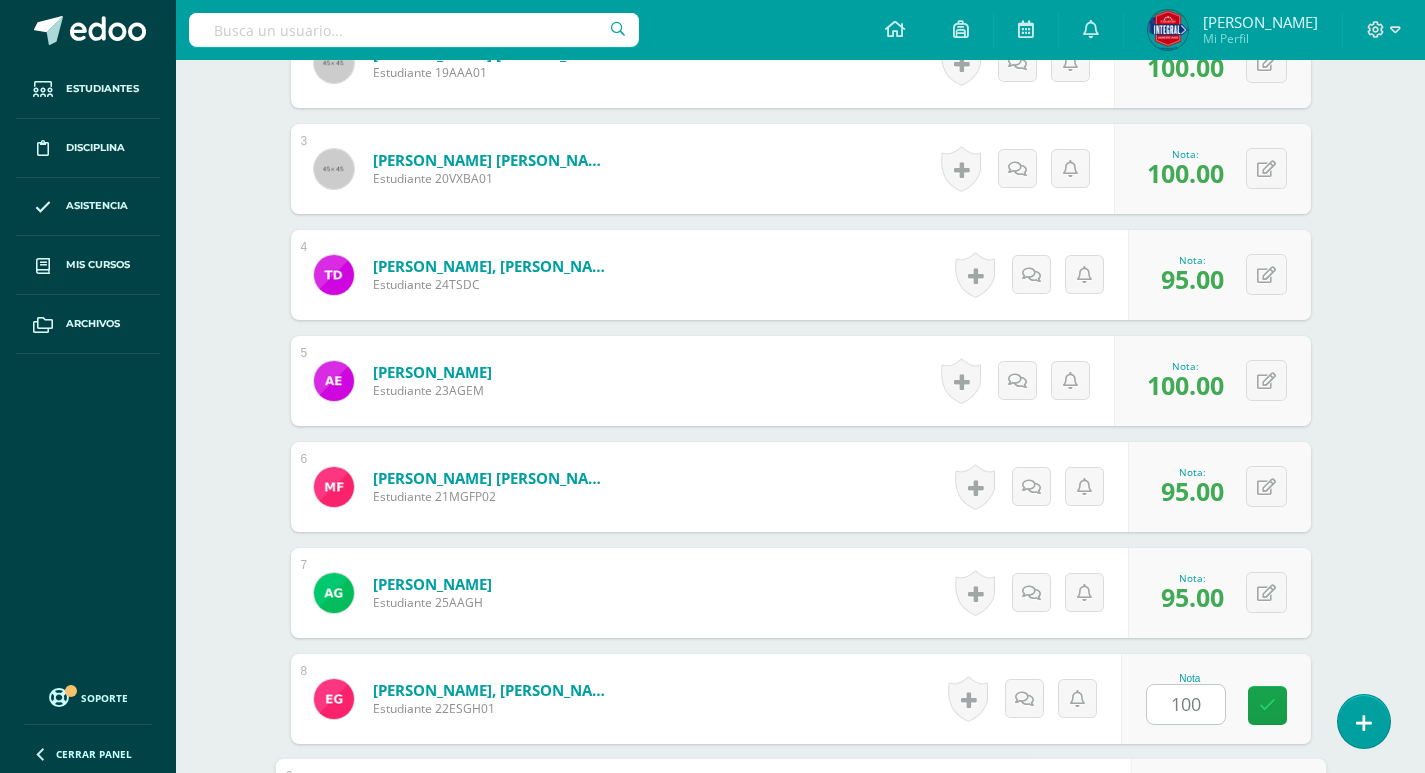 scroll, scrollTop: 1226, scrollLeft: 0, axis: vertical 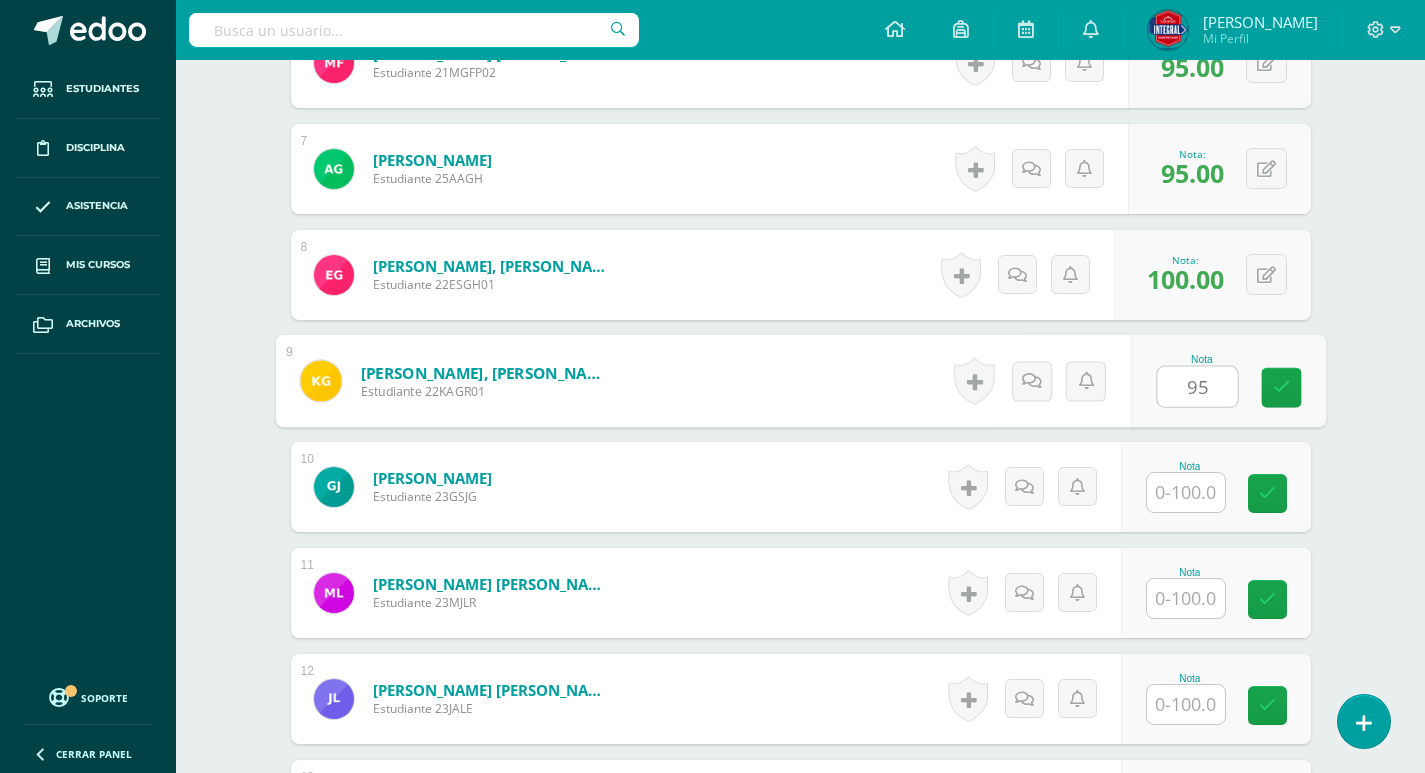type on "95" 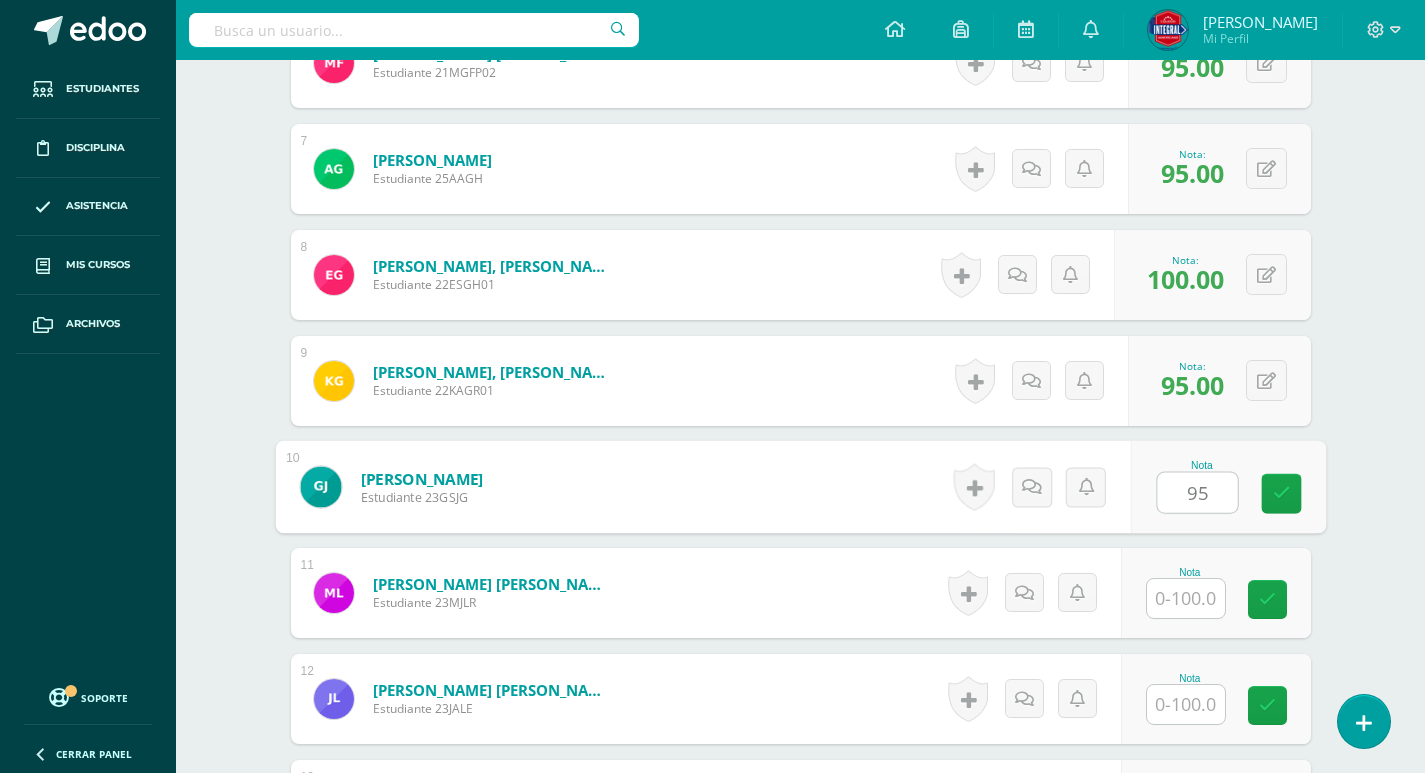 type on "95" 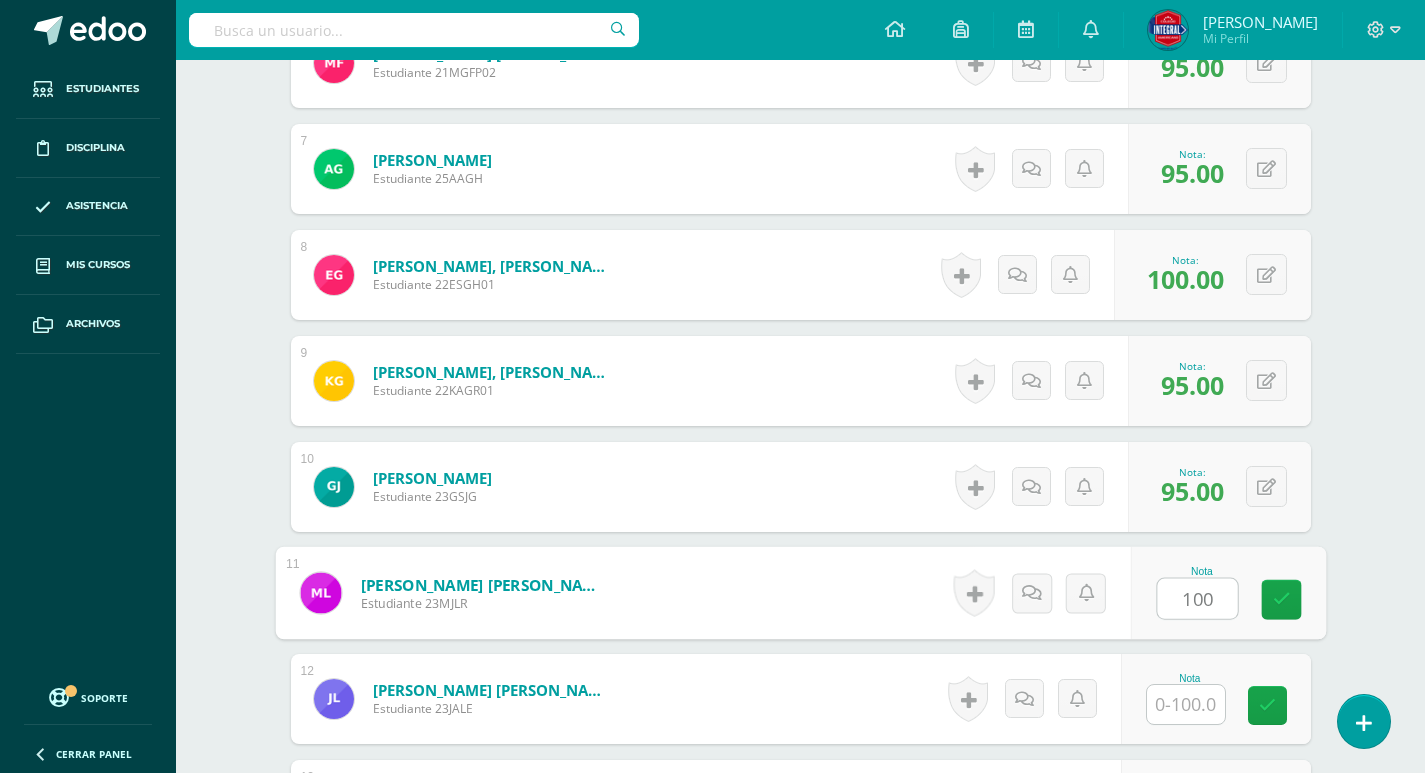 type on "100" 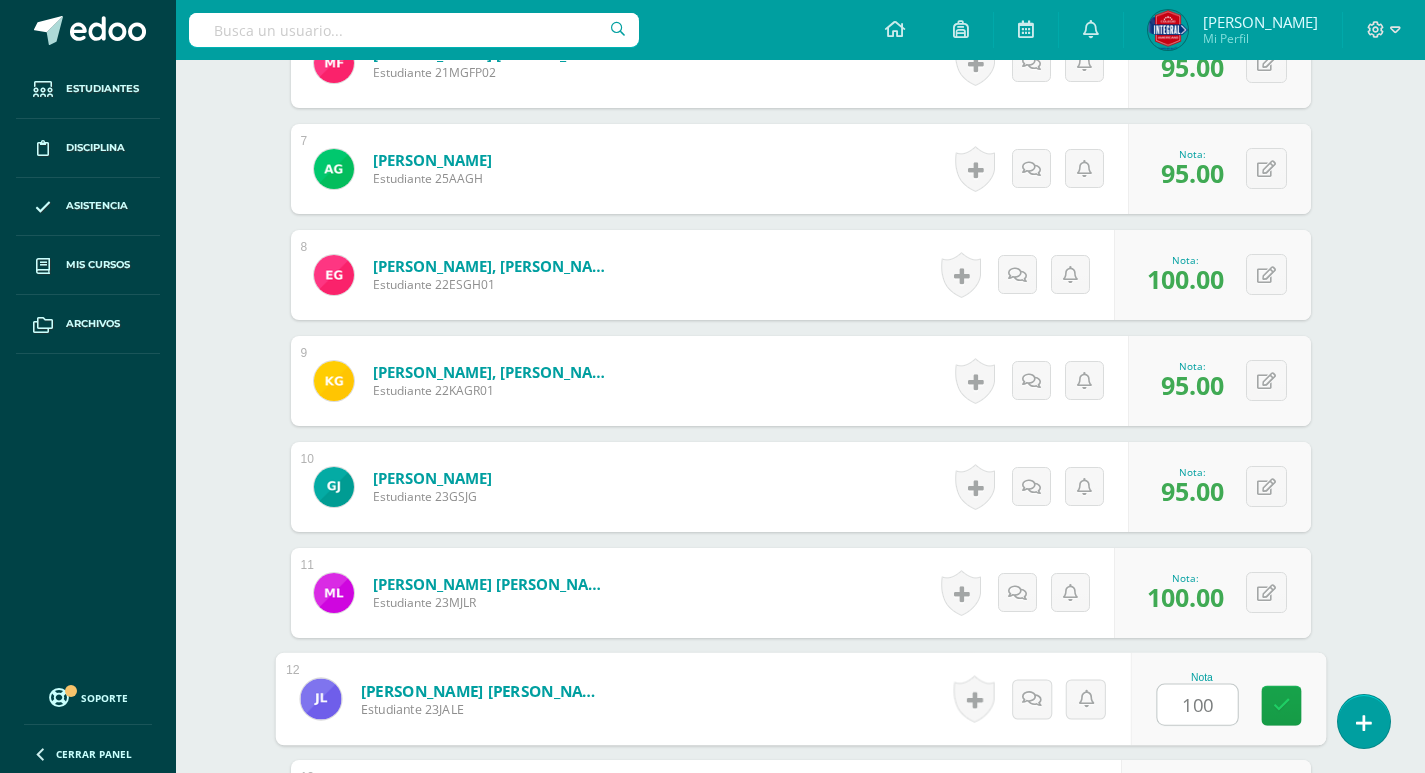 type on "100" 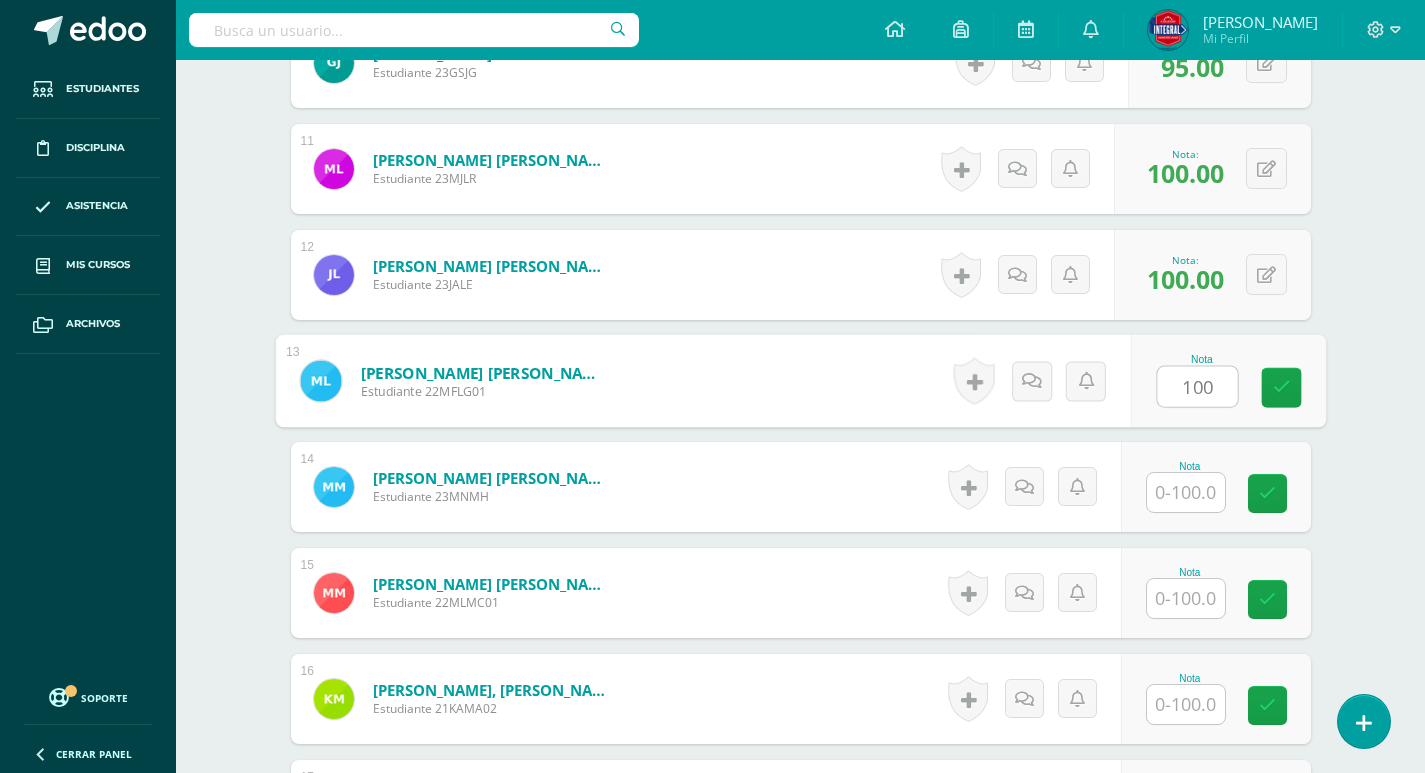 type on "100" 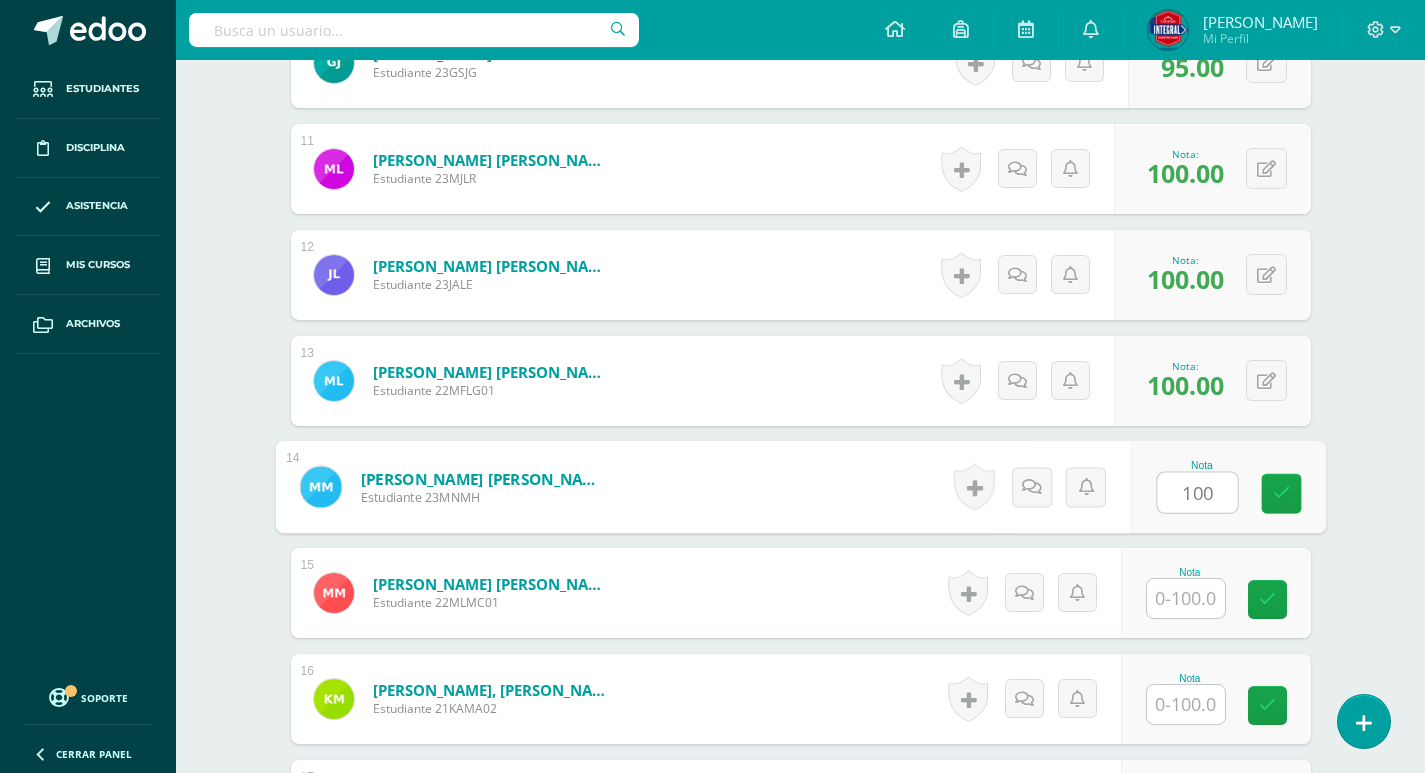 type on "100" 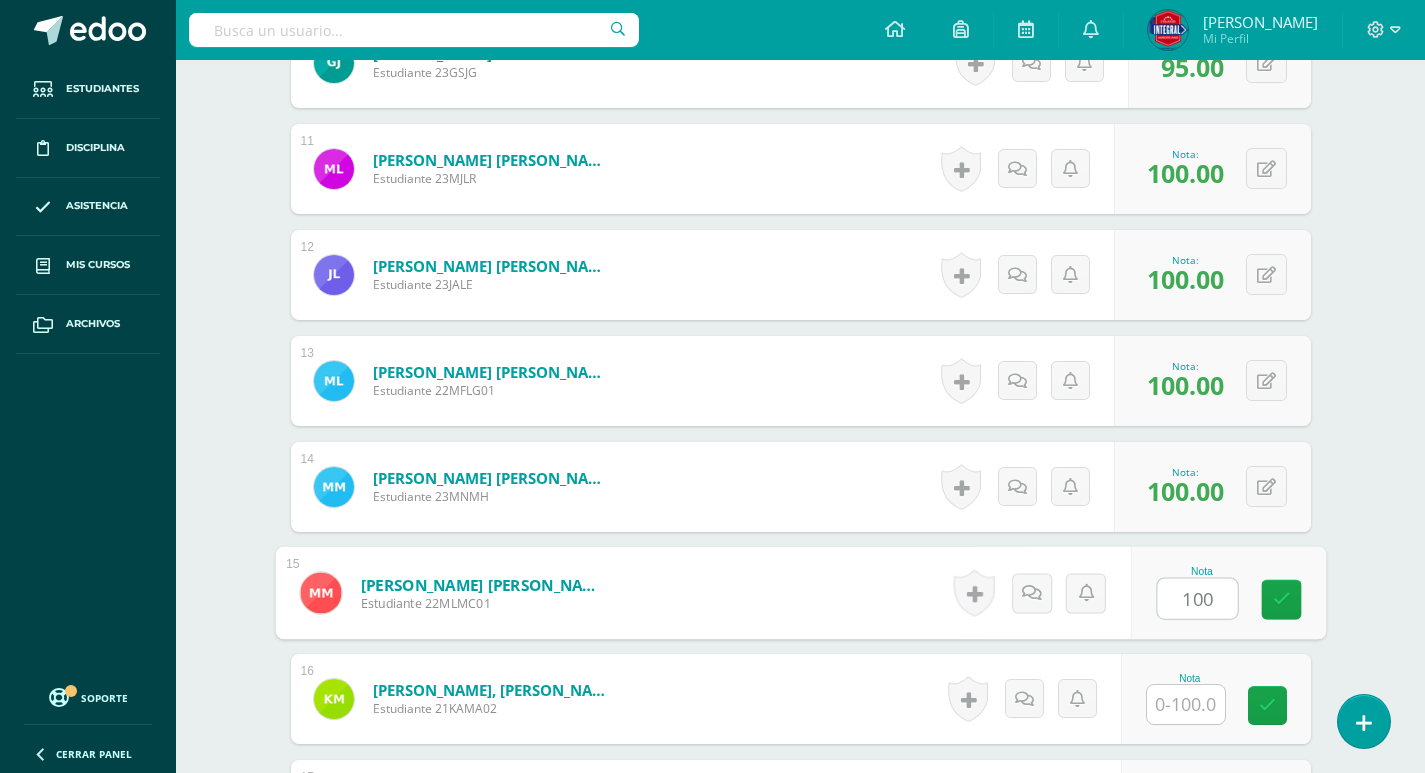 type on "100" 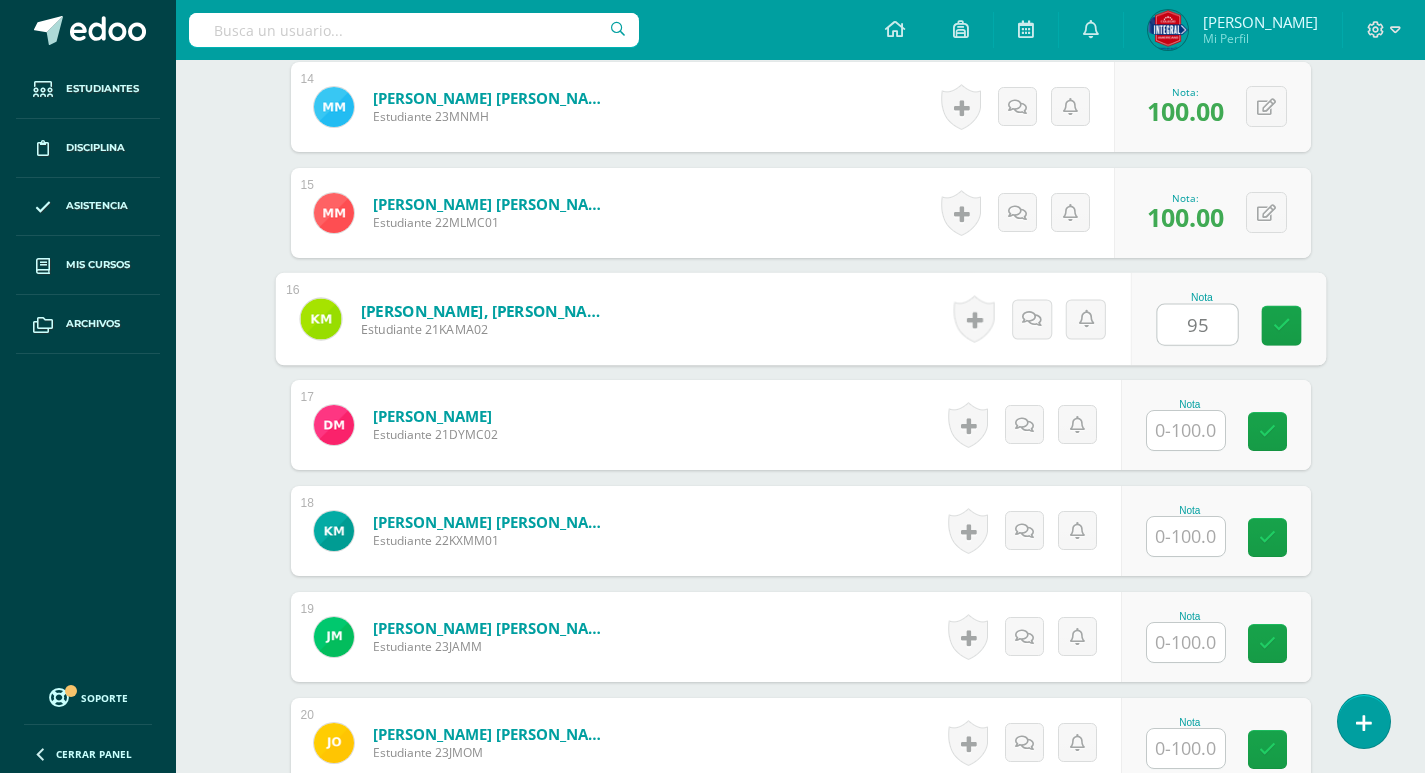 scroll, scrollTop: 2050, scrollLeft: 0, axis: vertical 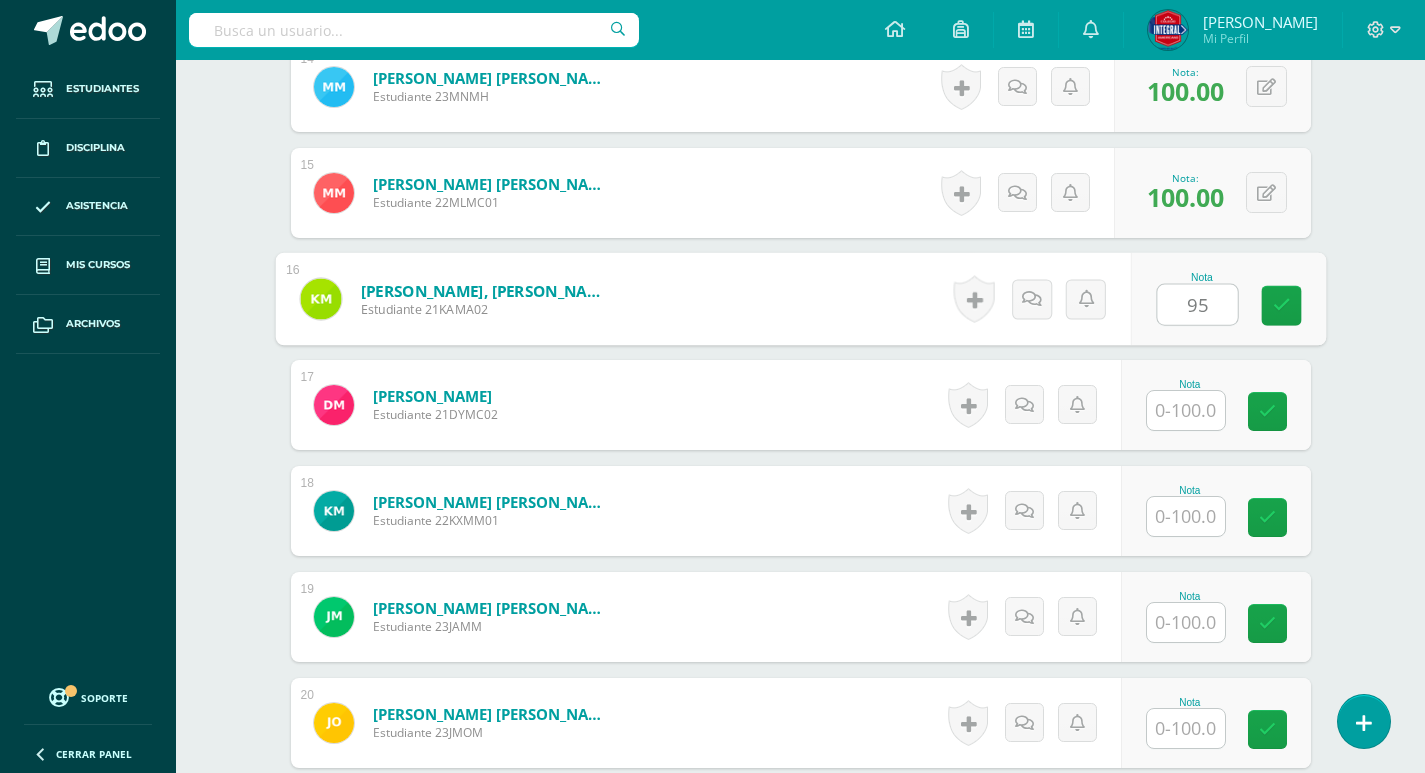 type on "95" 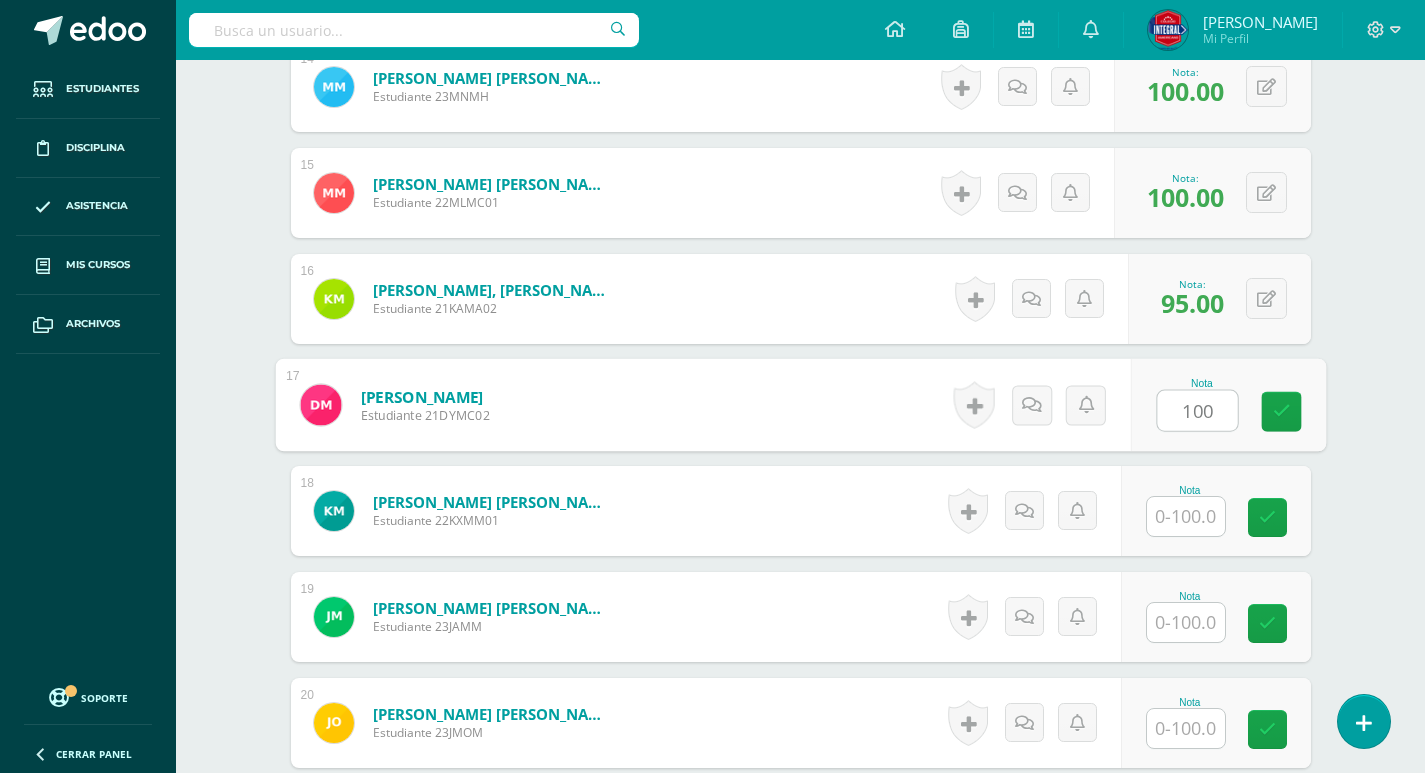 type on "100" 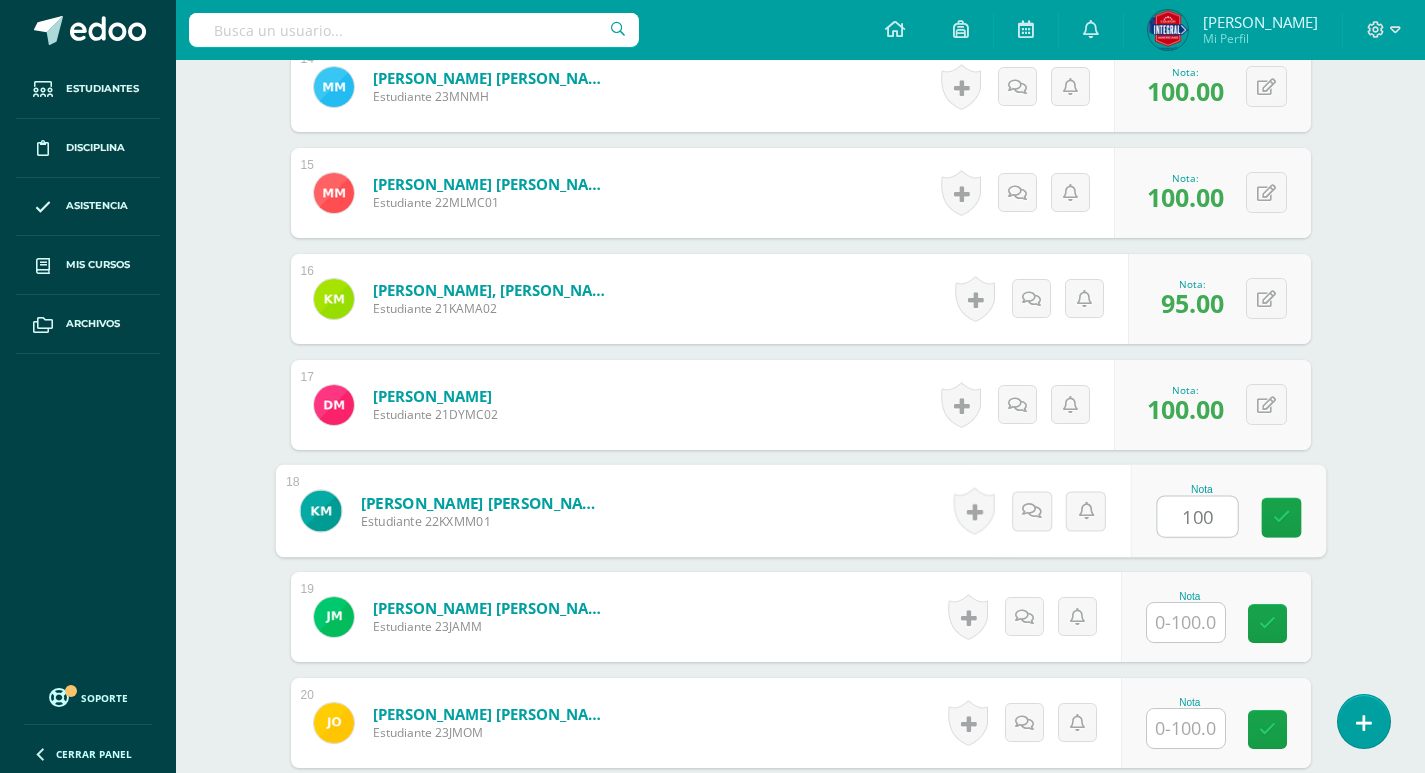 type on "100" 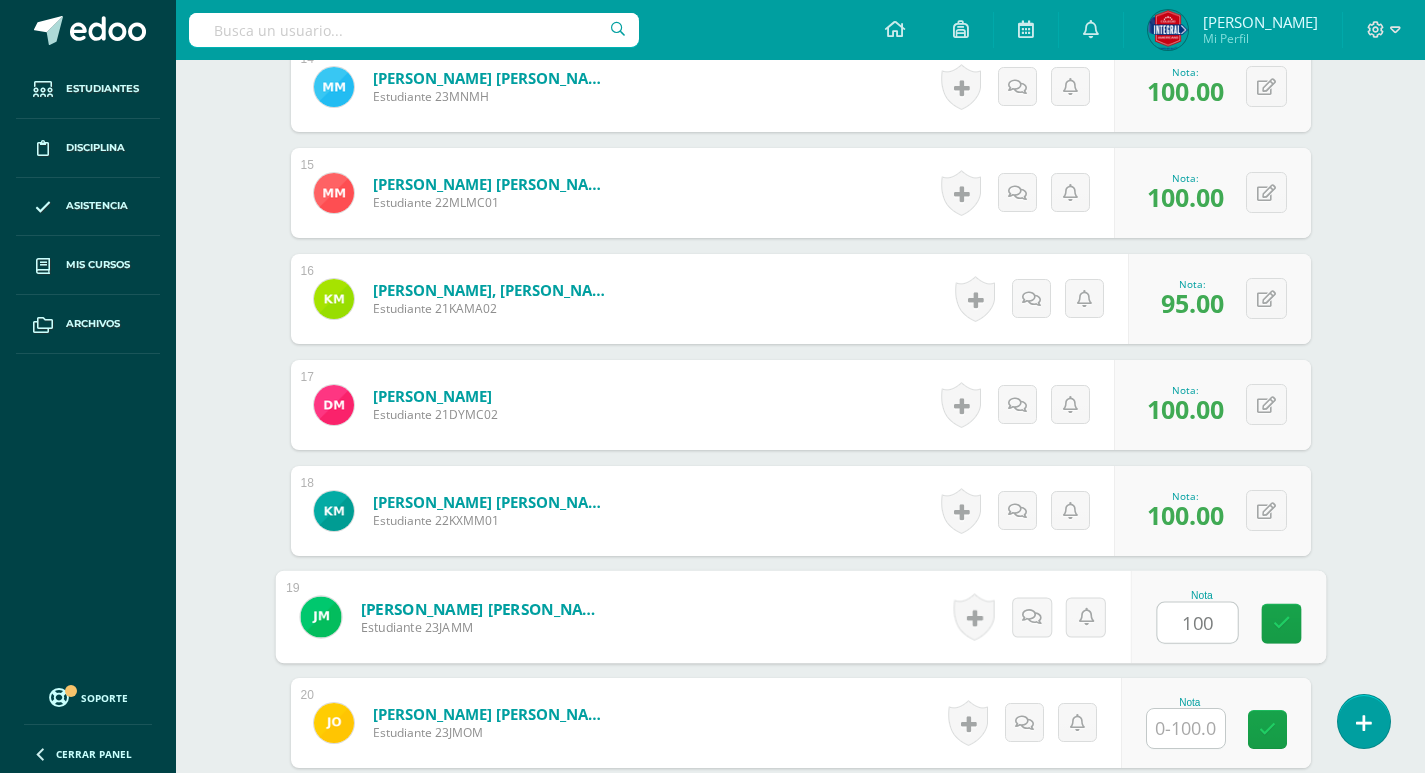 type on "100" 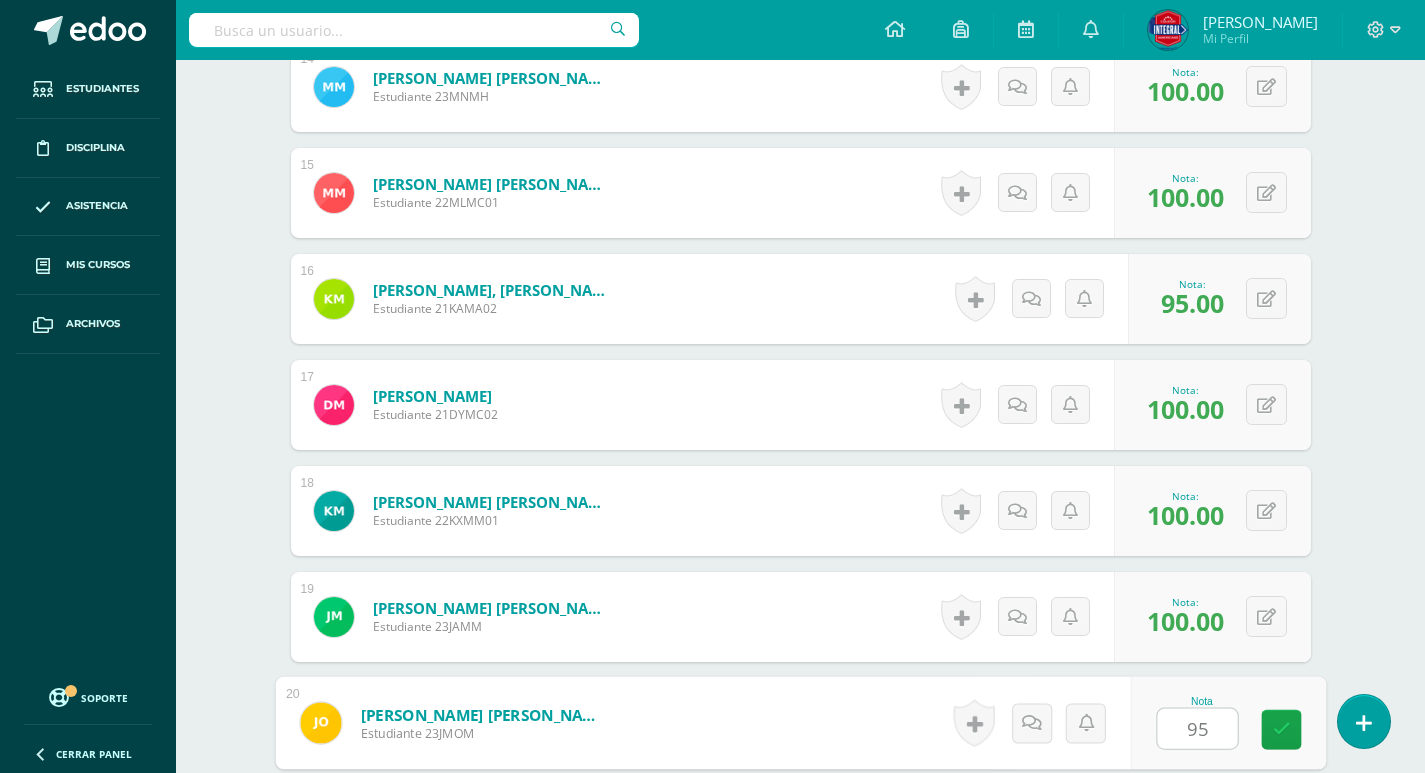 type on "95" 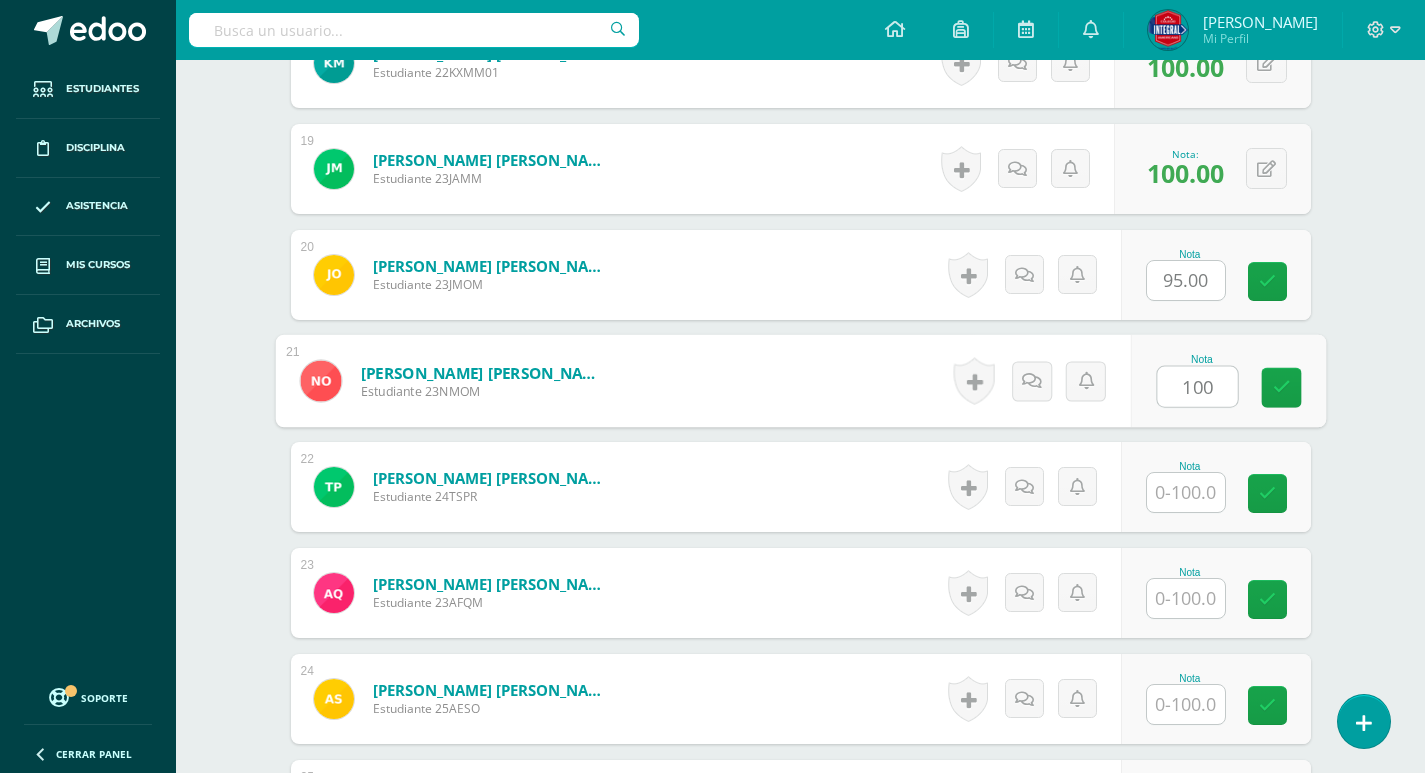 type on "100" 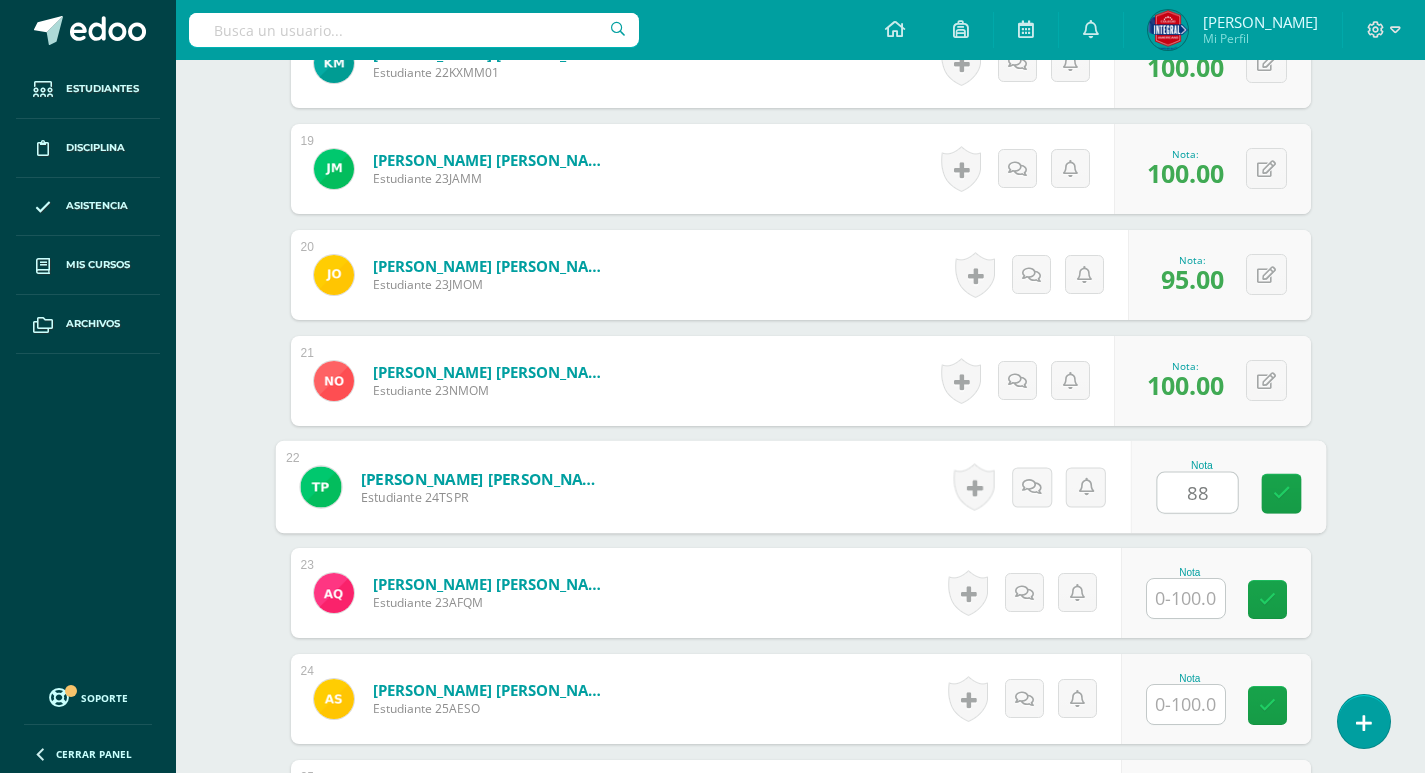 type on "88" 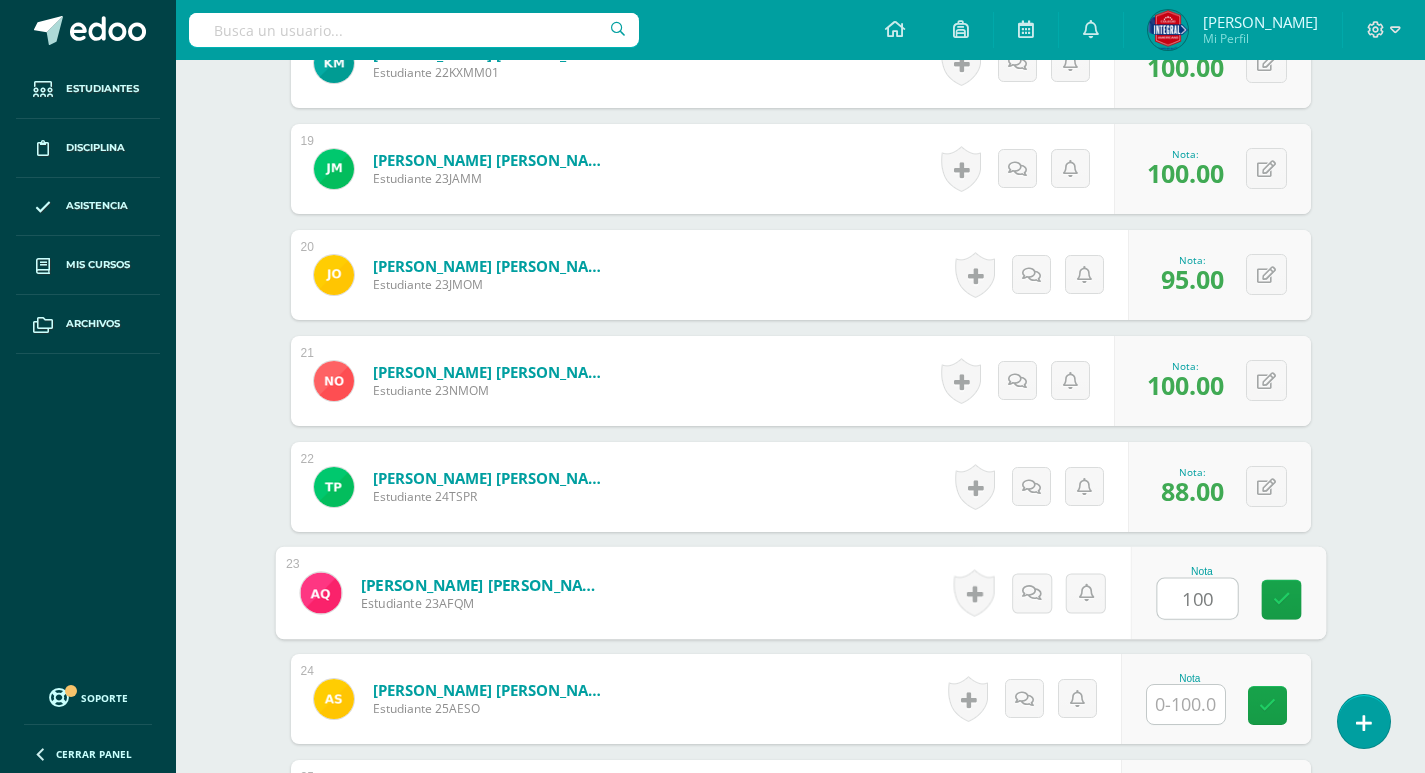 type on "100" 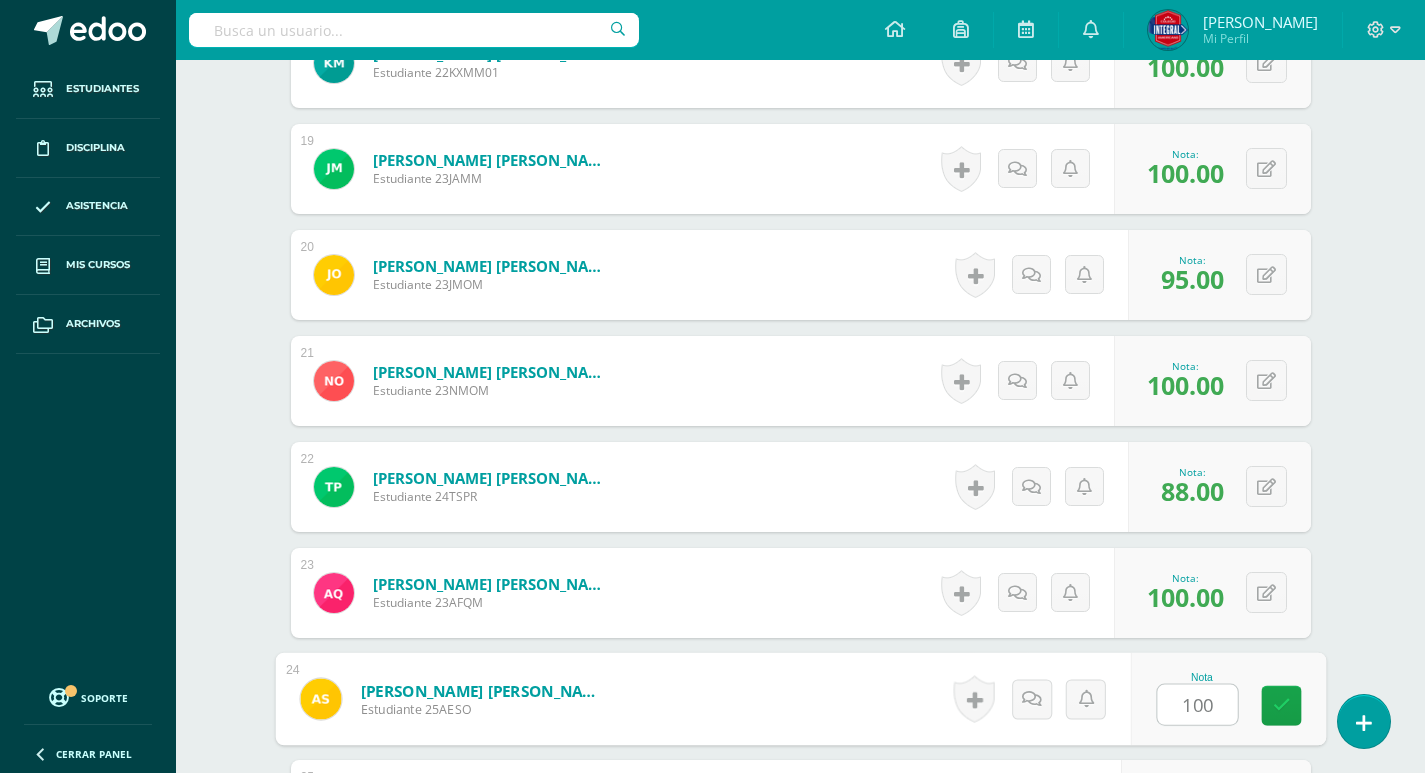 type on "100" 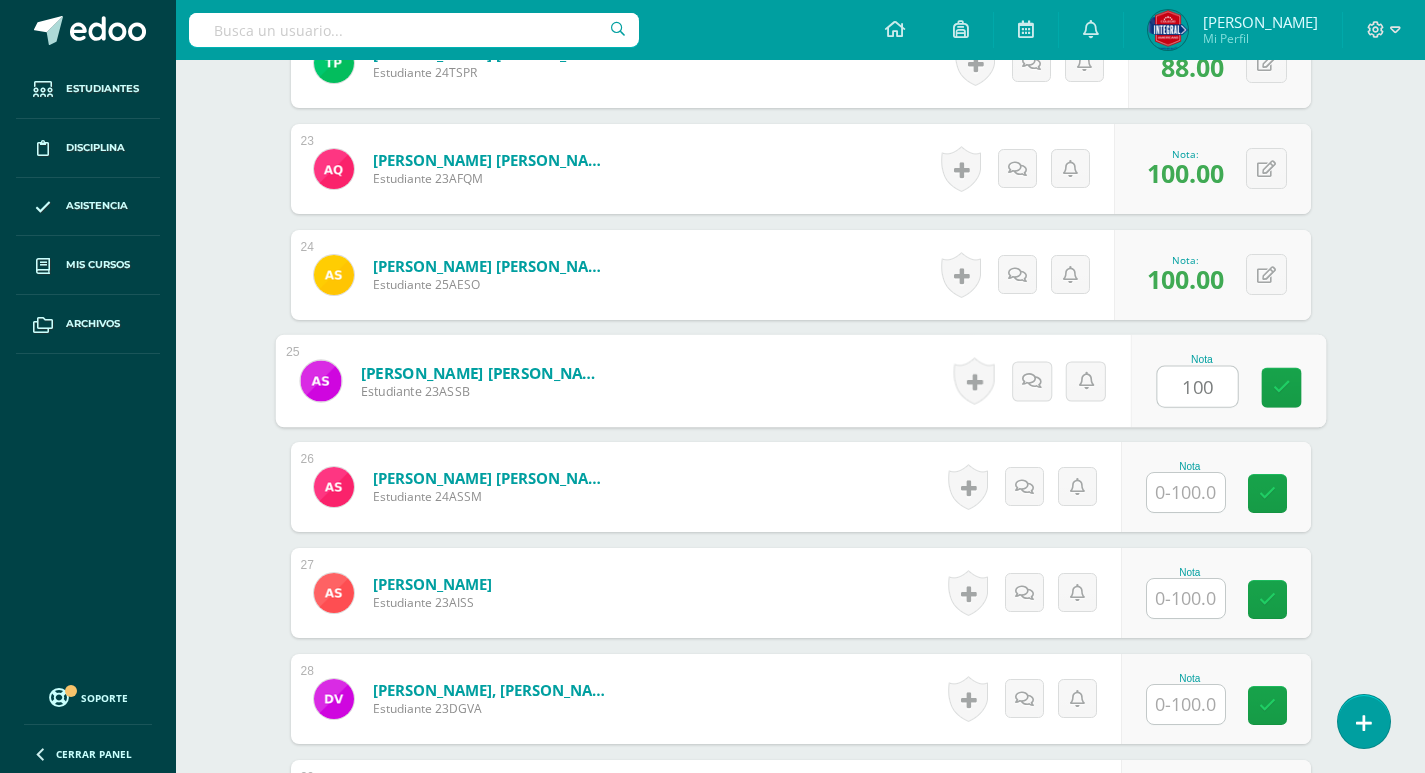 type on "100" 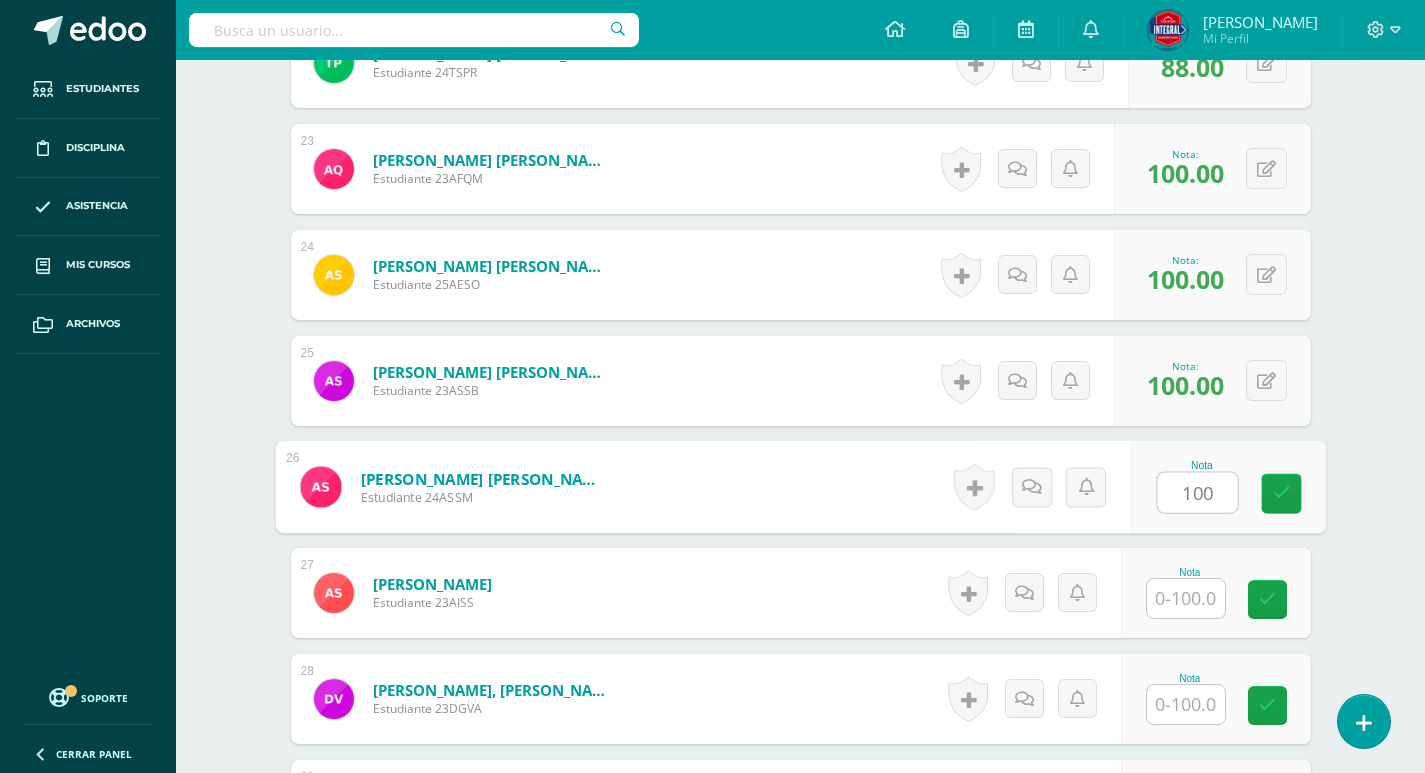 type on "100" 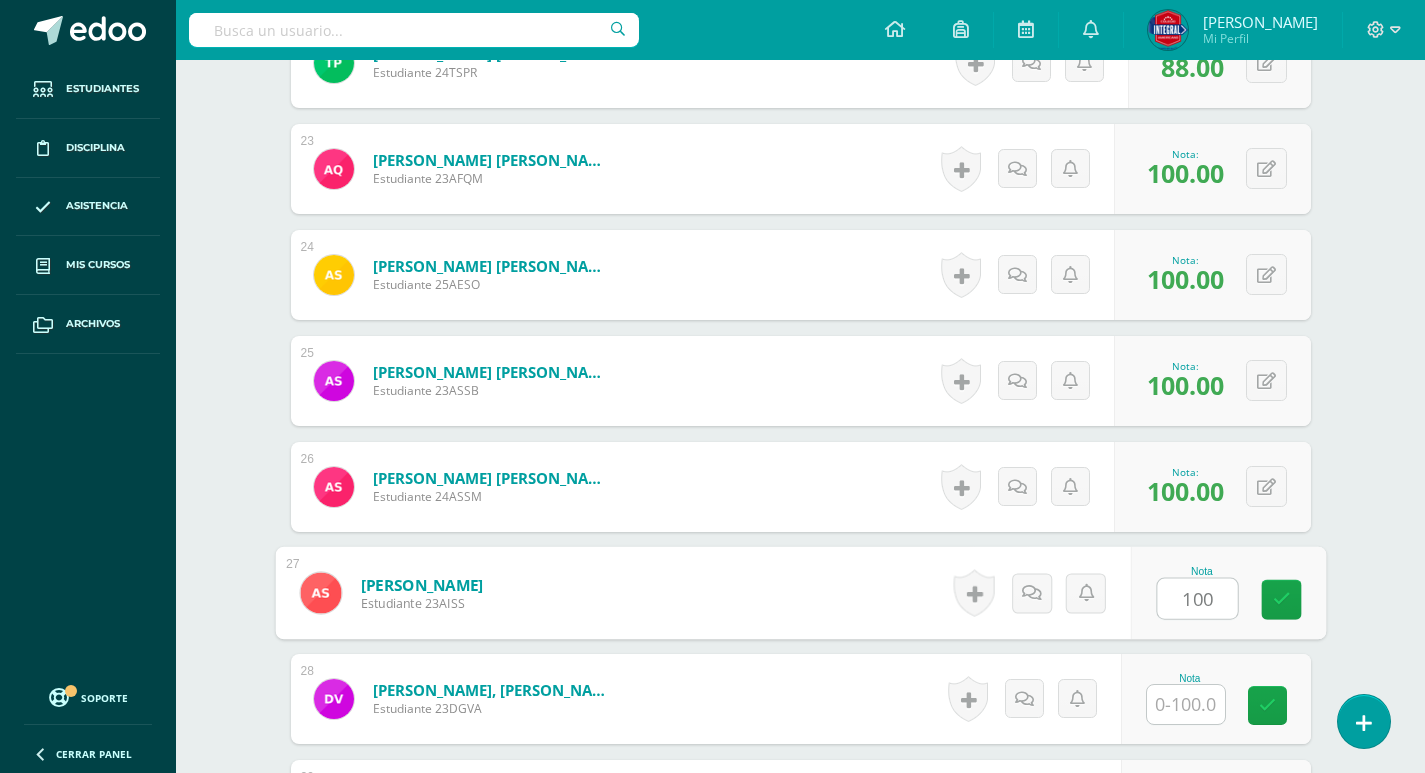 type on "100" 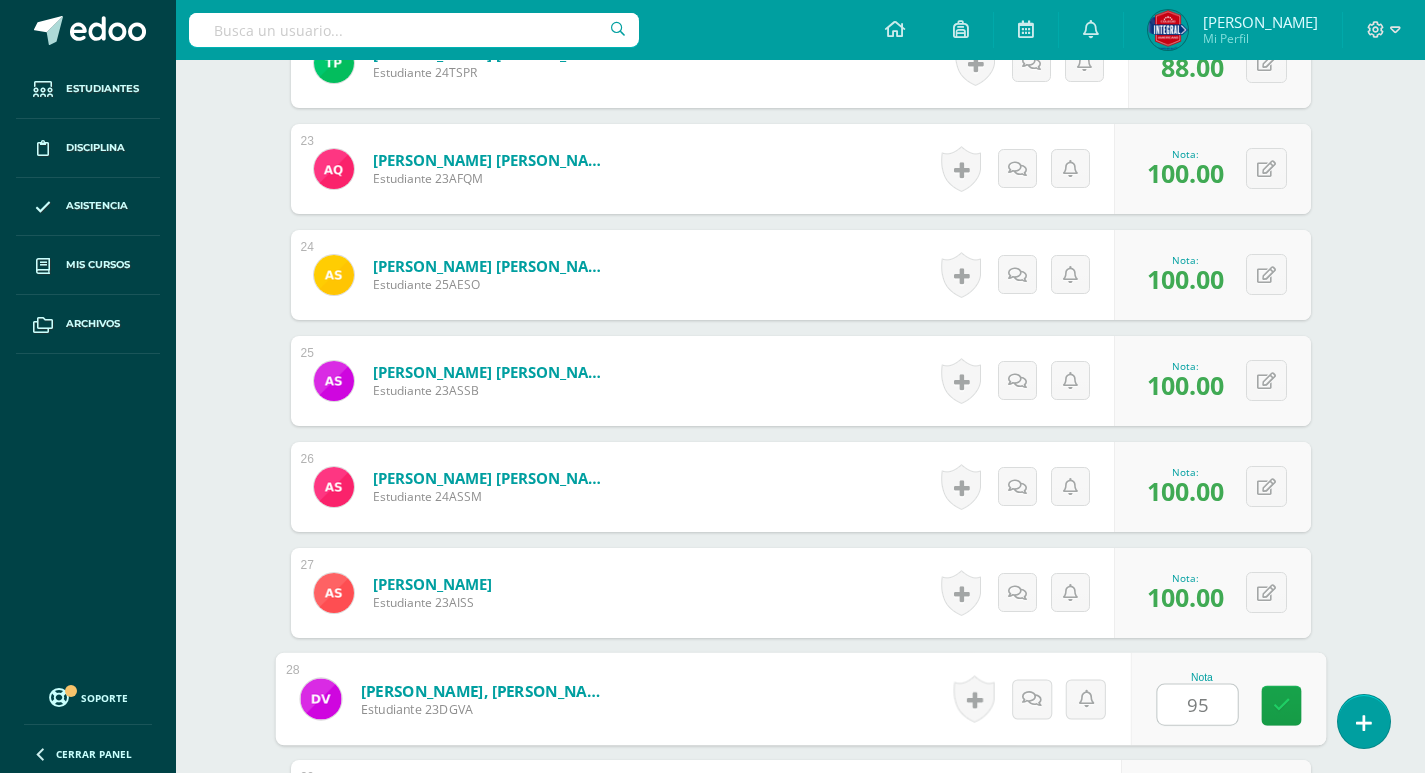 type on "95" 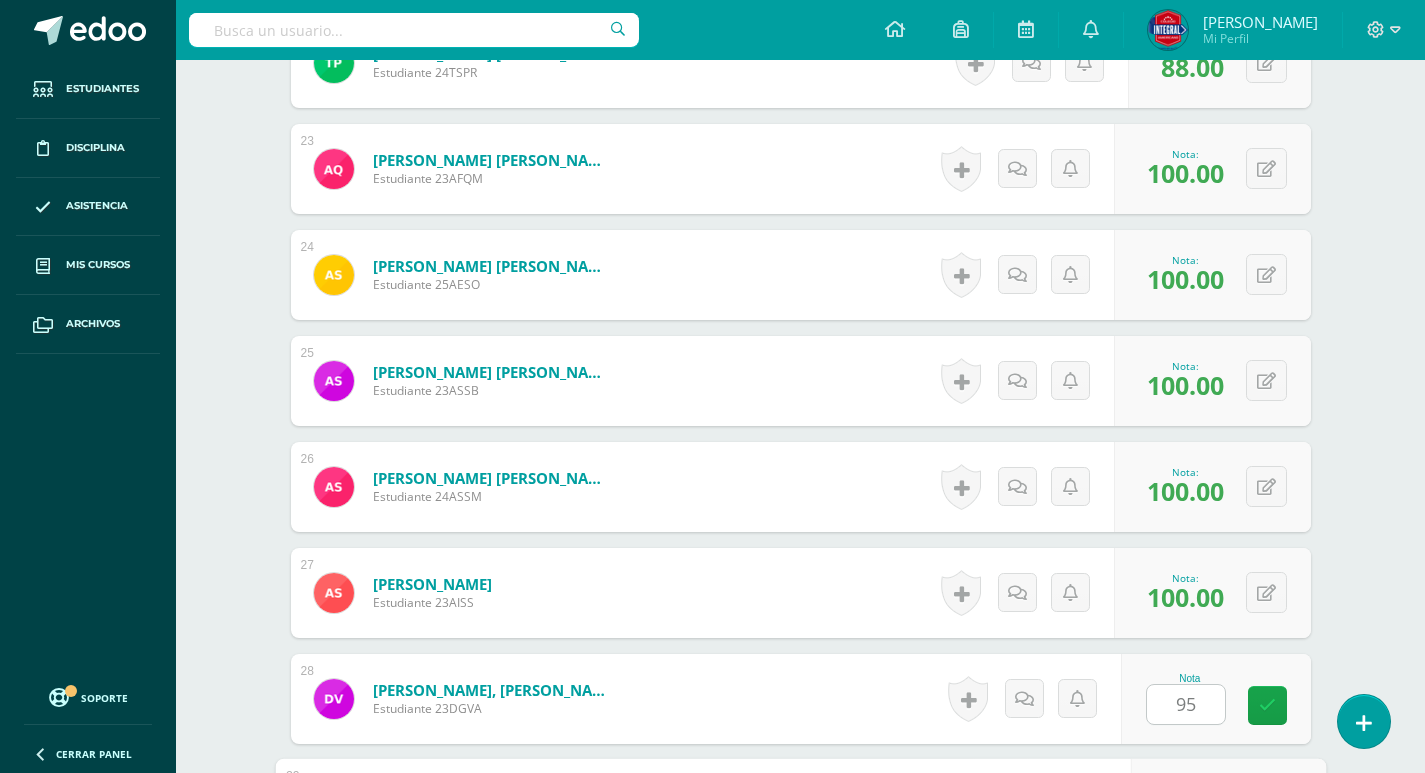 scroll, scrollTop: 3346, scrollLeft: 0, axis: vertical 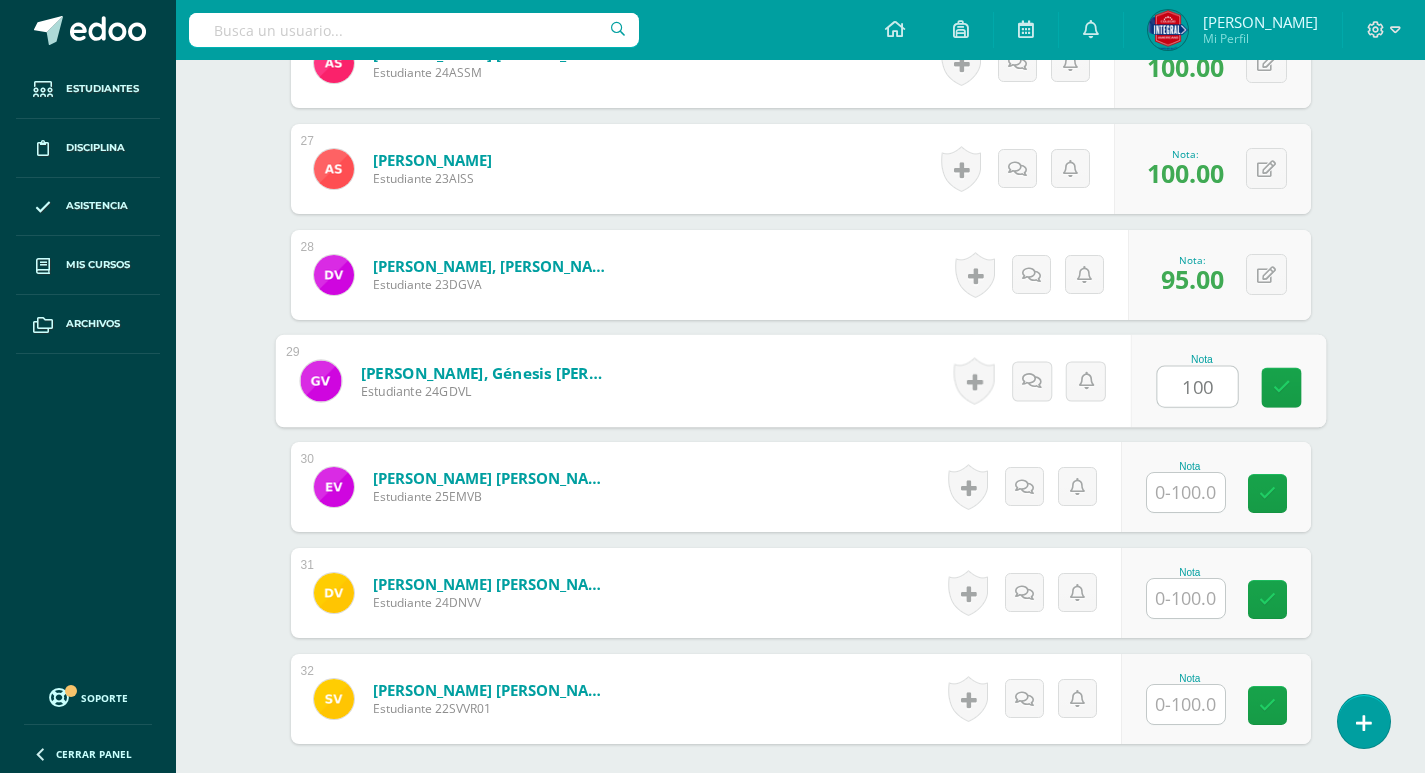 type on "100" 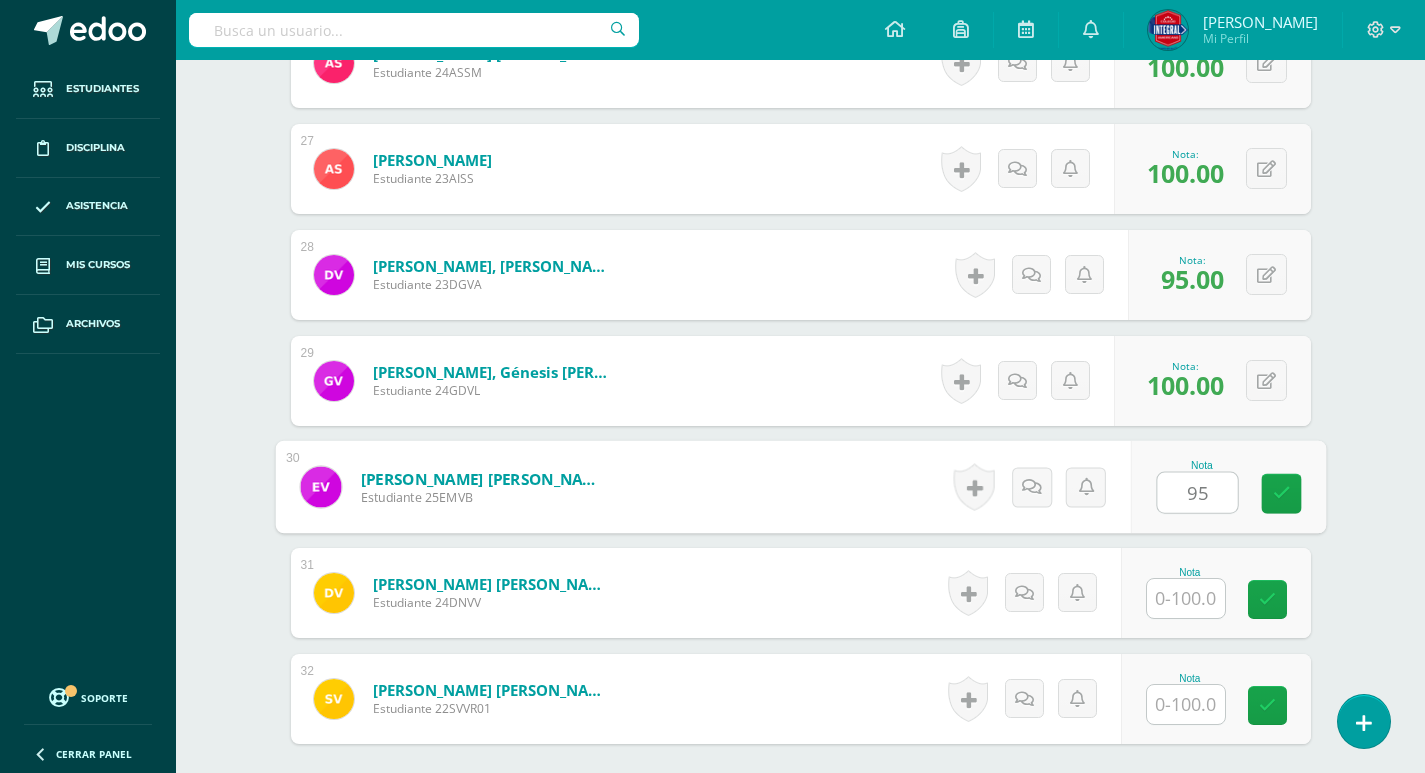 type on "95" 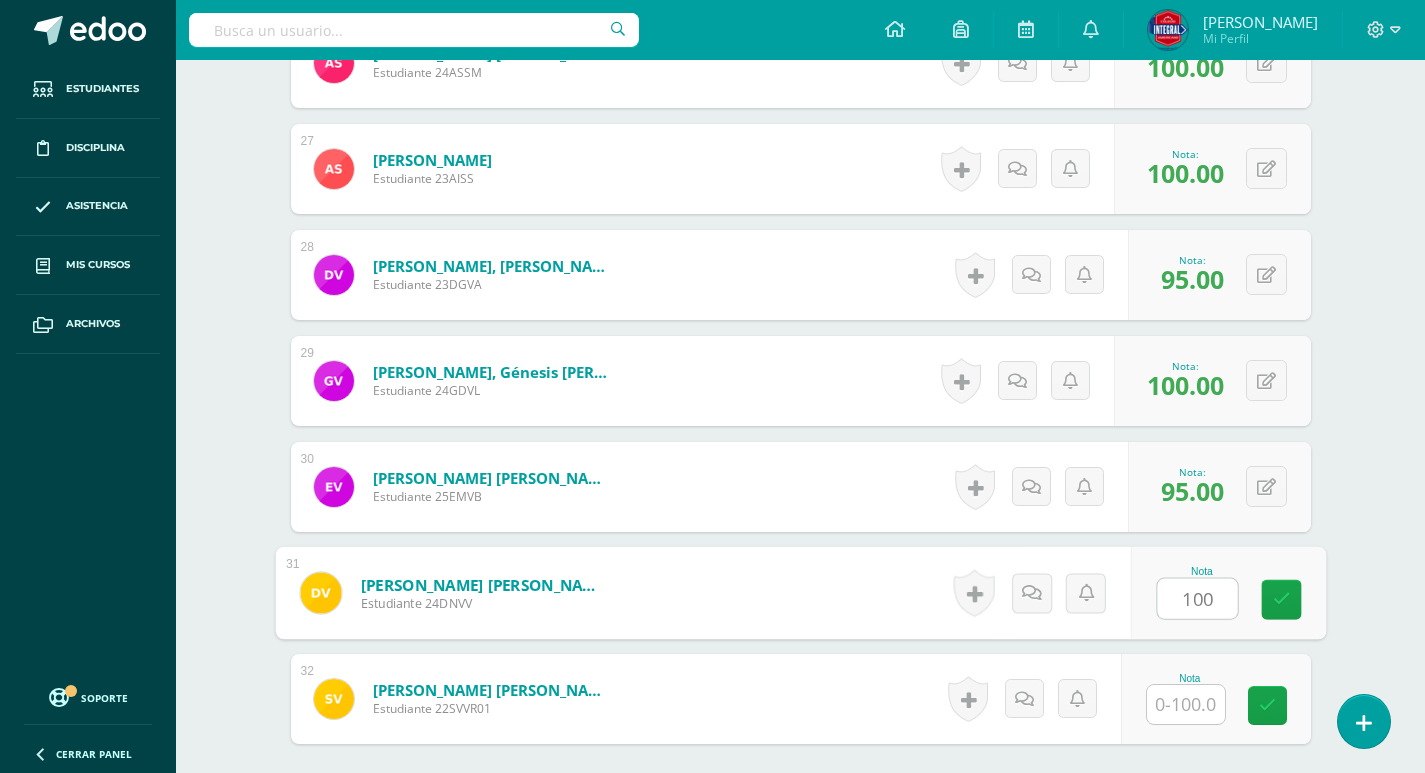 type on "100" 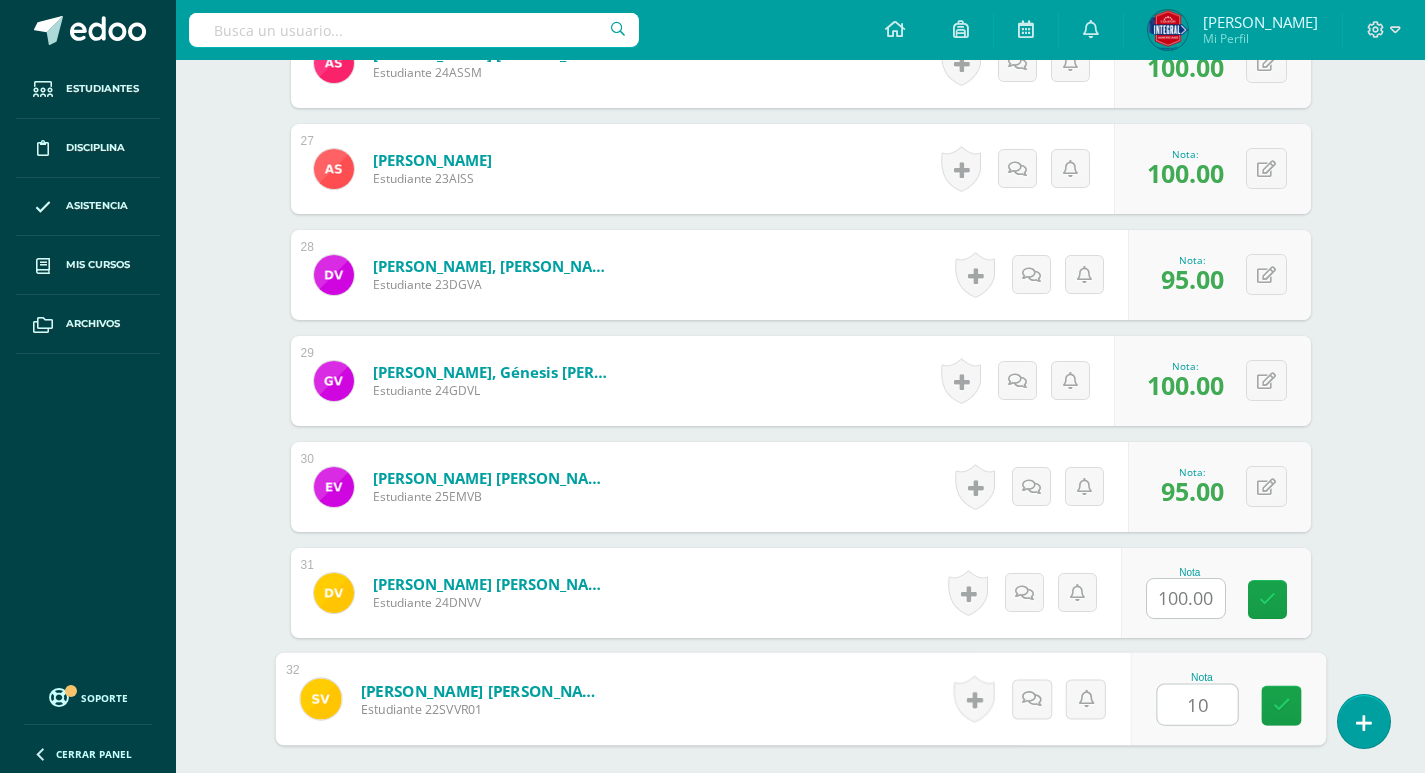 type on "100" 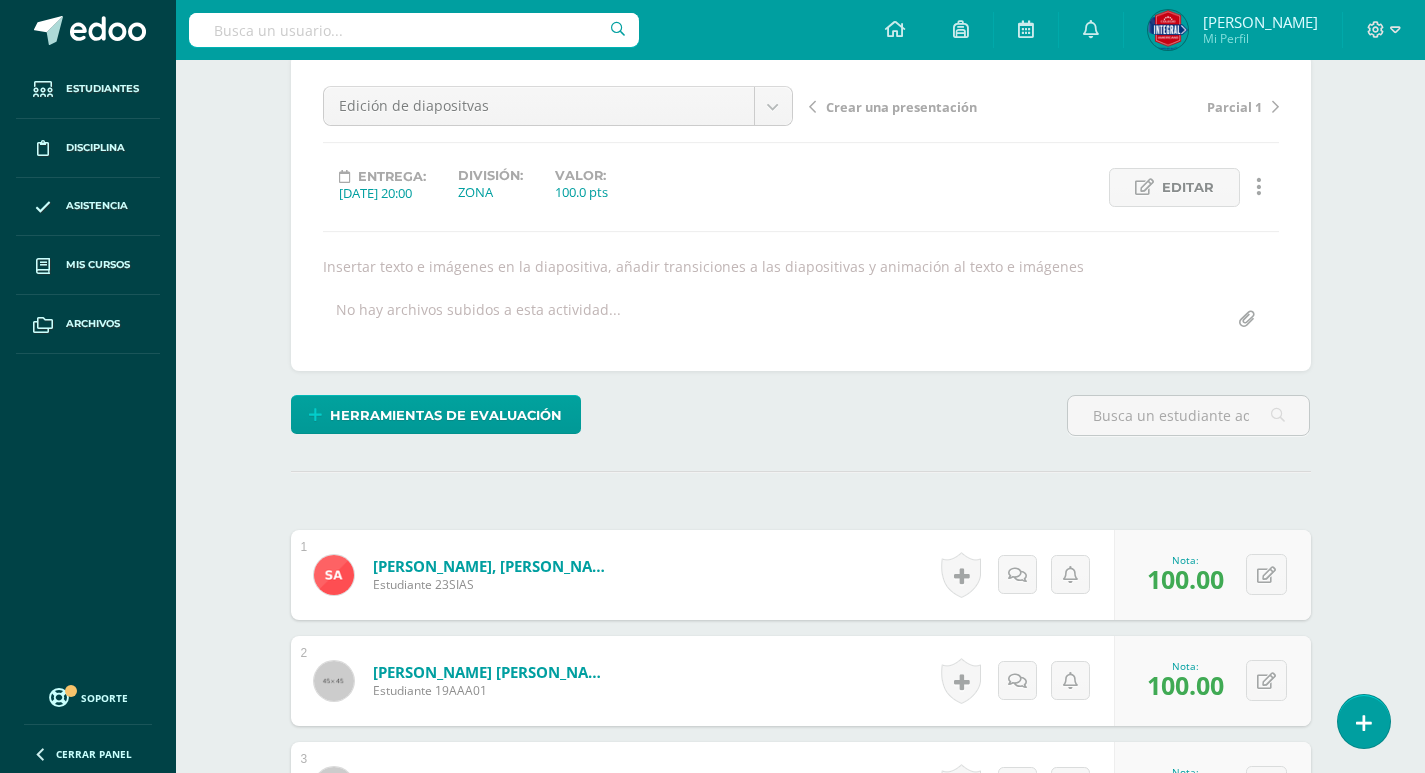 scroll, scrollTop: 0, scrollLeft: 0, axis: both 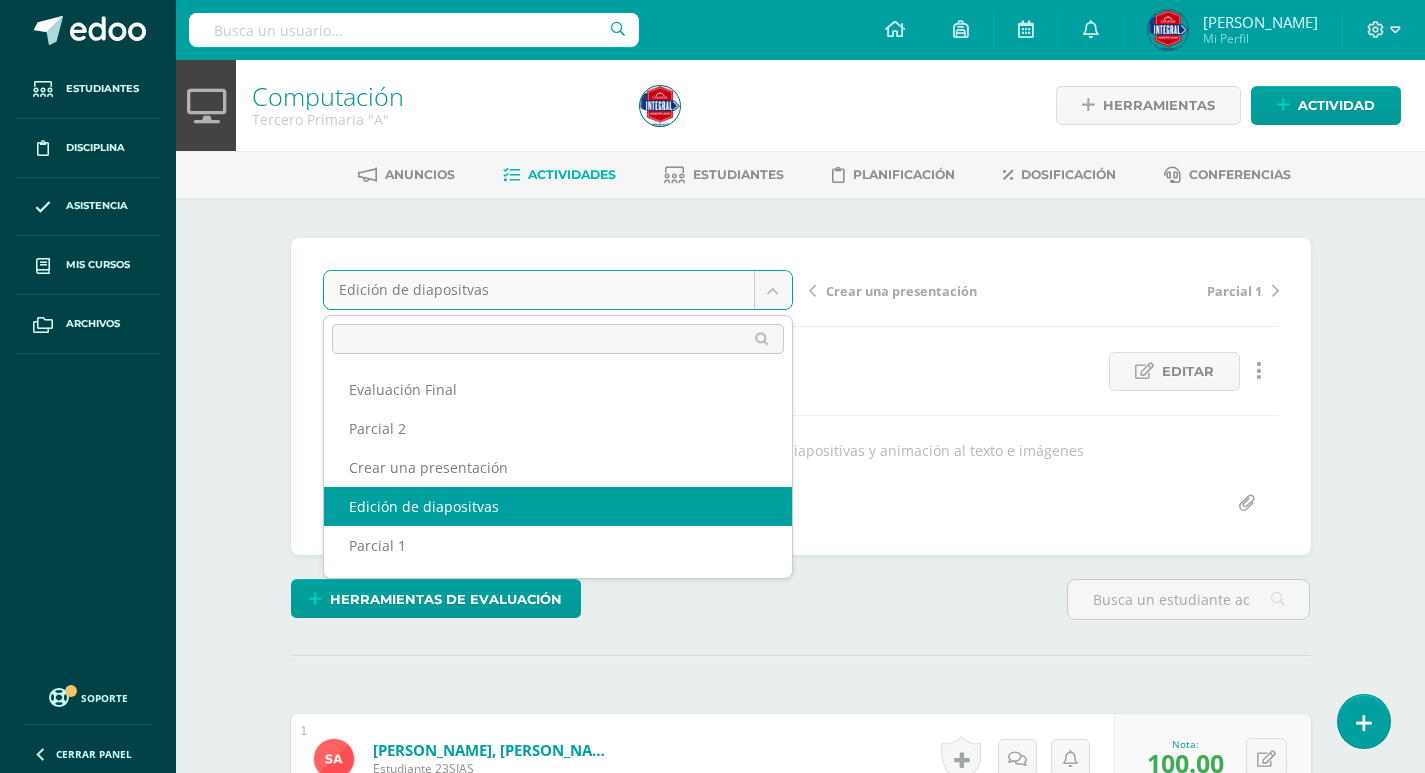 click on "Estudiantes Disciplina Asistencia Mis cursos Archivos Soporte
Centro de ayuda
Últimas actualizaciones
10+ Cerrar panel
Computación
Prekinder
Preprimaria
"A"
Actividades Estudiantes Planificación Dosificación
Computación
Kinder
Preprimaria
"A"
Actividades Estudiantes Planificación Dosificación
Computación
Kinder
Preprimaria
"B"
Actividades Estudiantes Planificación Dosificación
Computación
Actividades Estudiantes Planificación Dosificación Mi Perfil" at bounding box center (712, 2159) 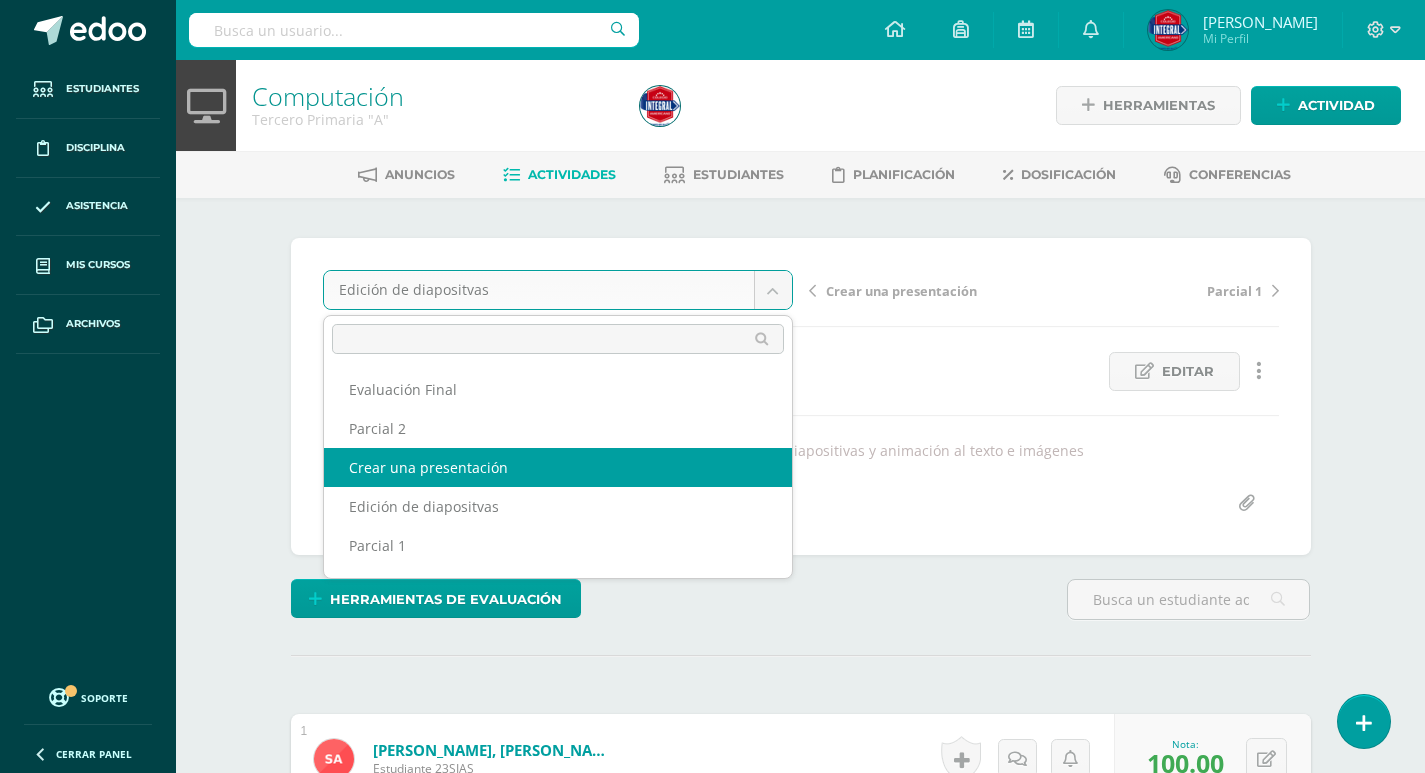 select on "/dashboard/teacher/grade-activity/186429/" 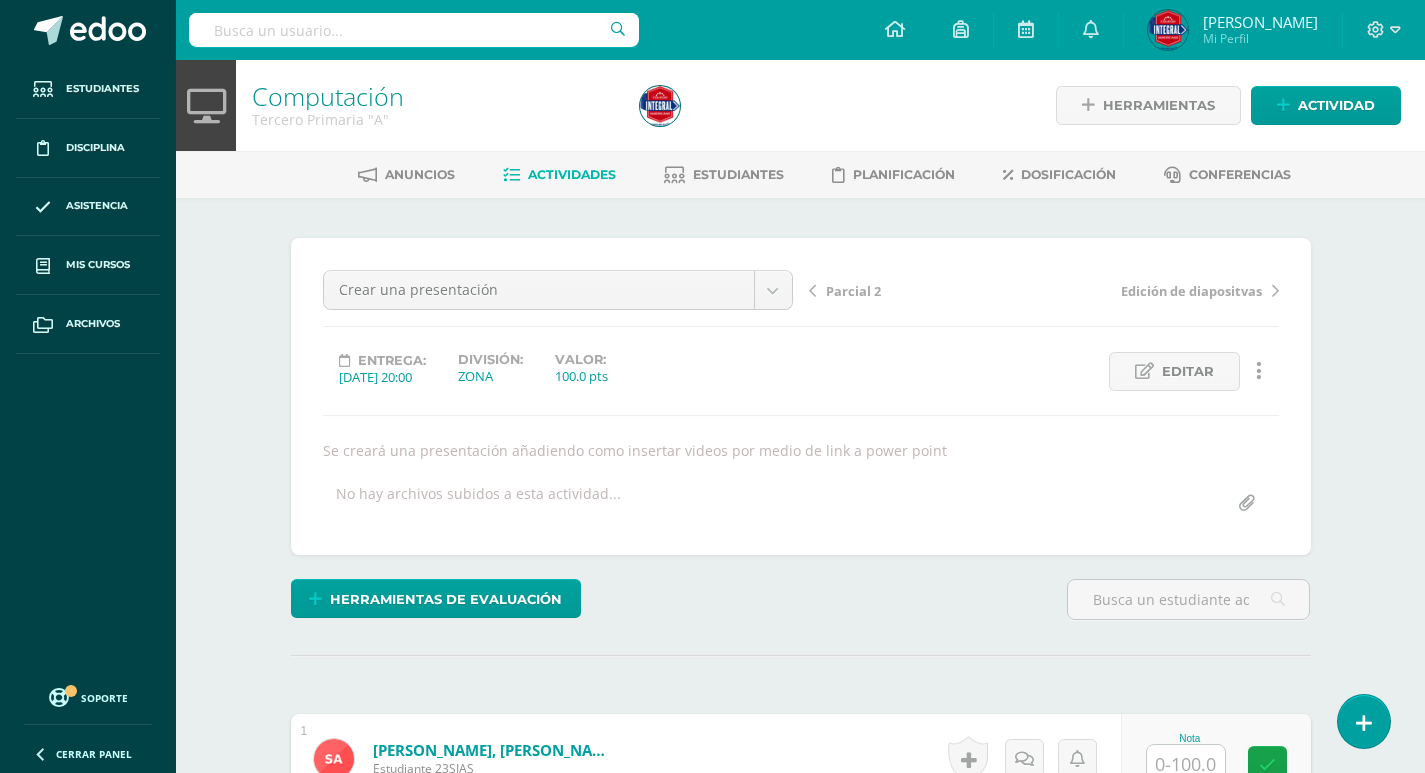 scroll, scrollTop: 500, scrollLeft: 0, axis: vertical 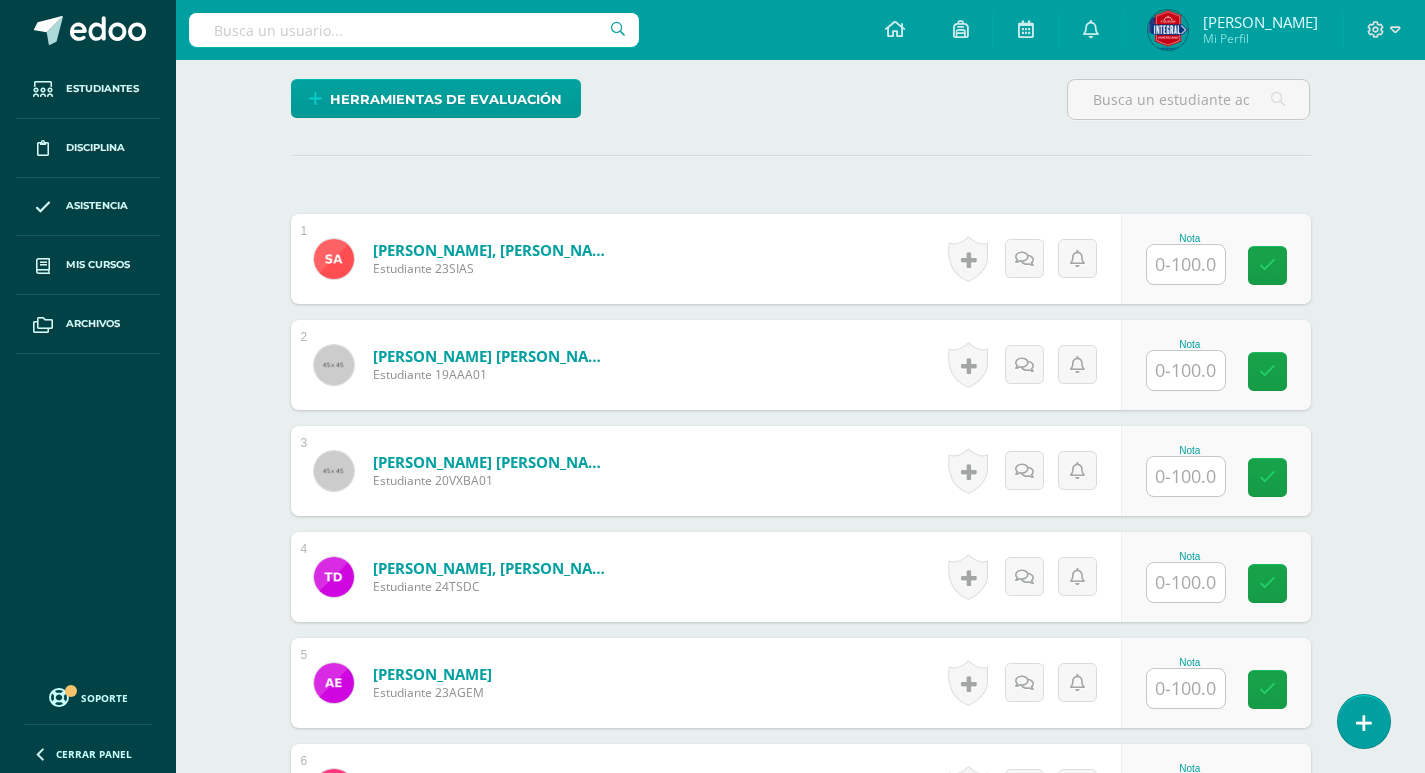 click at bounding box center (1186, 264) 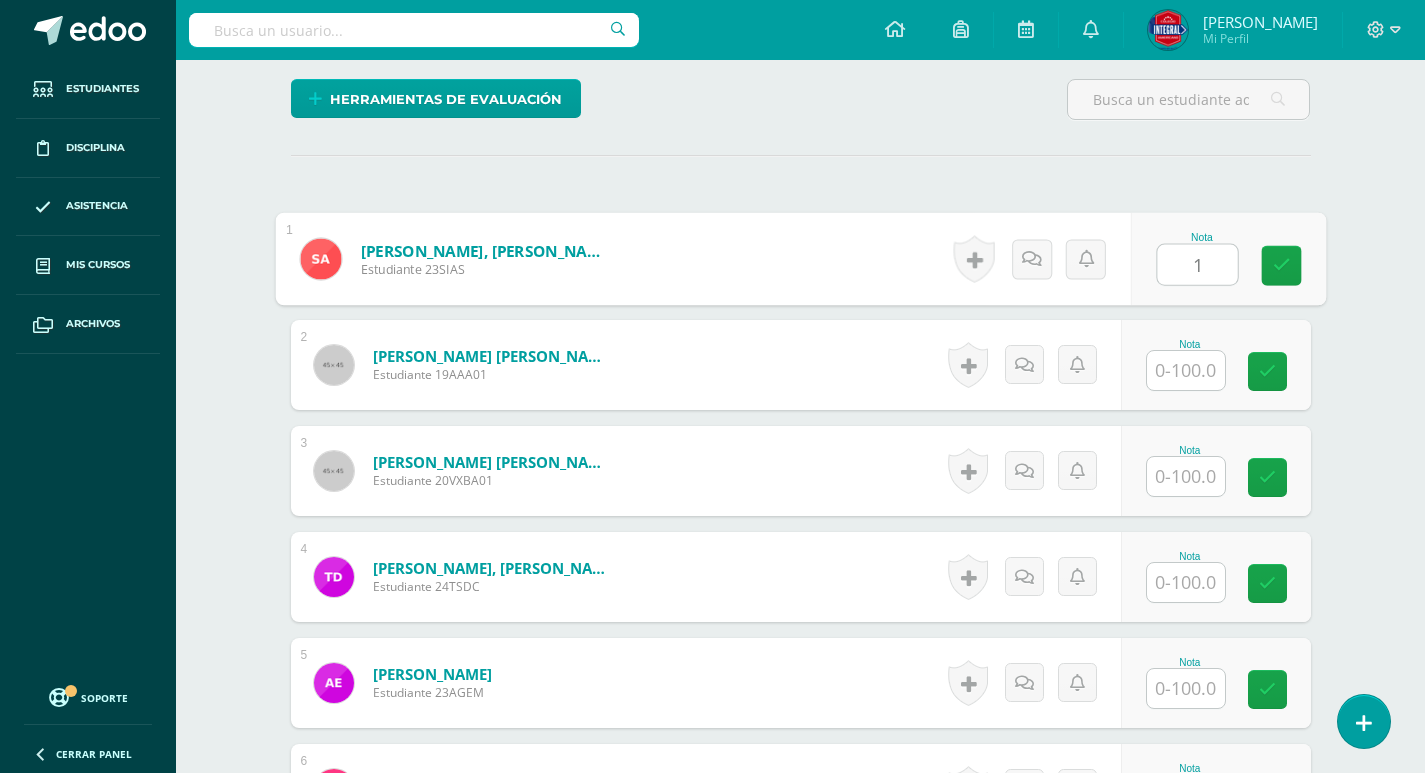 scroll, scrollTop: 501, scrollLeft: 0, axis: vertical 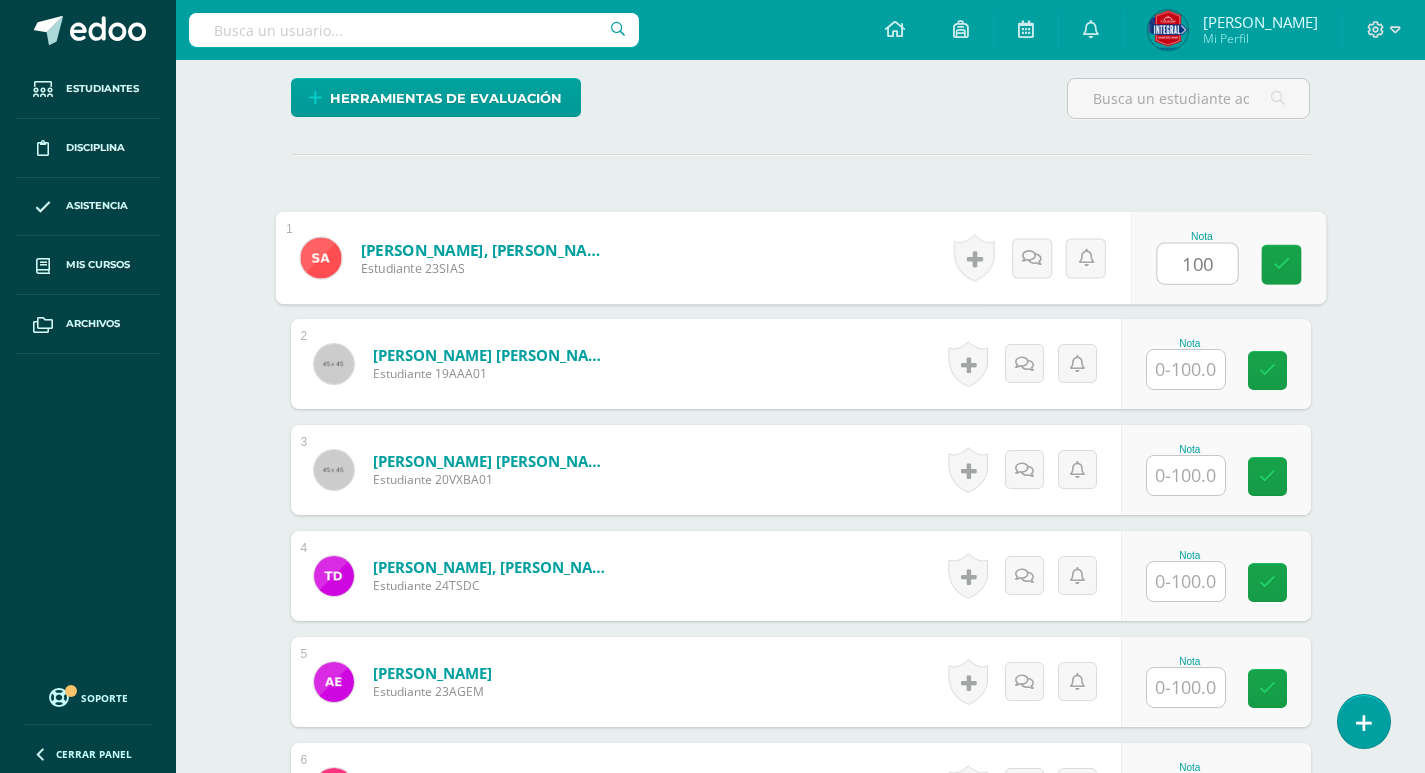 type on "100" 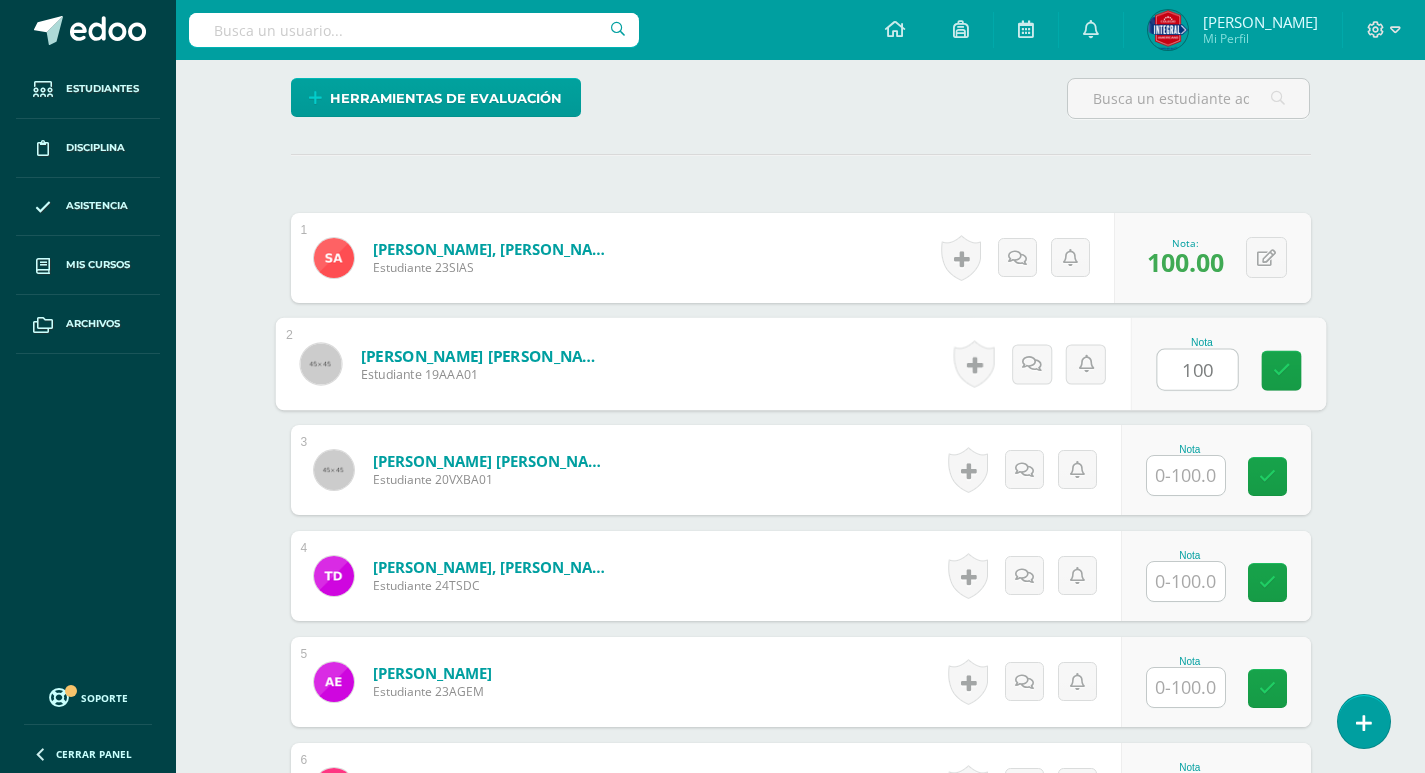 type on "100" 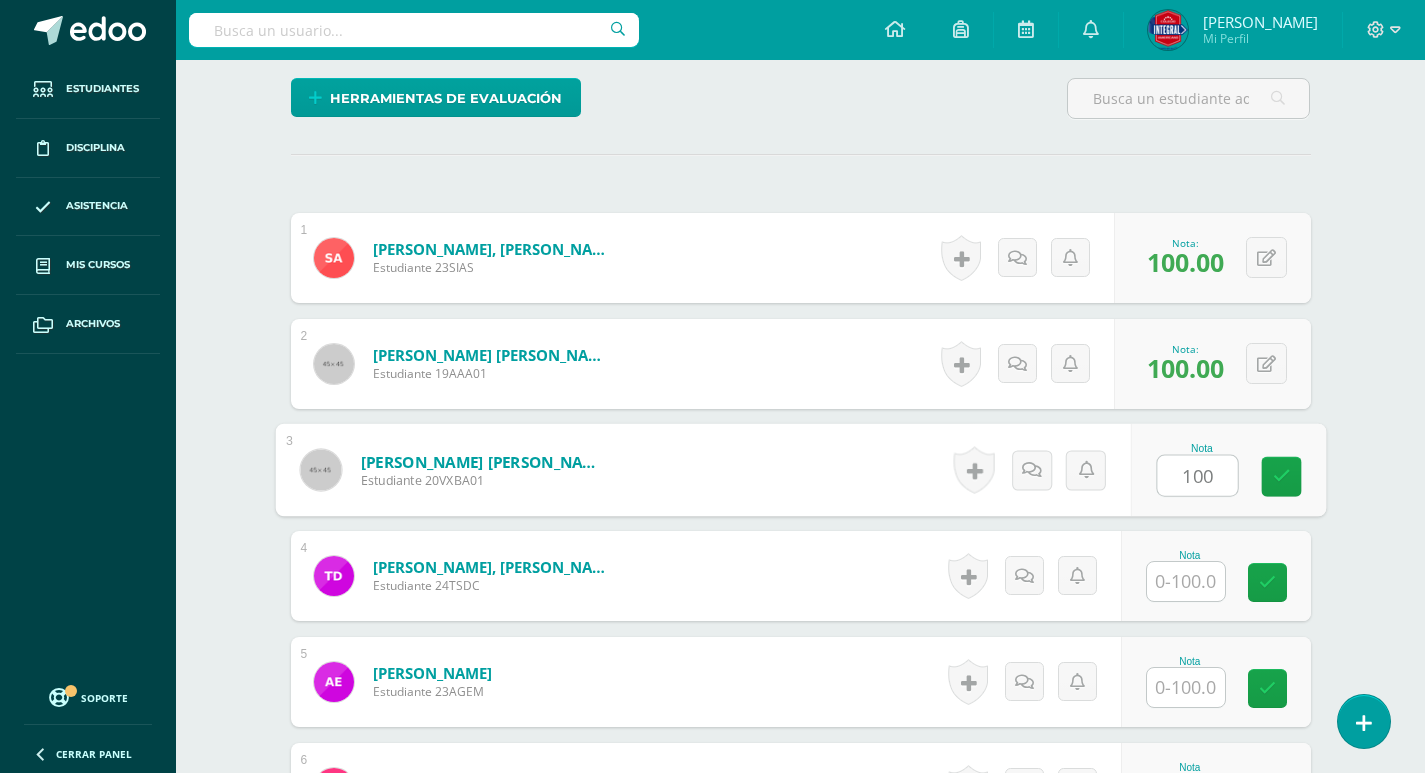 type on "100" 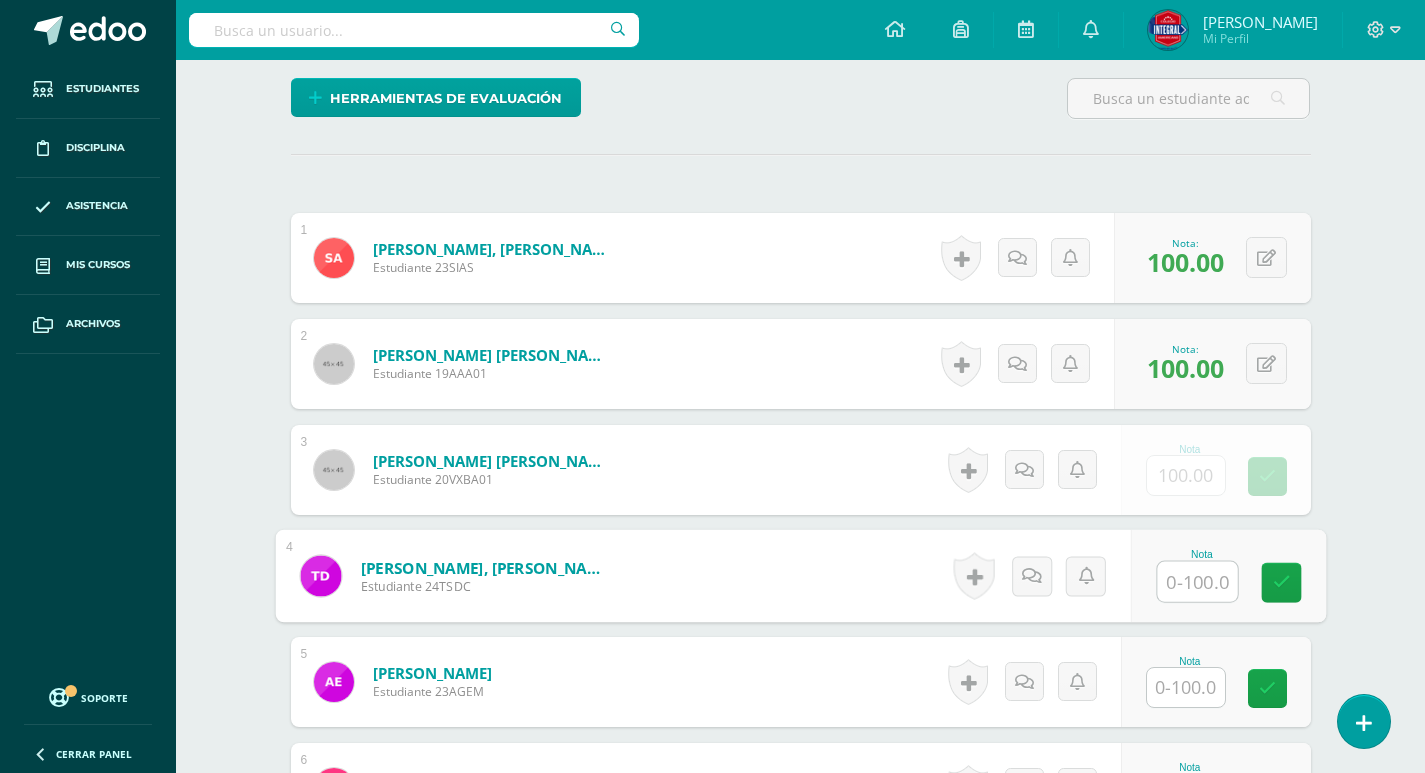 scroll, scrollTop: 502, scrollLeft: 0, axis: vertical 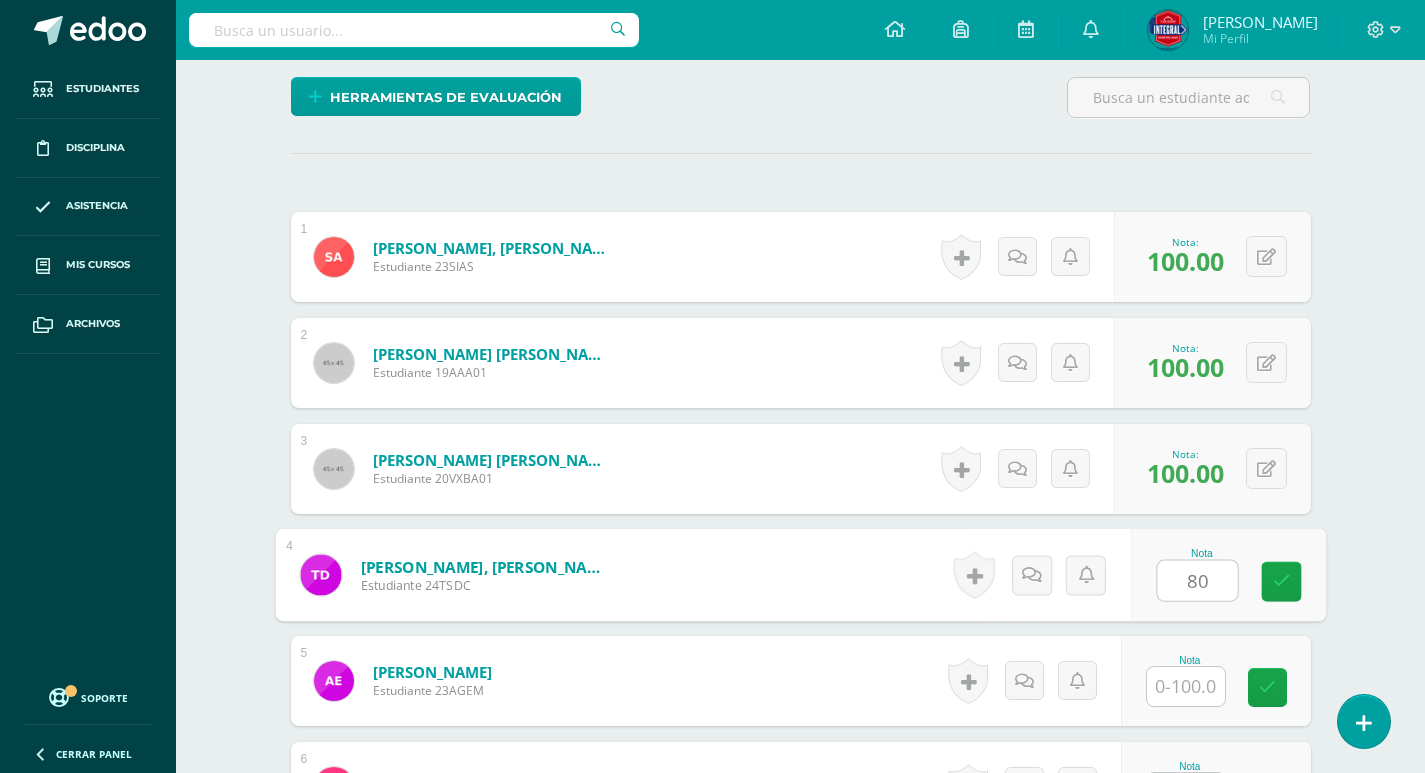 type on "80" 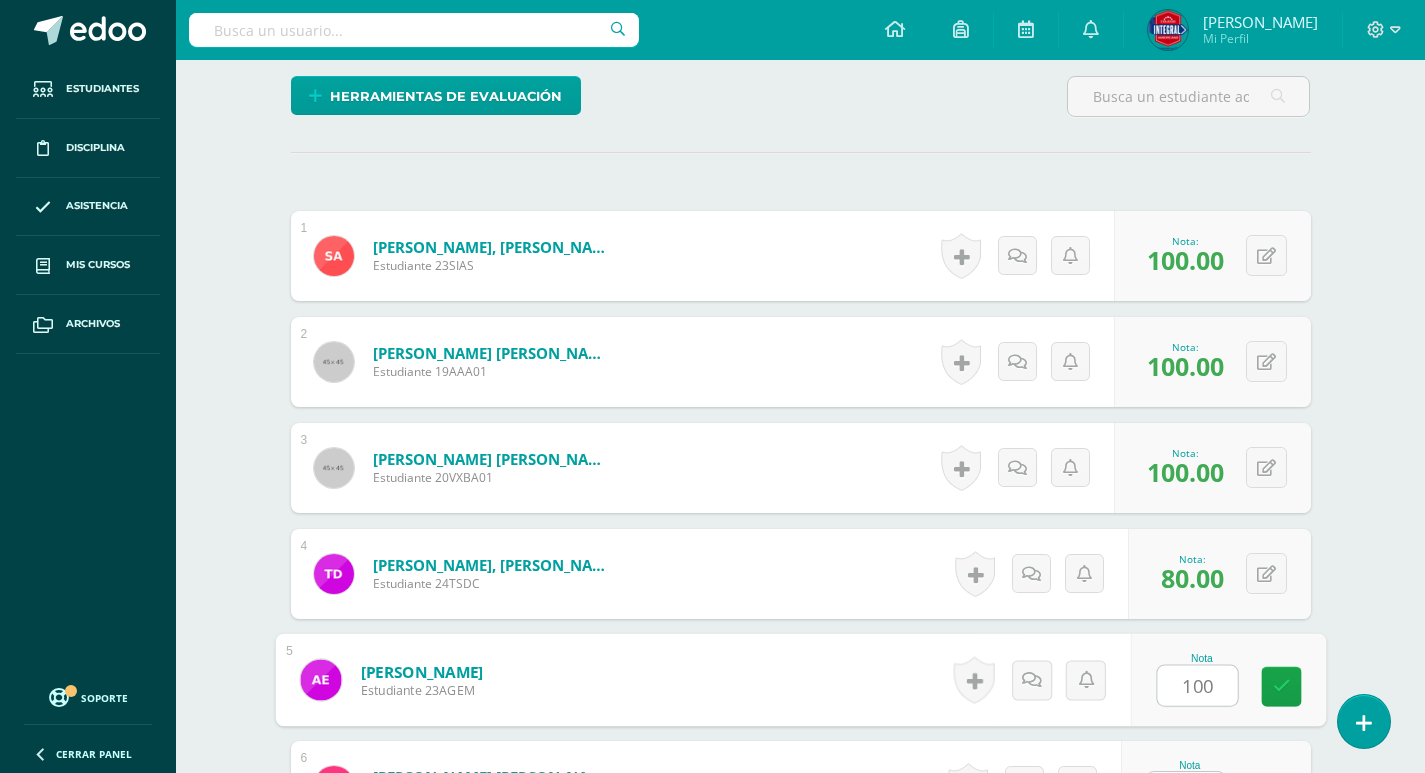 type on "100" 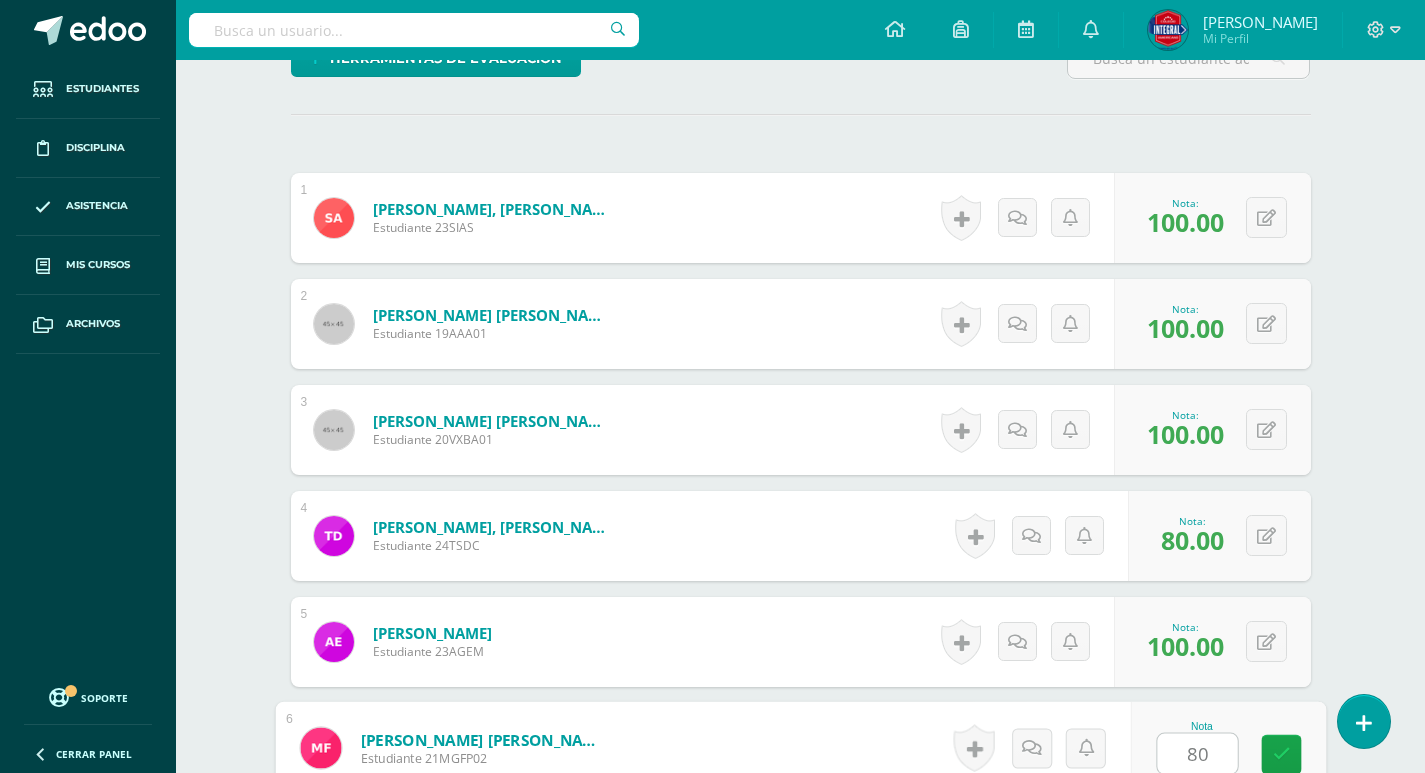 type on "80" 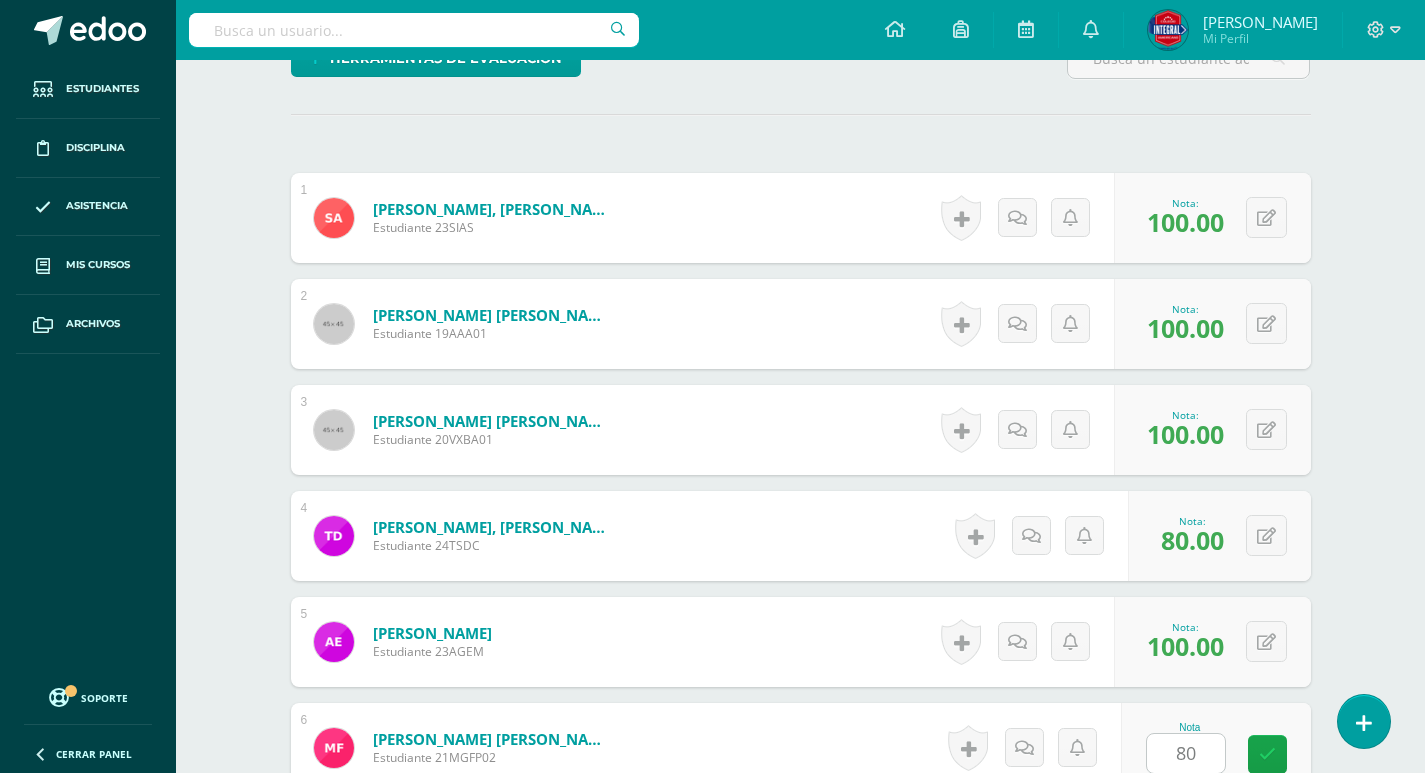 scroll, scrollTop: 1014, scrollLeft: 0, axis: vertical 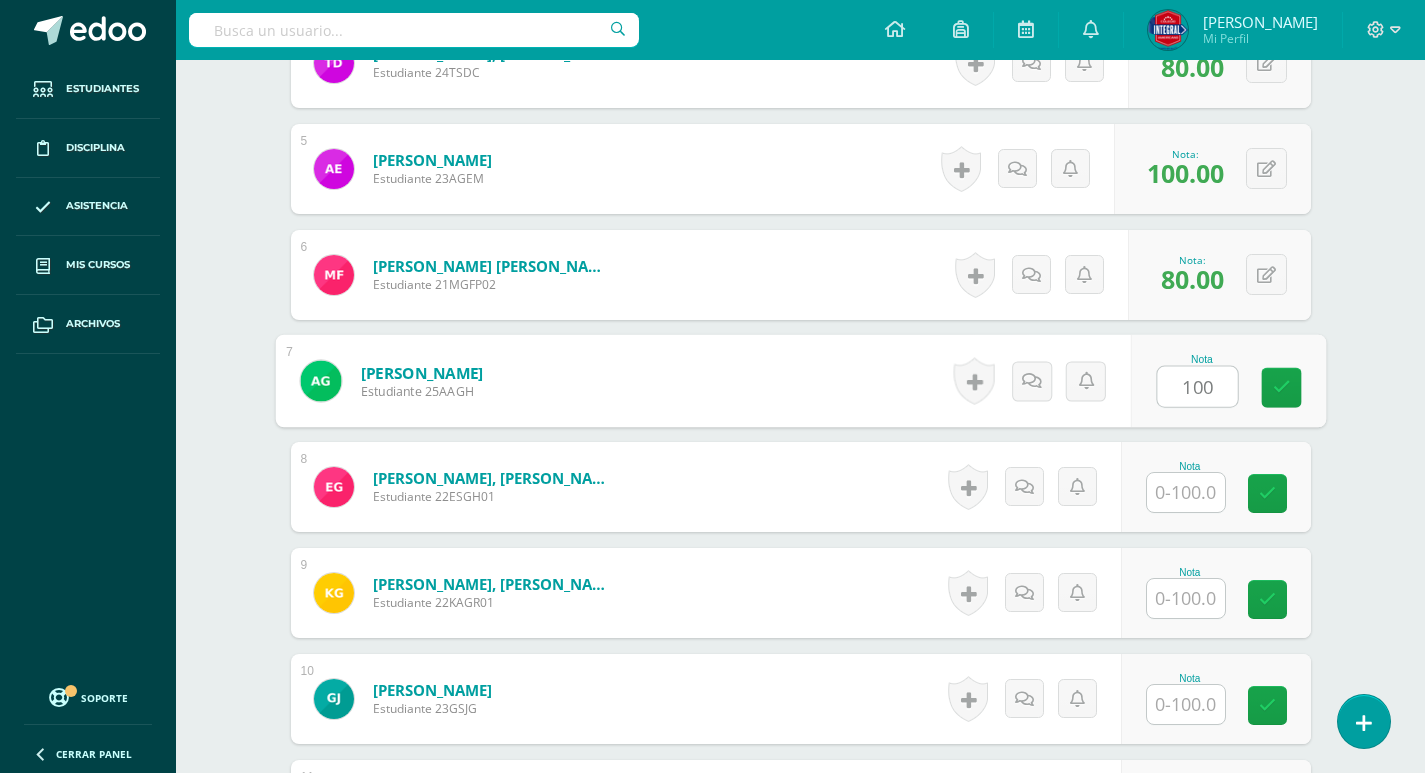 type on "100" 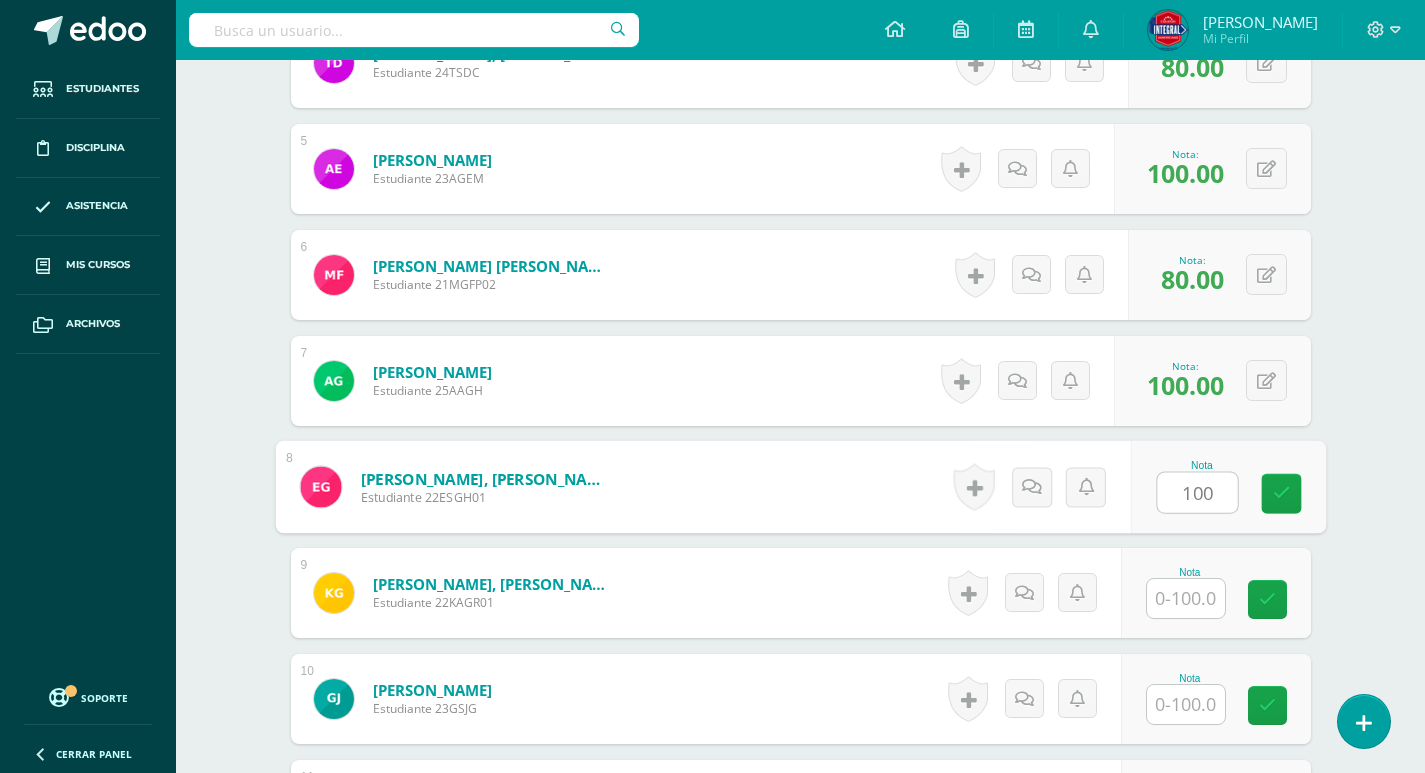 type on "100" 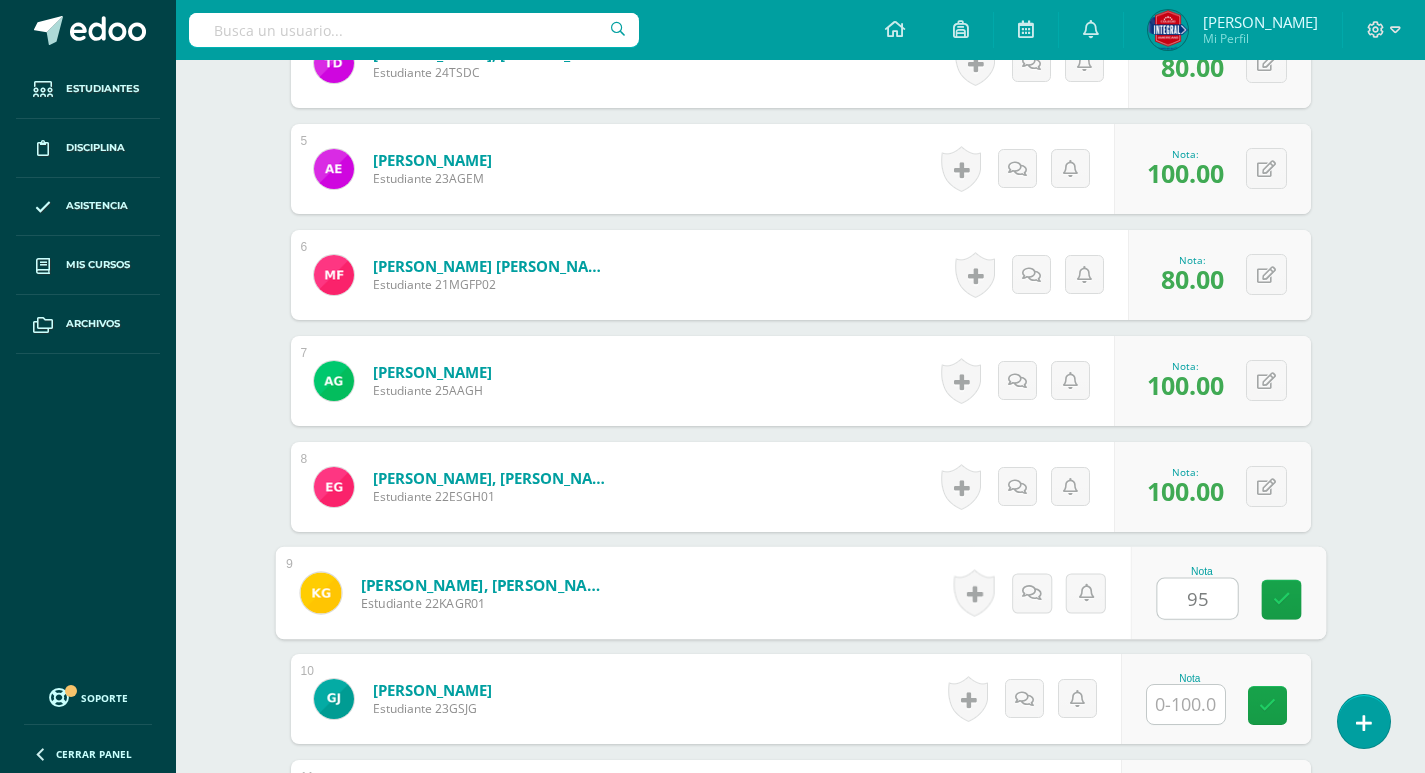 type on "95" 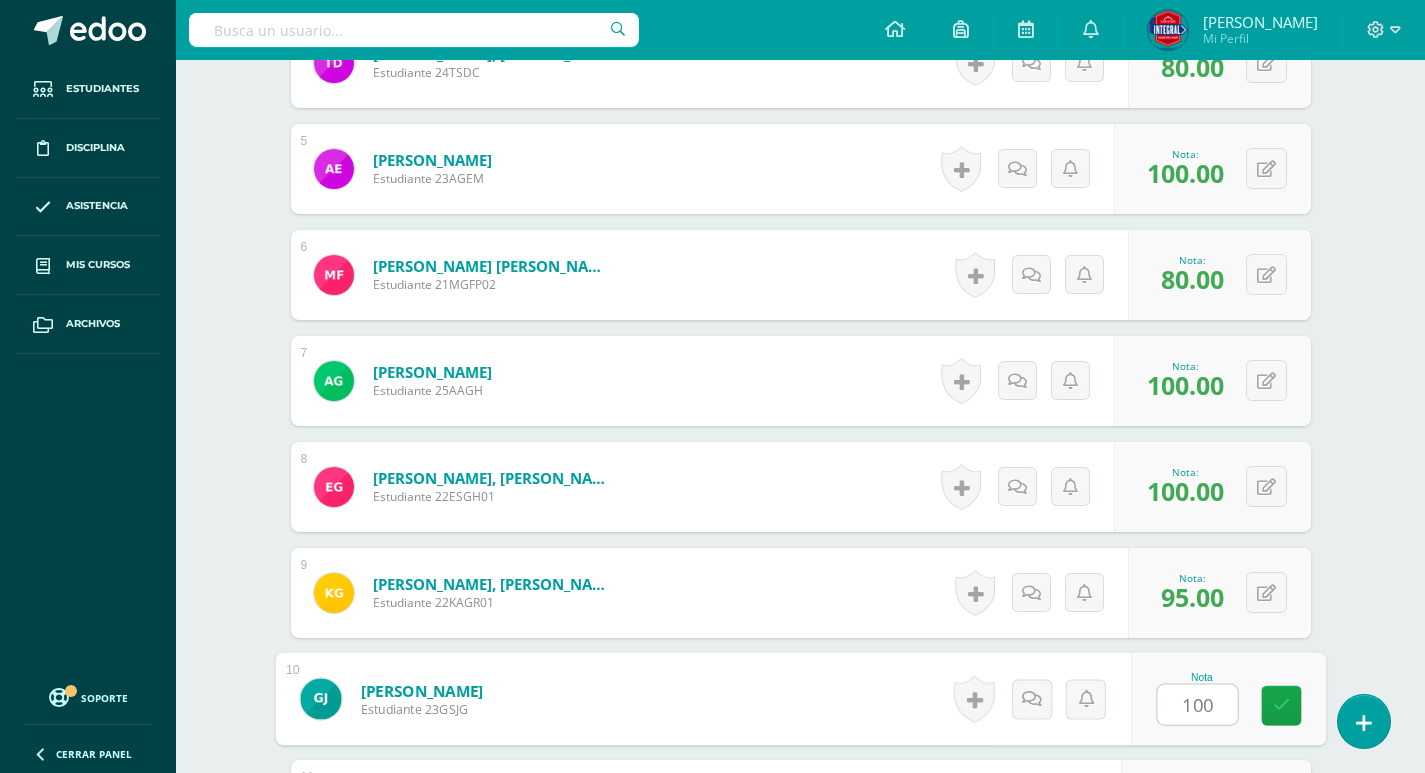 type on "100" 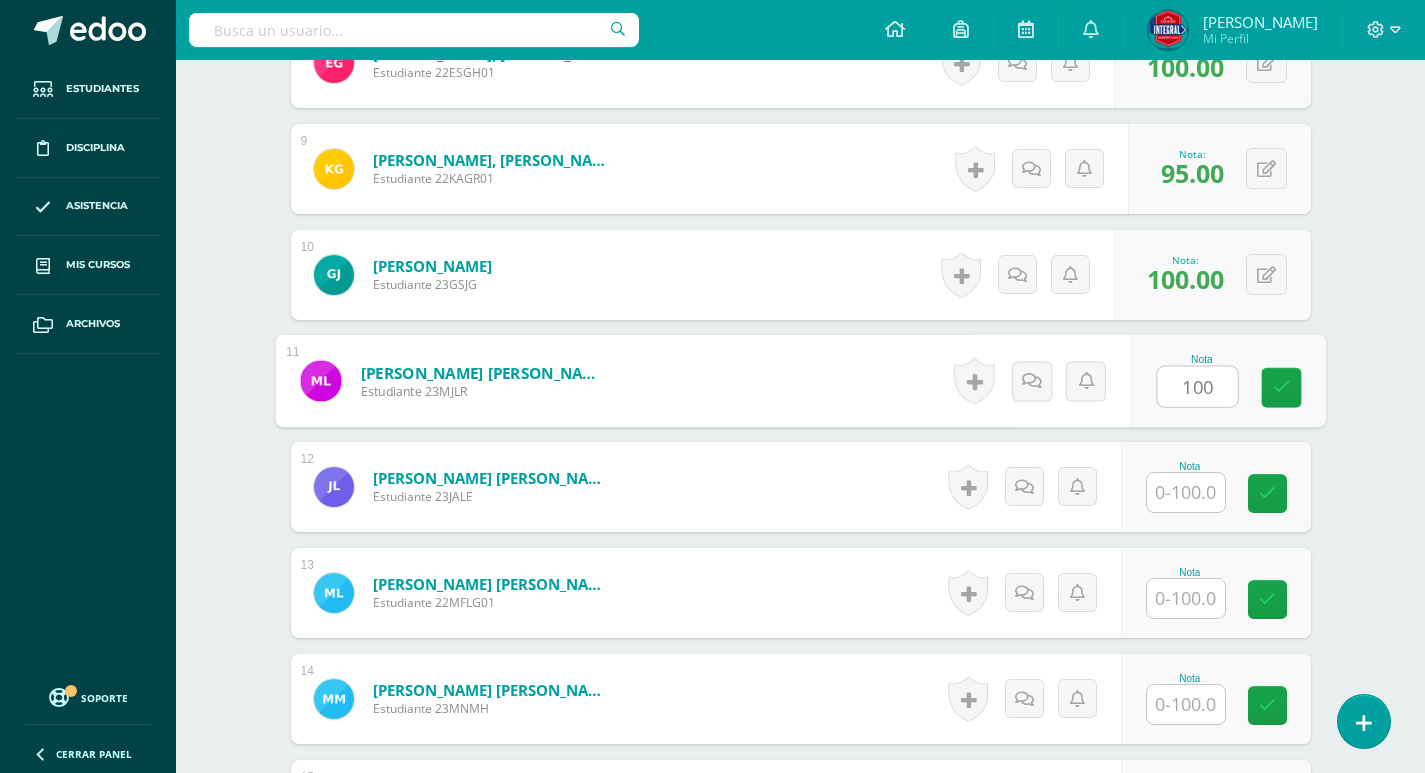 type on "100" 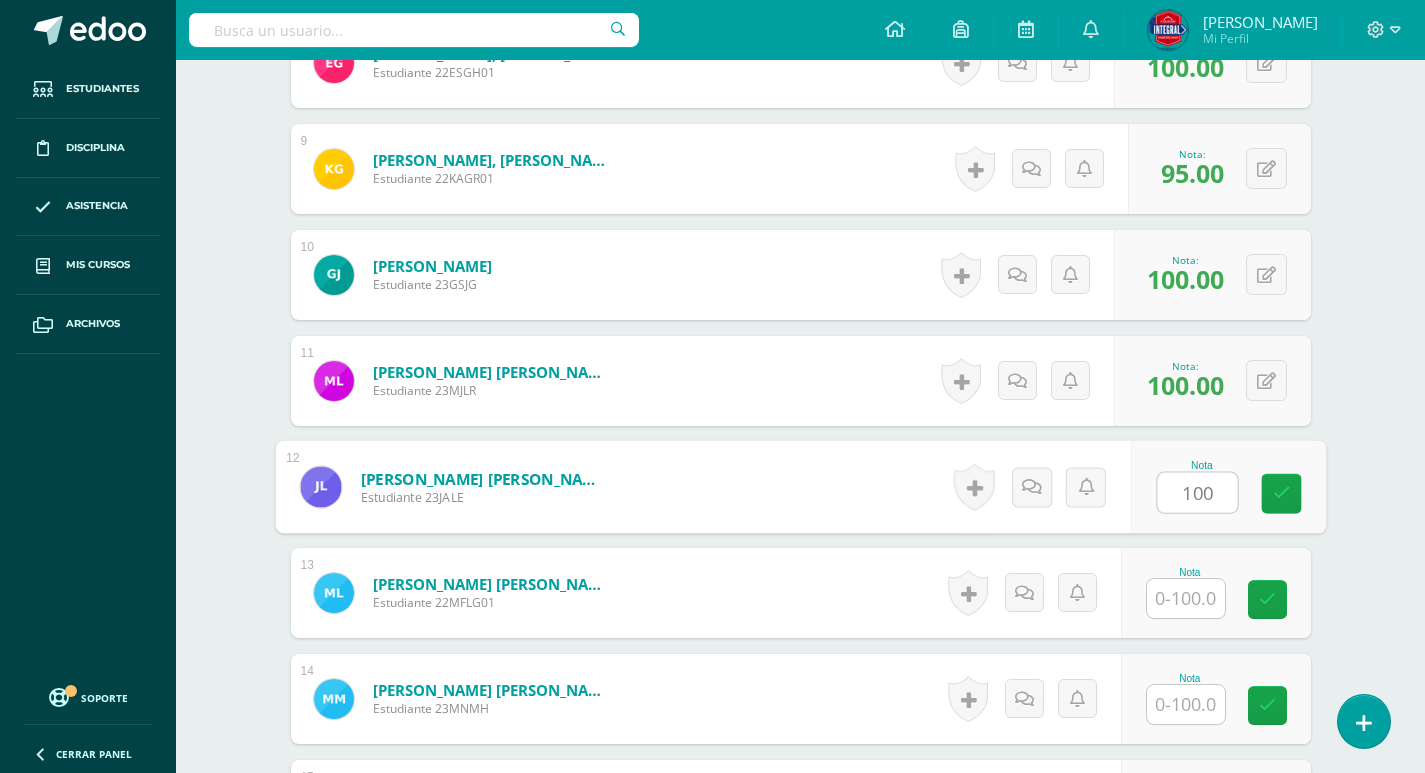 type on "100" 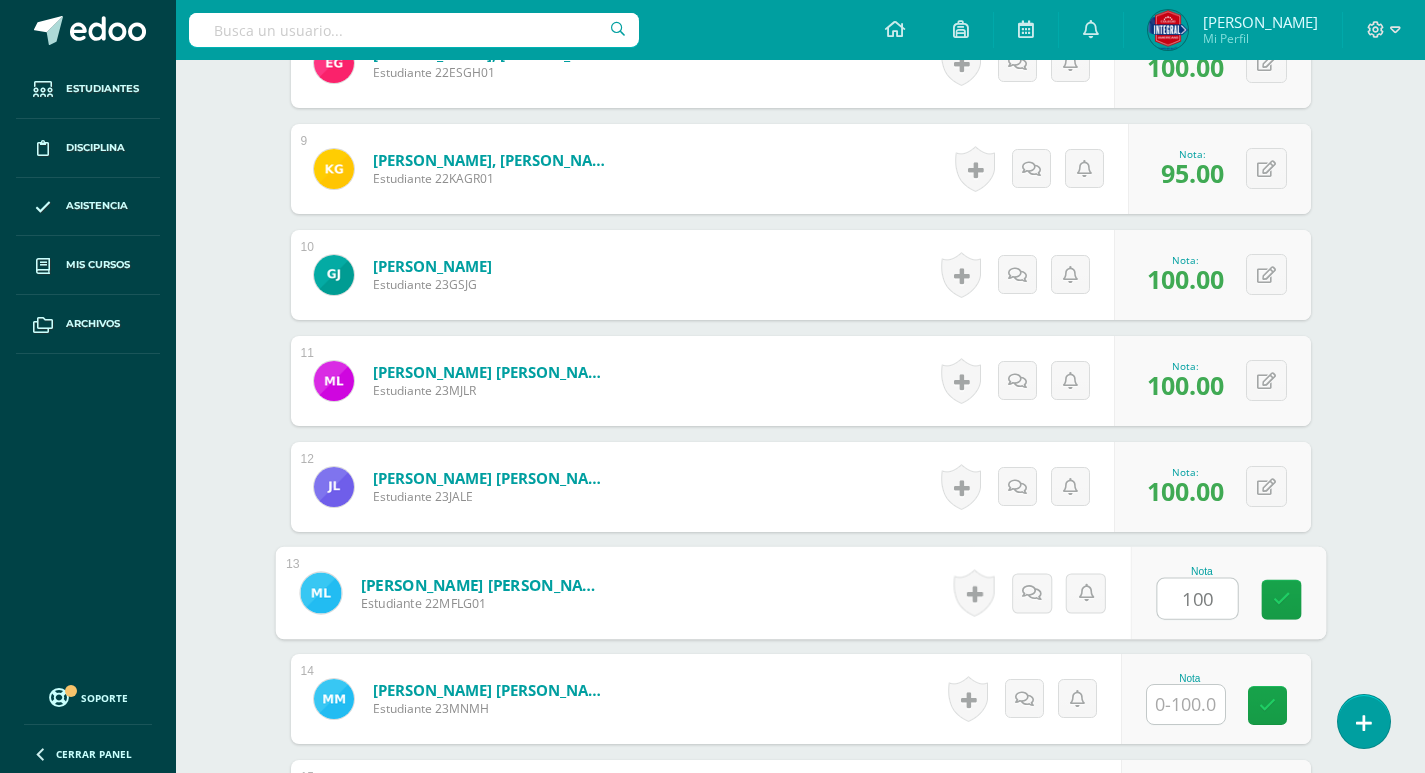 type on "100" 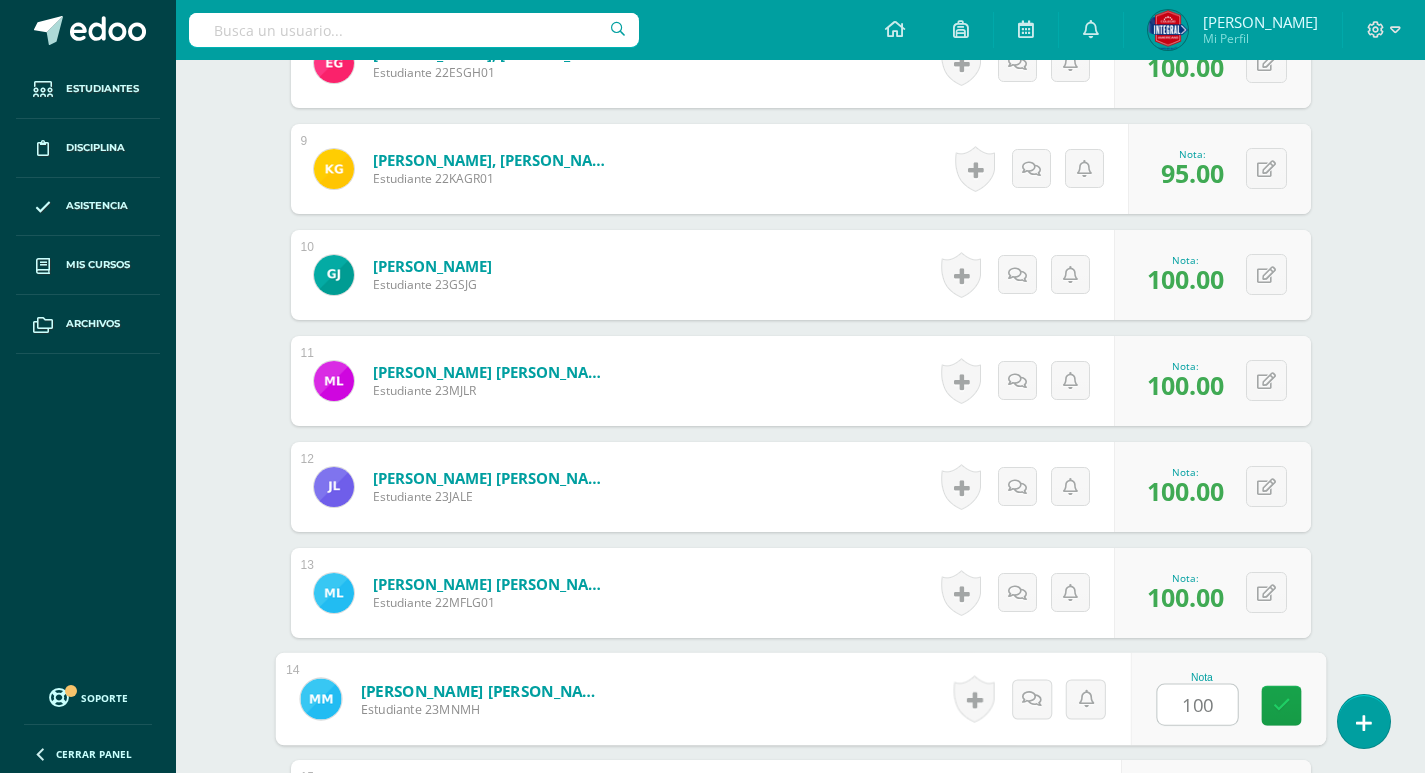 type on "100" 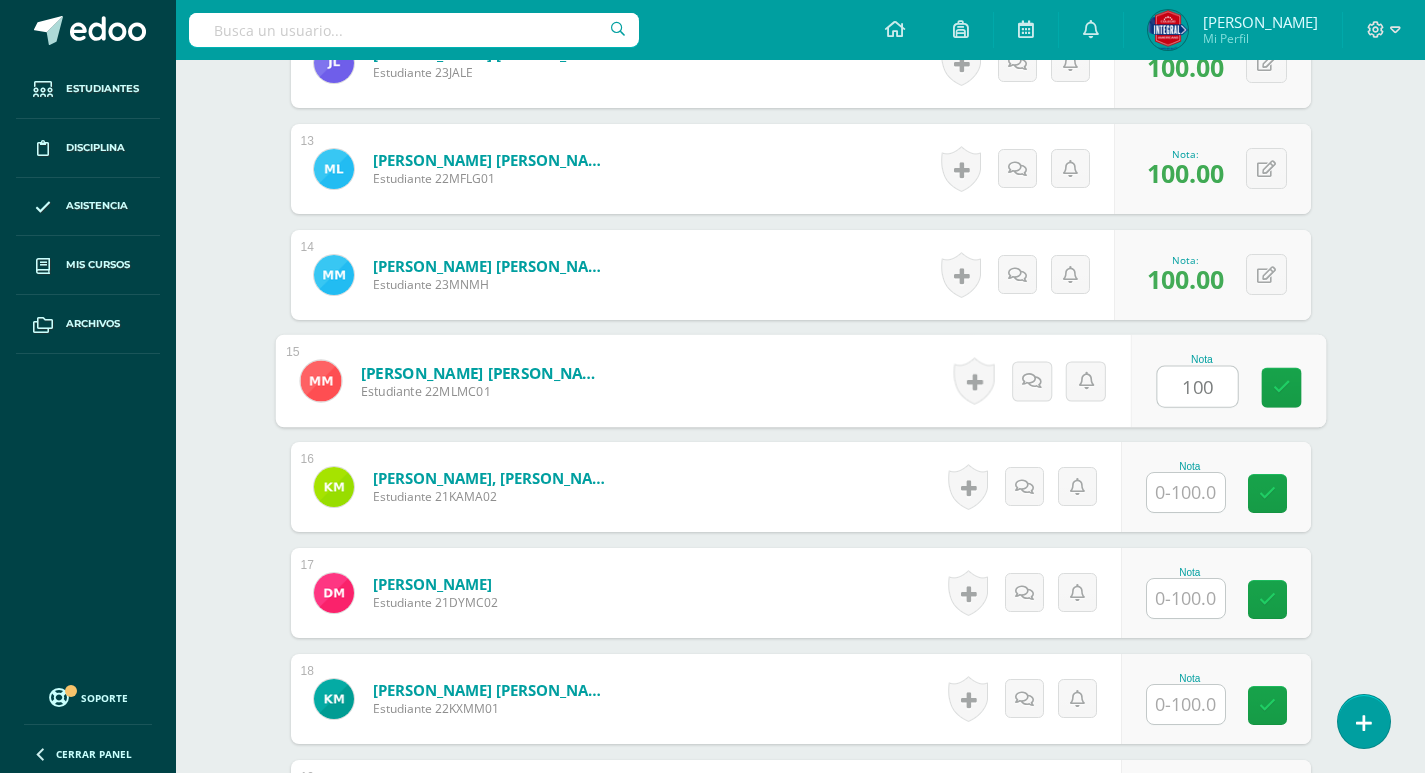 type on "100" 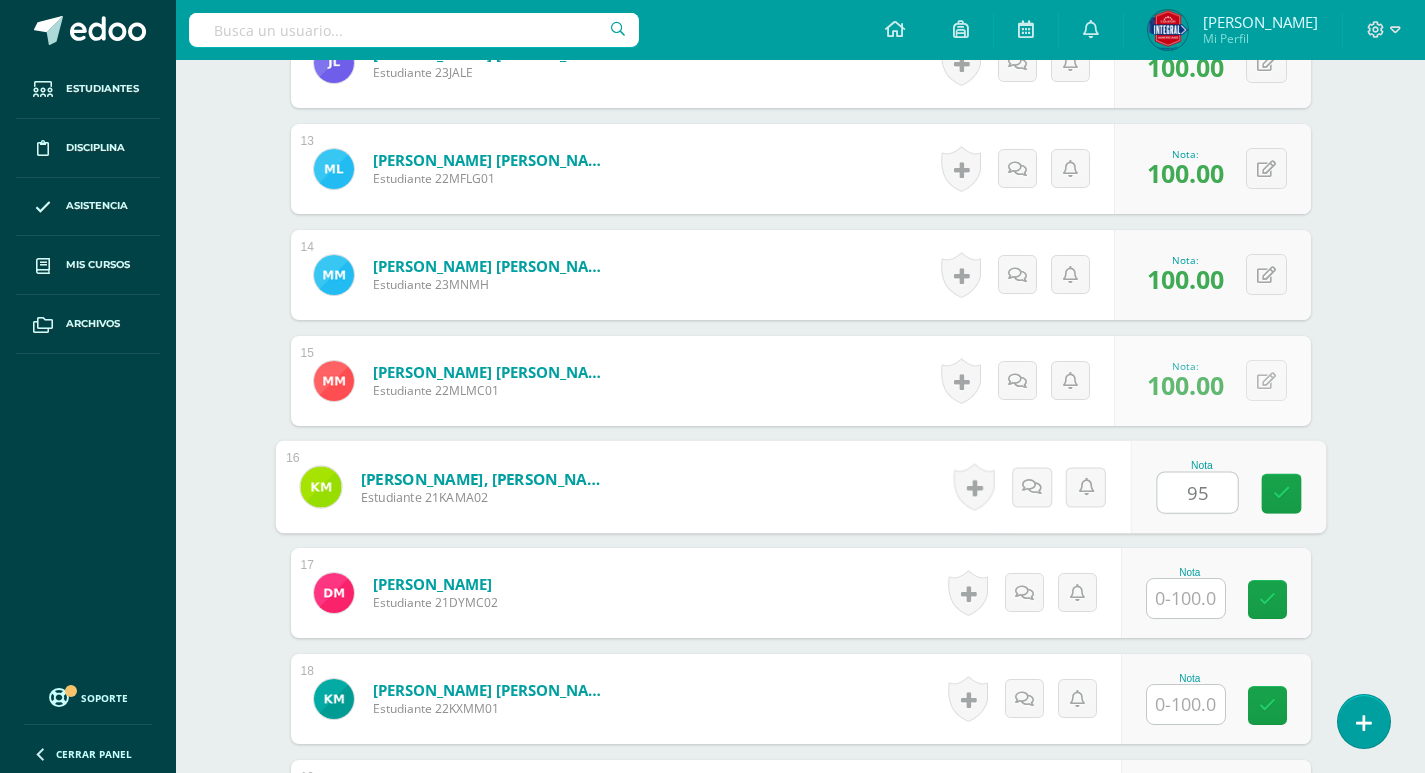 type on "95" 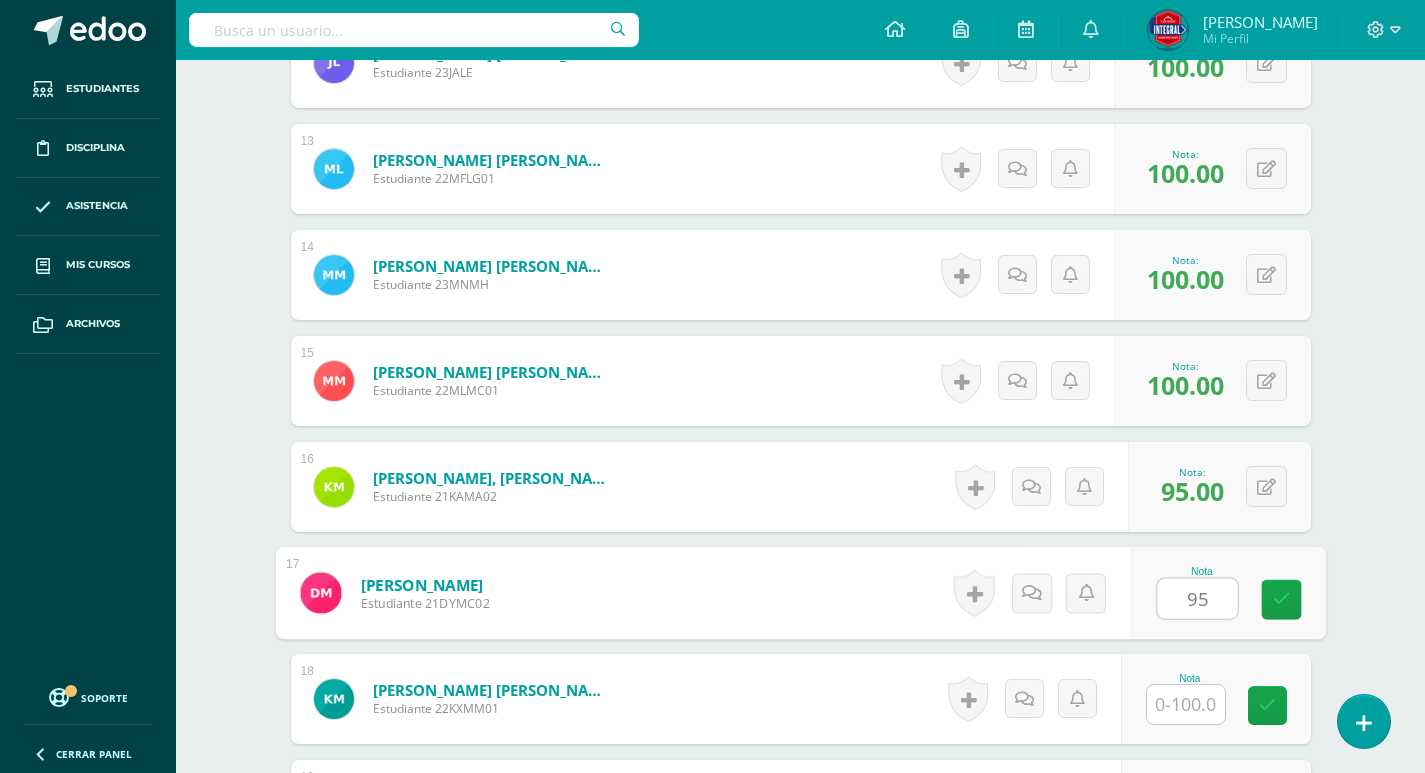 type on "95" 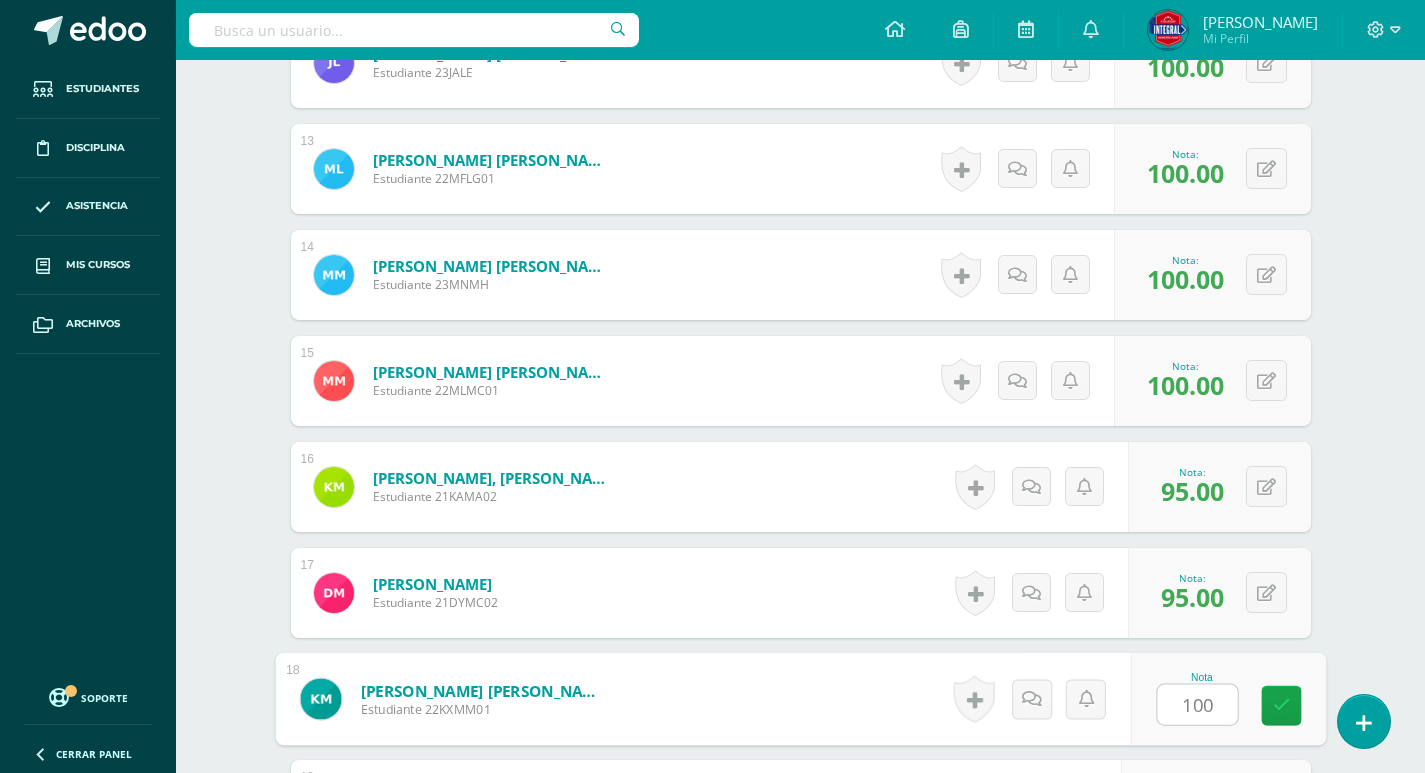 type on "100" 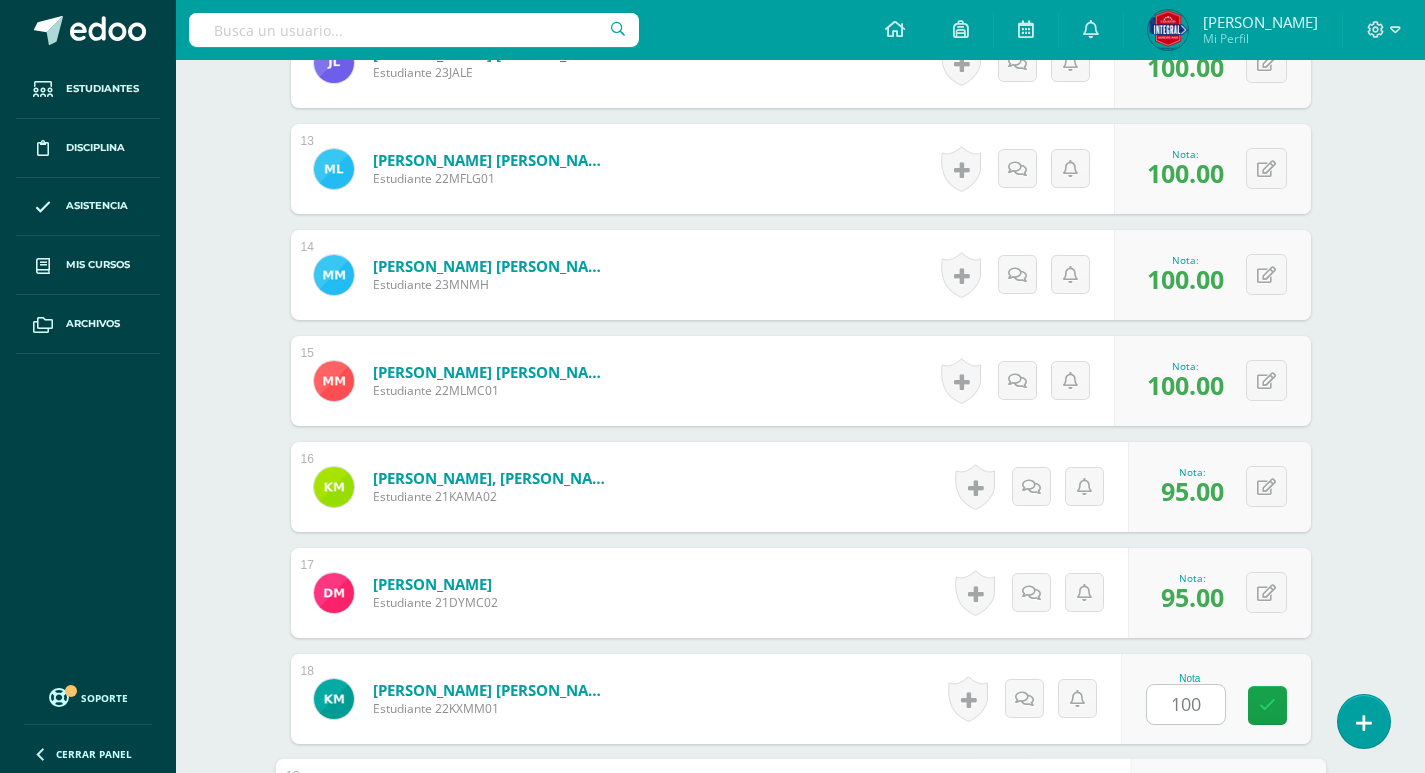 scroll, scrollTop: 2286, scrollLeft: 0, axis: vertical 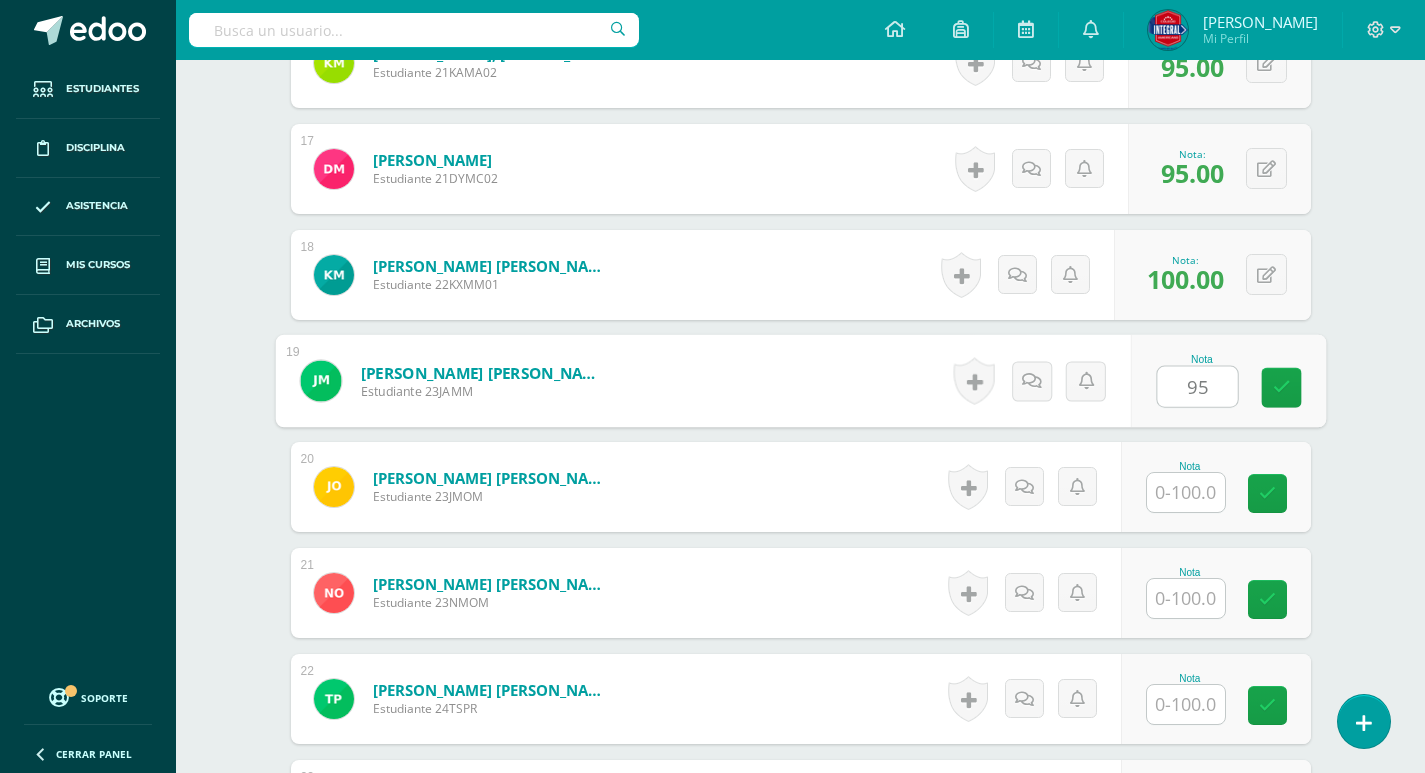 type on "95" 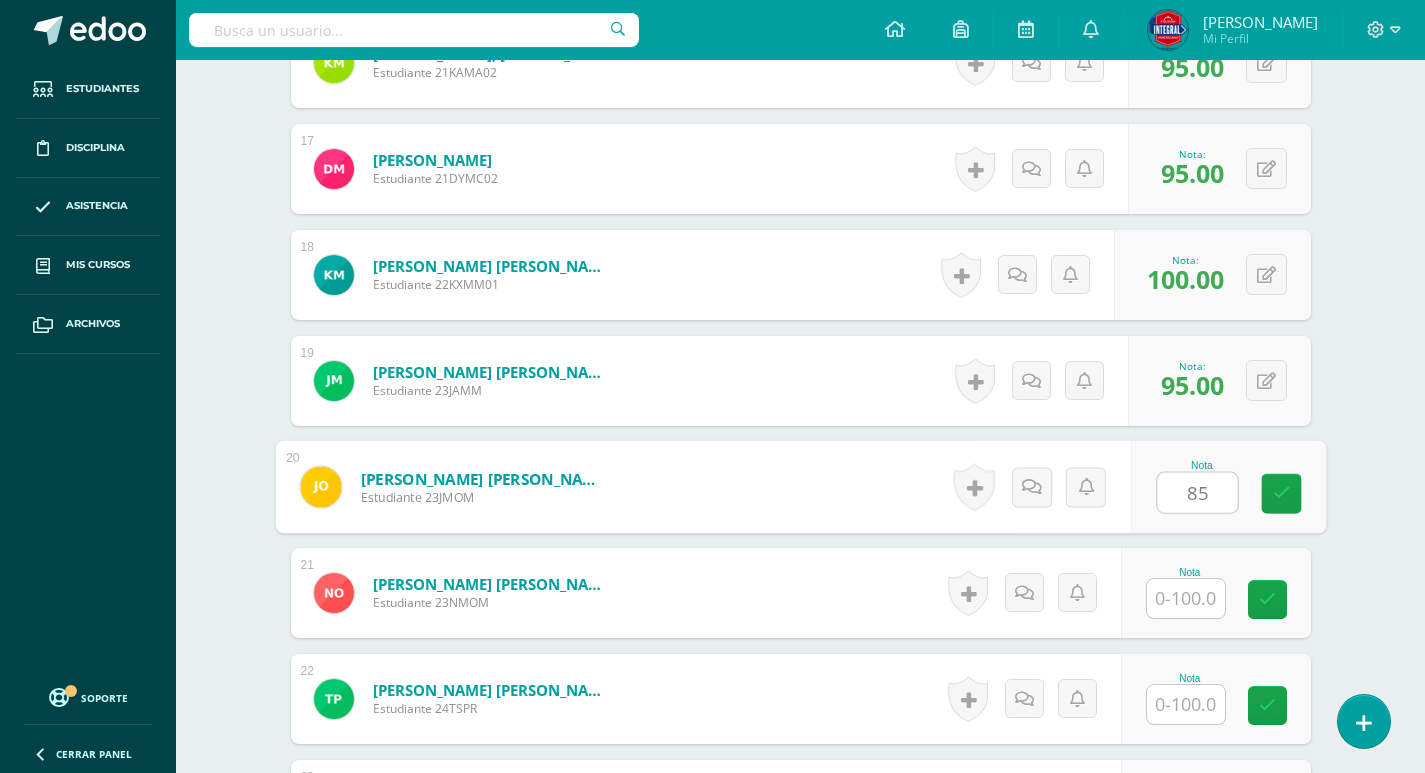 type on "85" 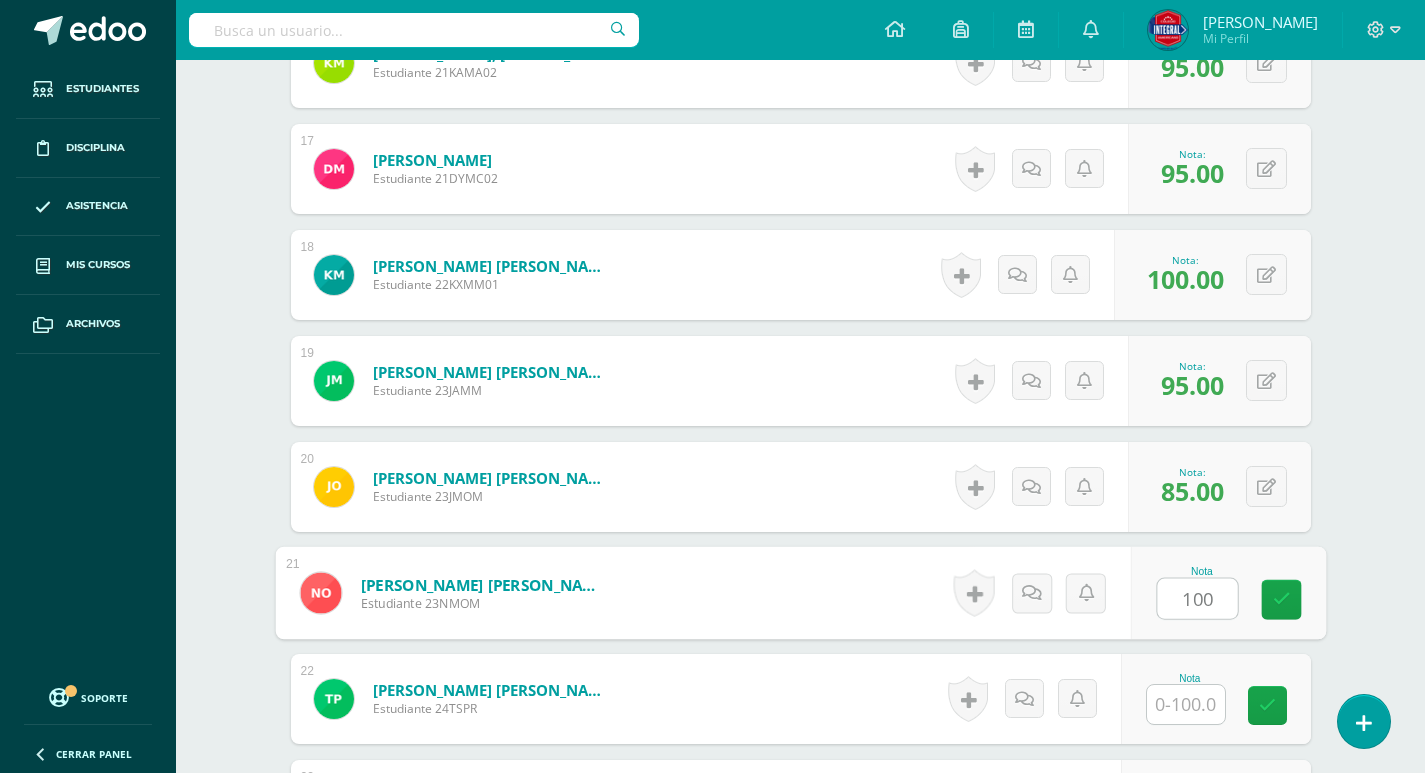 type on "100" 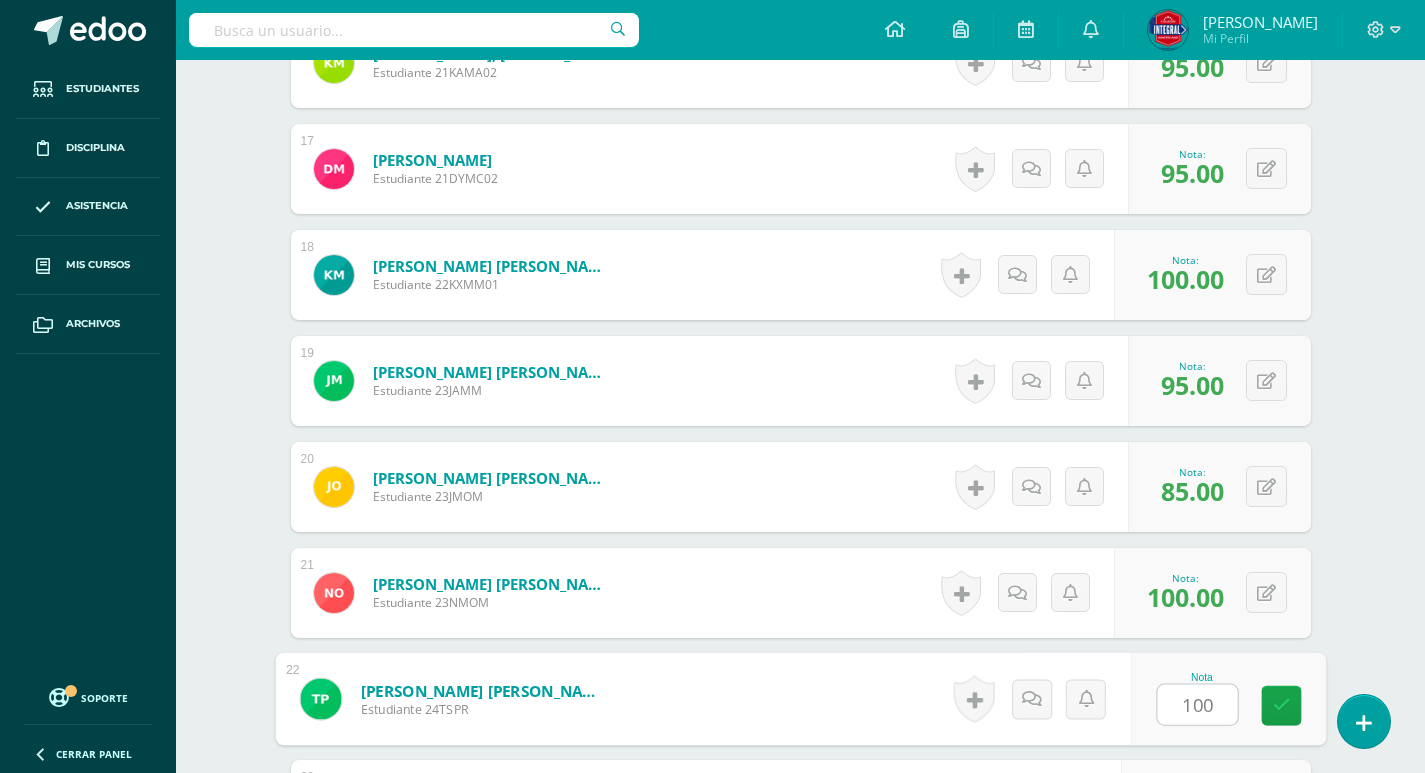 type on "100" 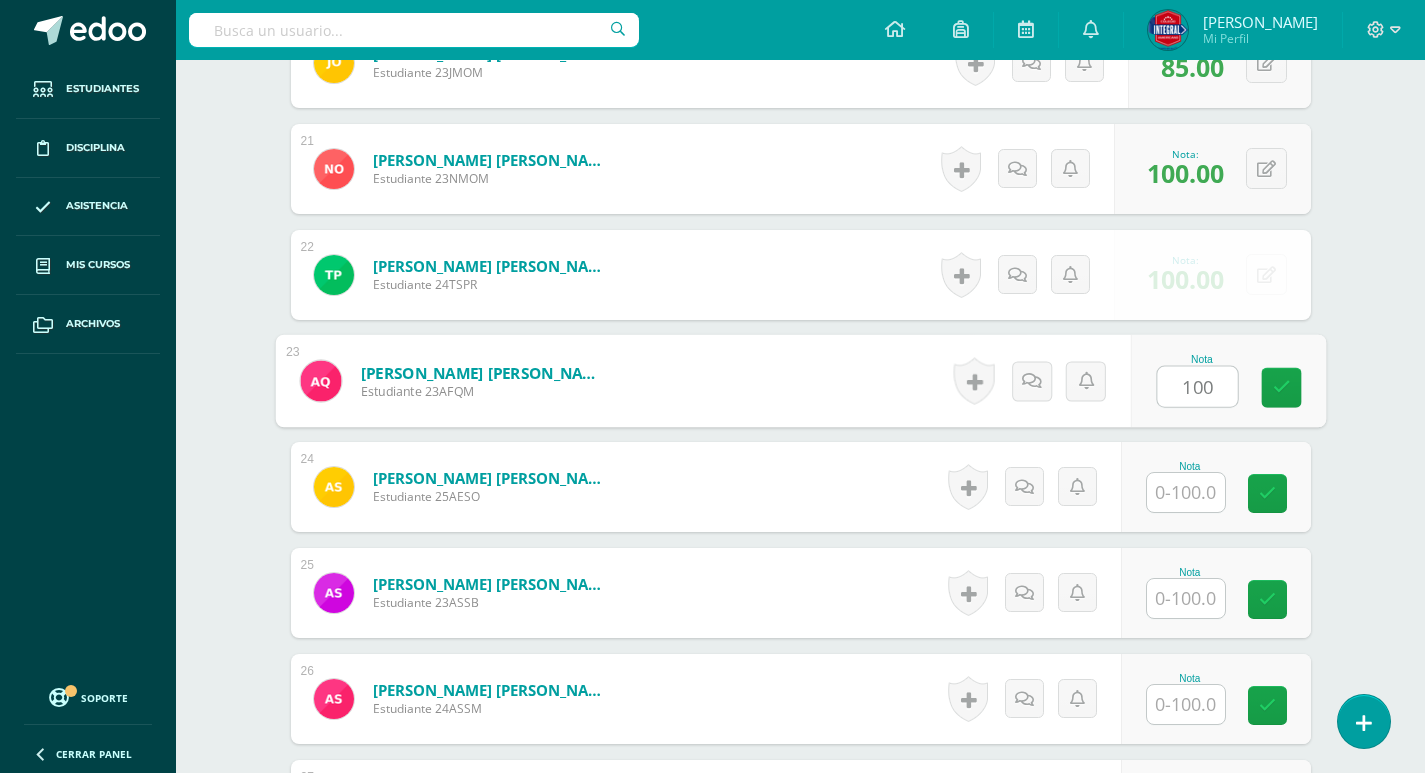 type on "100" 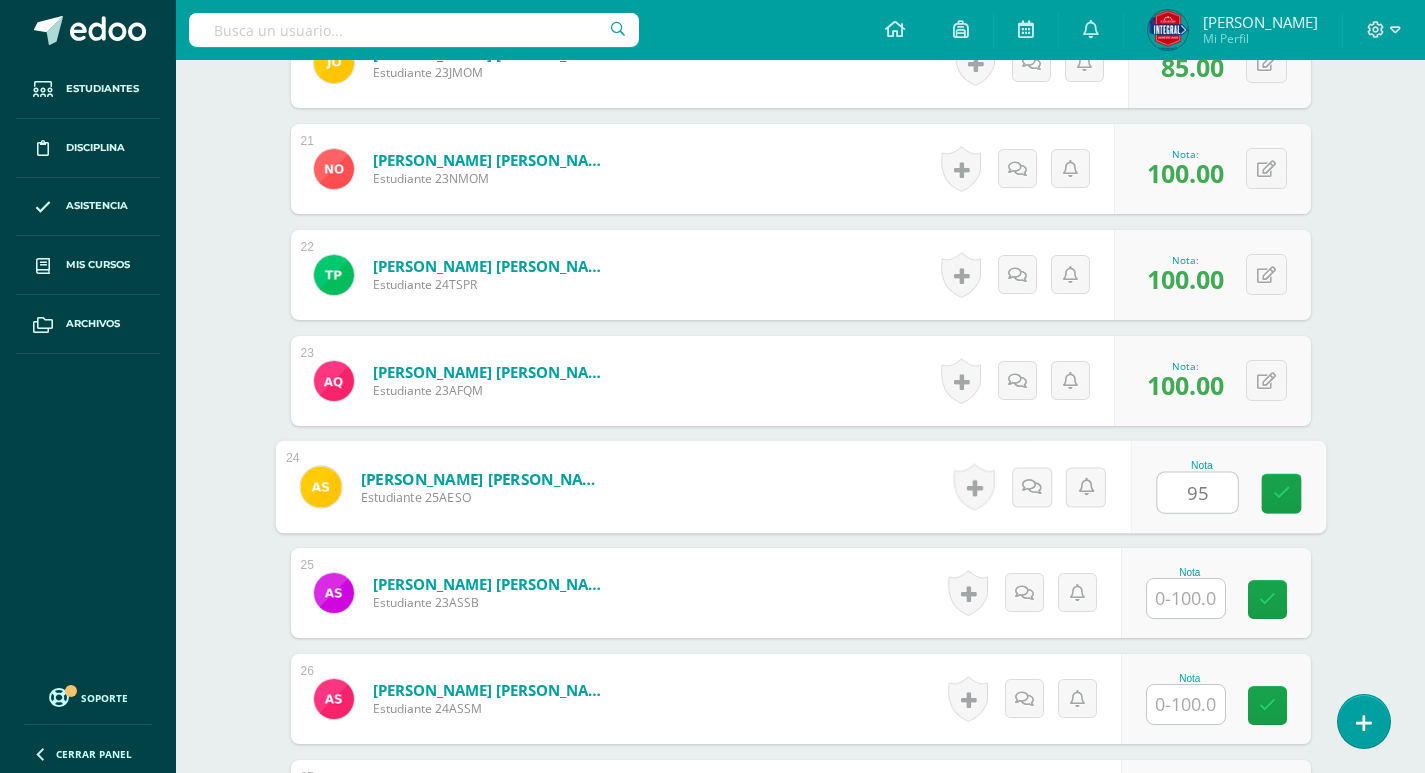 type on "95" 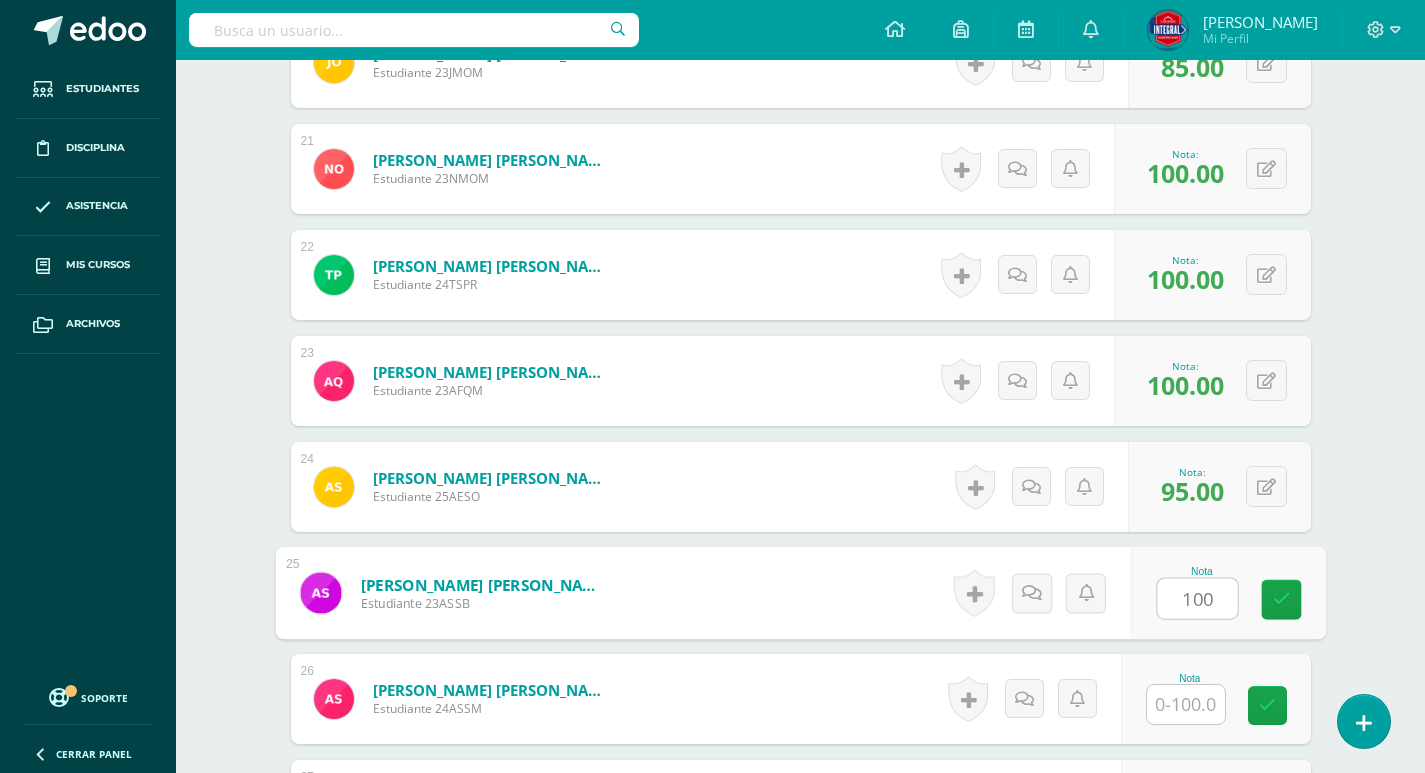 type on "100" 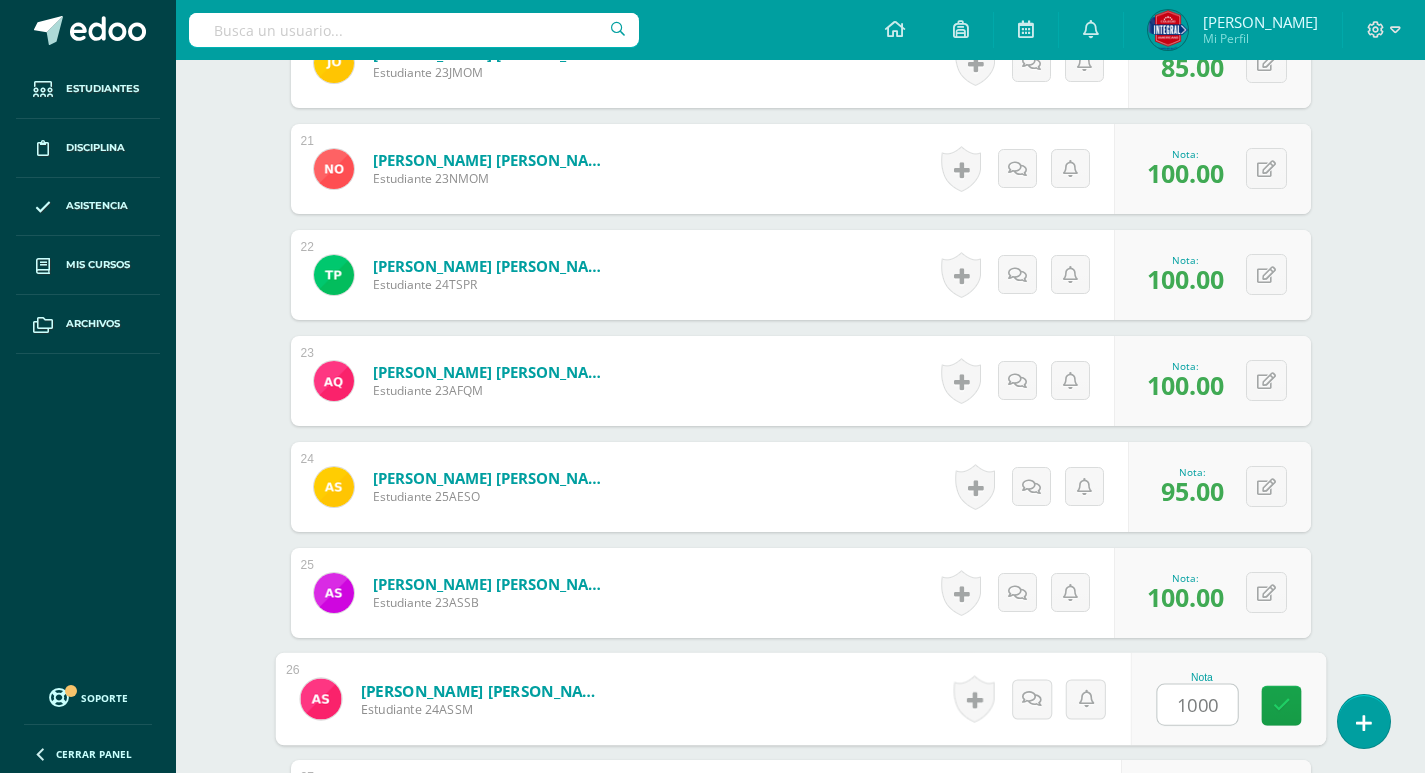 scroll, scrollTop: 3134, scrollLeft: 0, axis: vertical 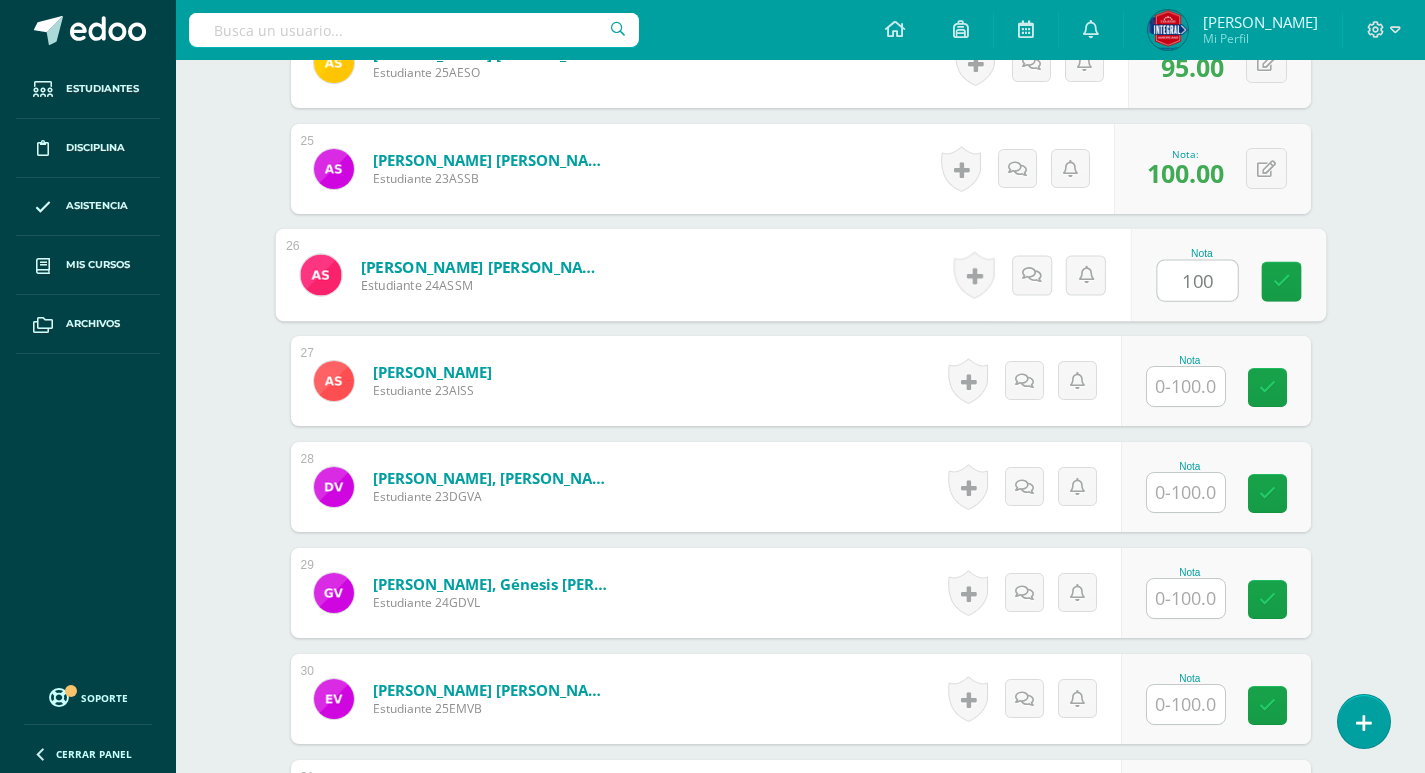 type on "100" 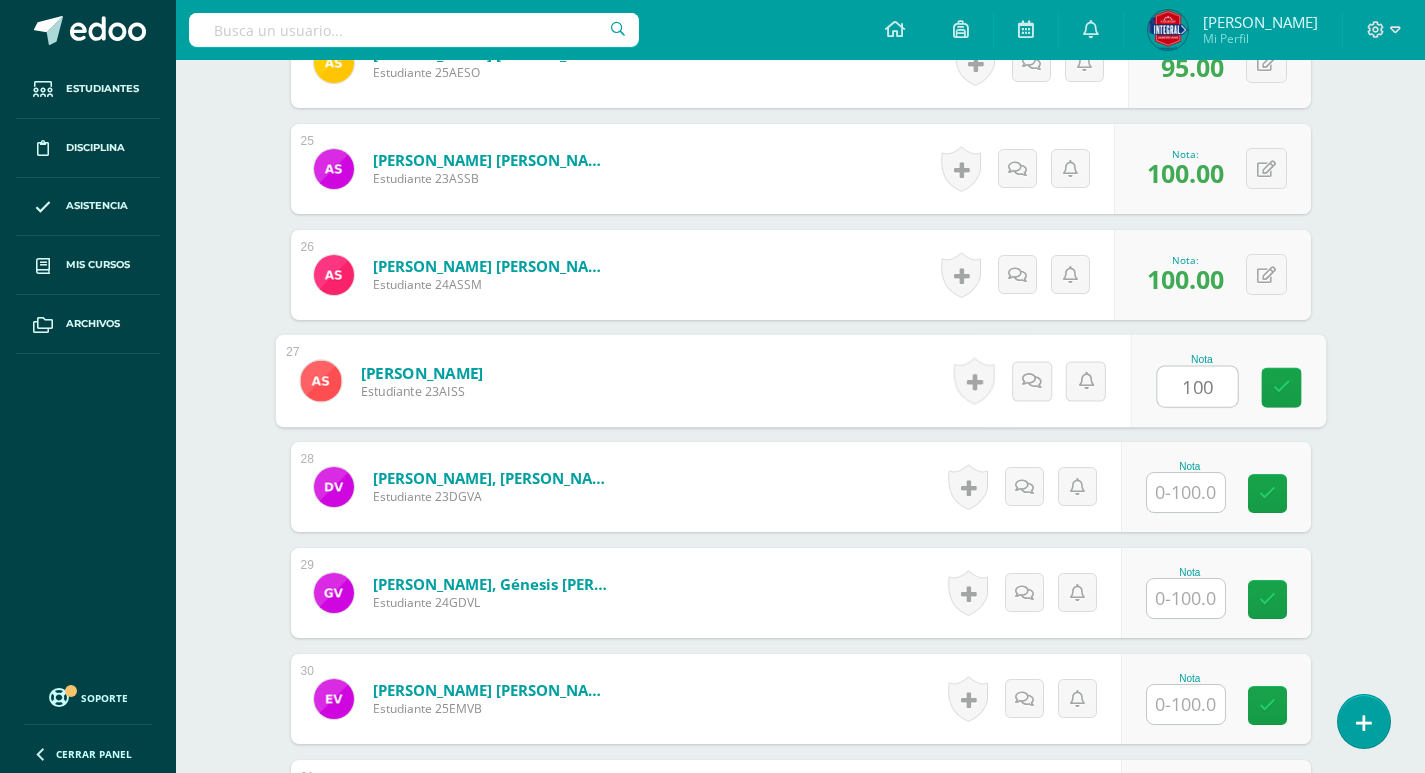 type on "100" 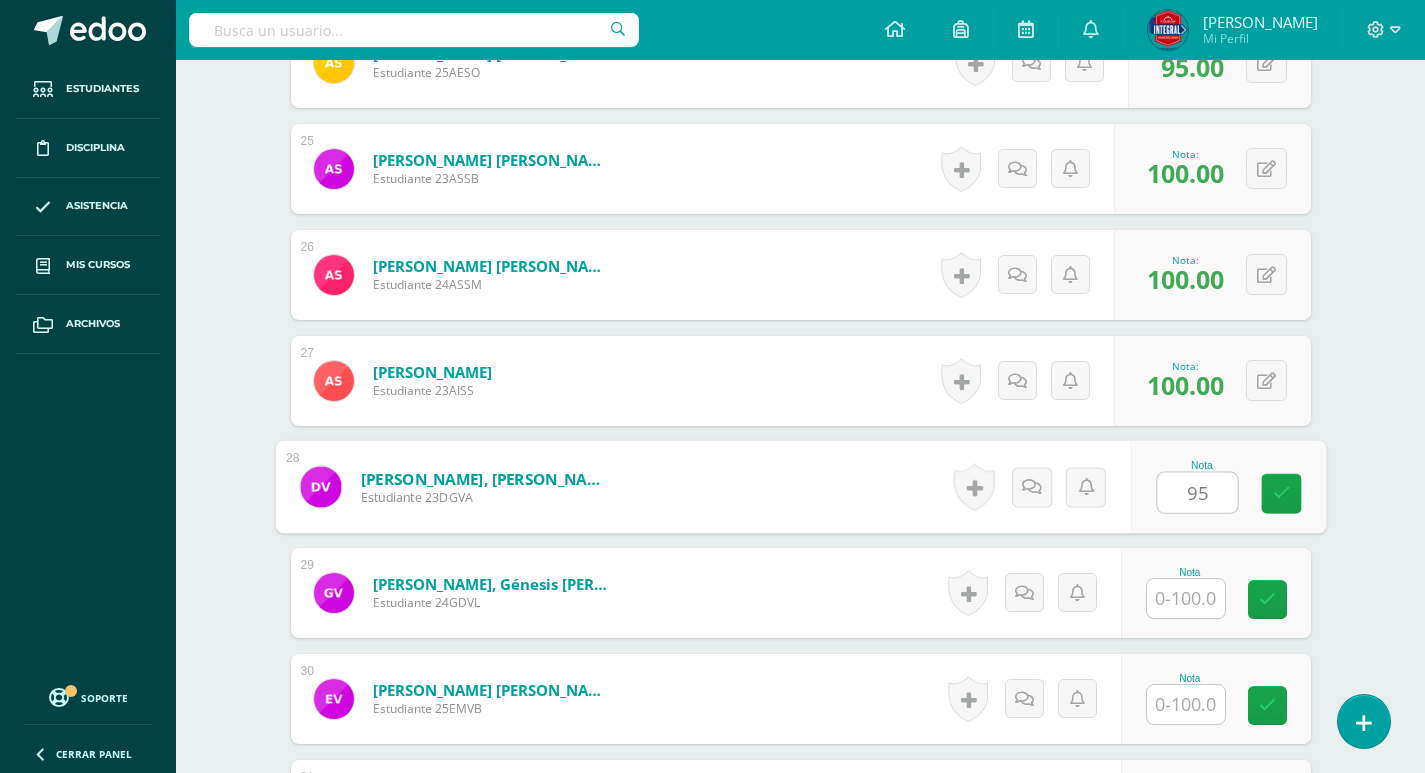 type on "95" 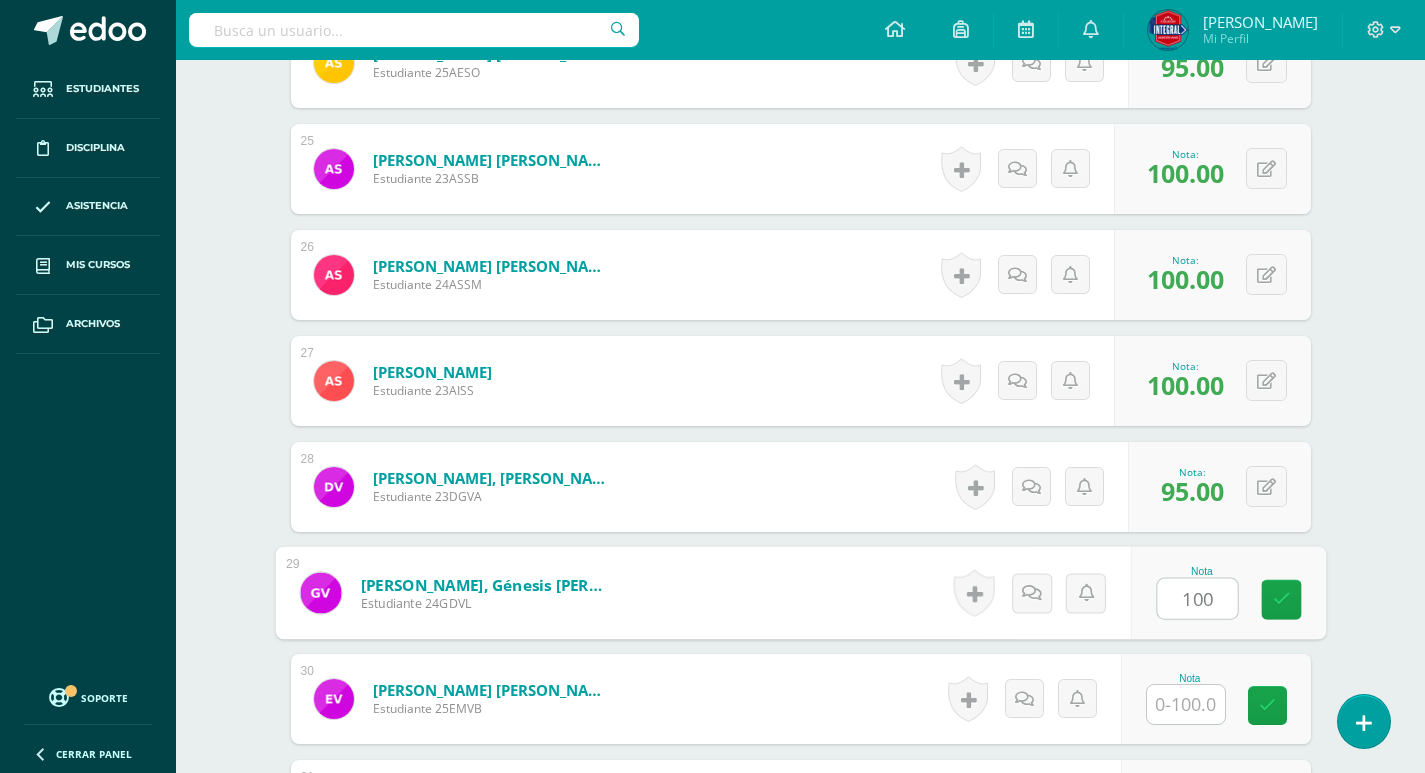 type on "100" 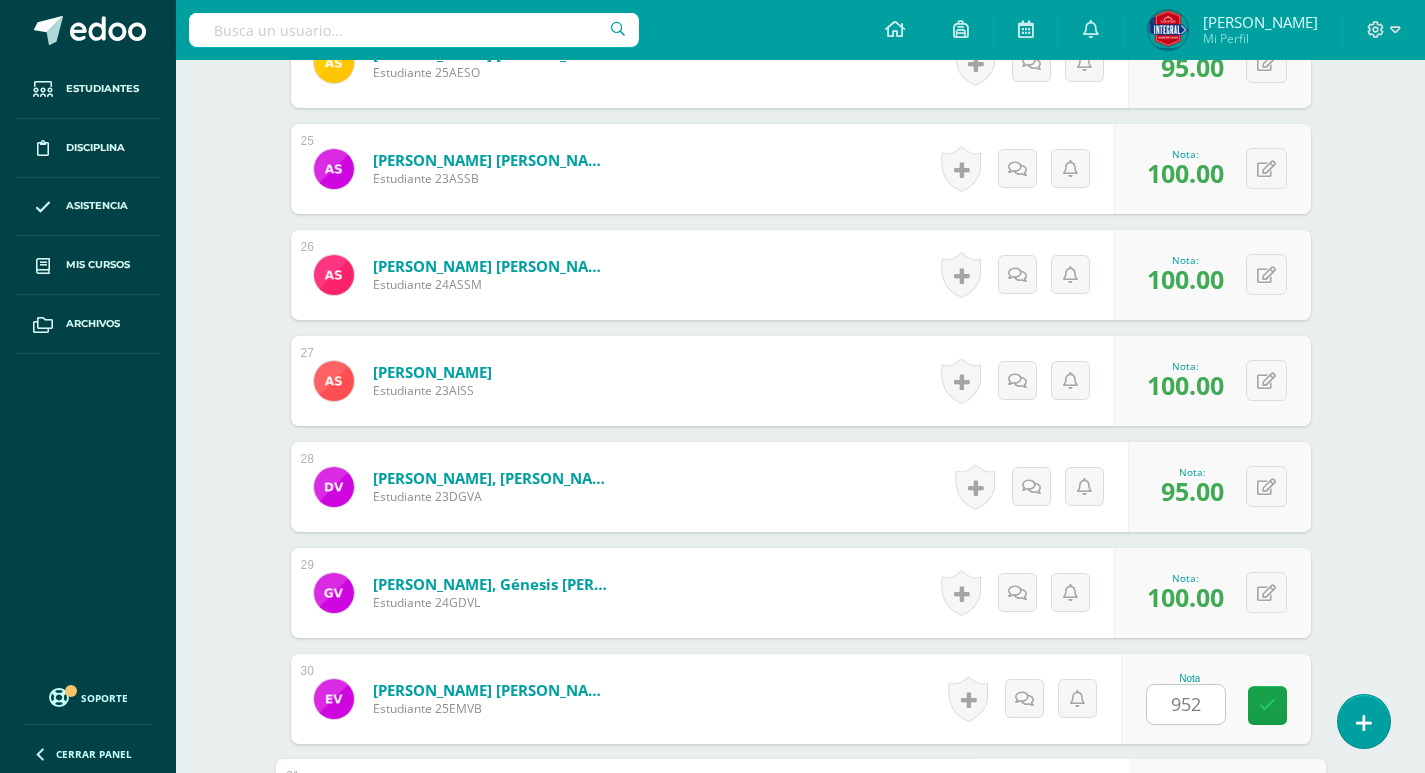 scroll, scrollTop: 3546, scrollLeft: 0, axis: vertical 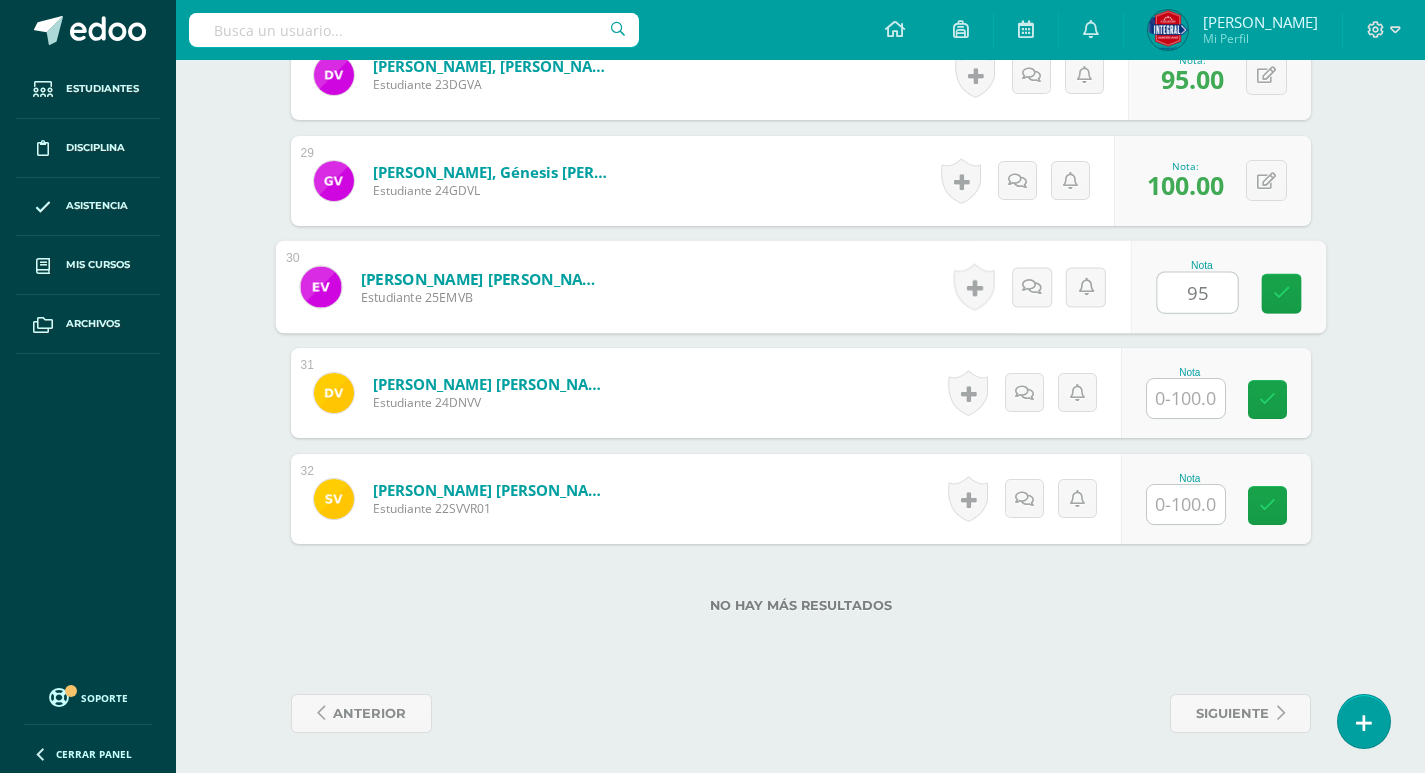 type on "95" 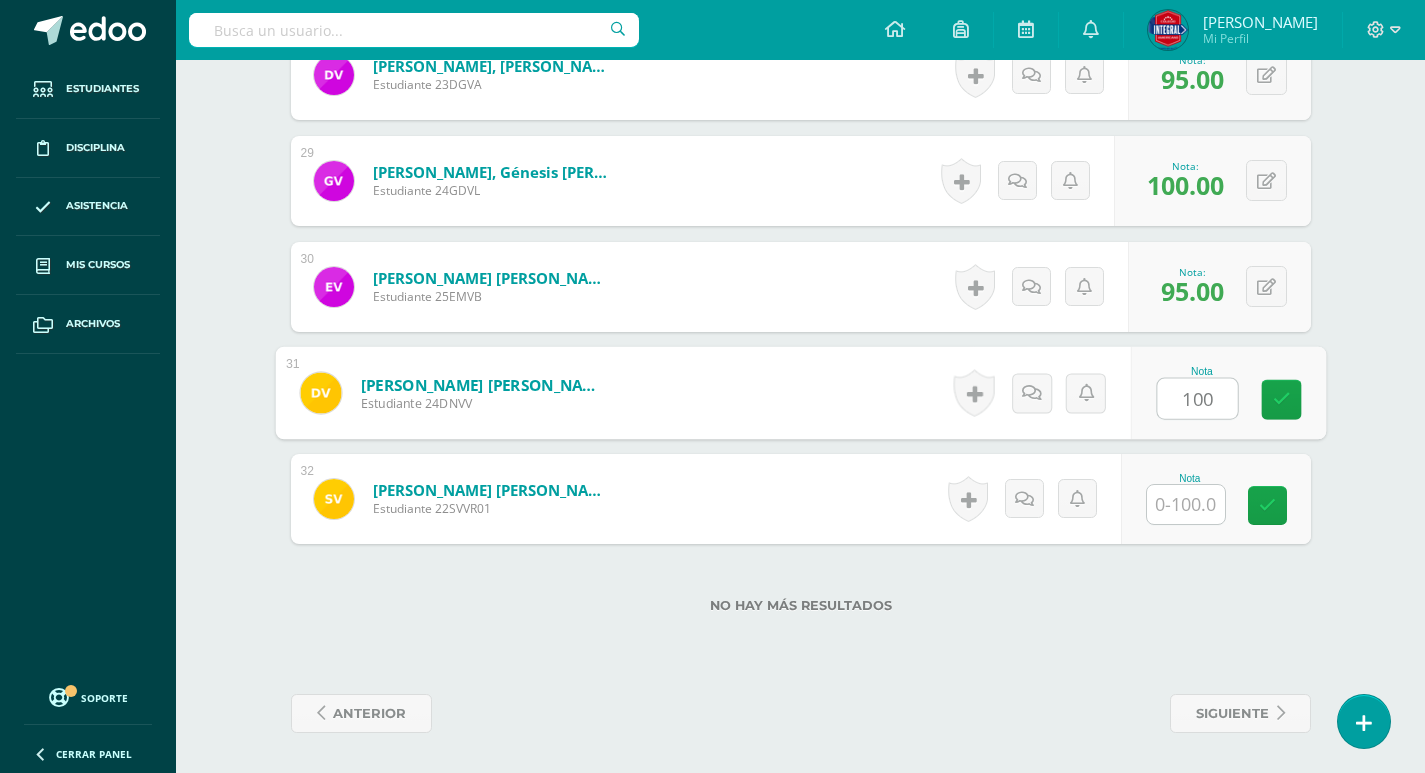 type on "100" 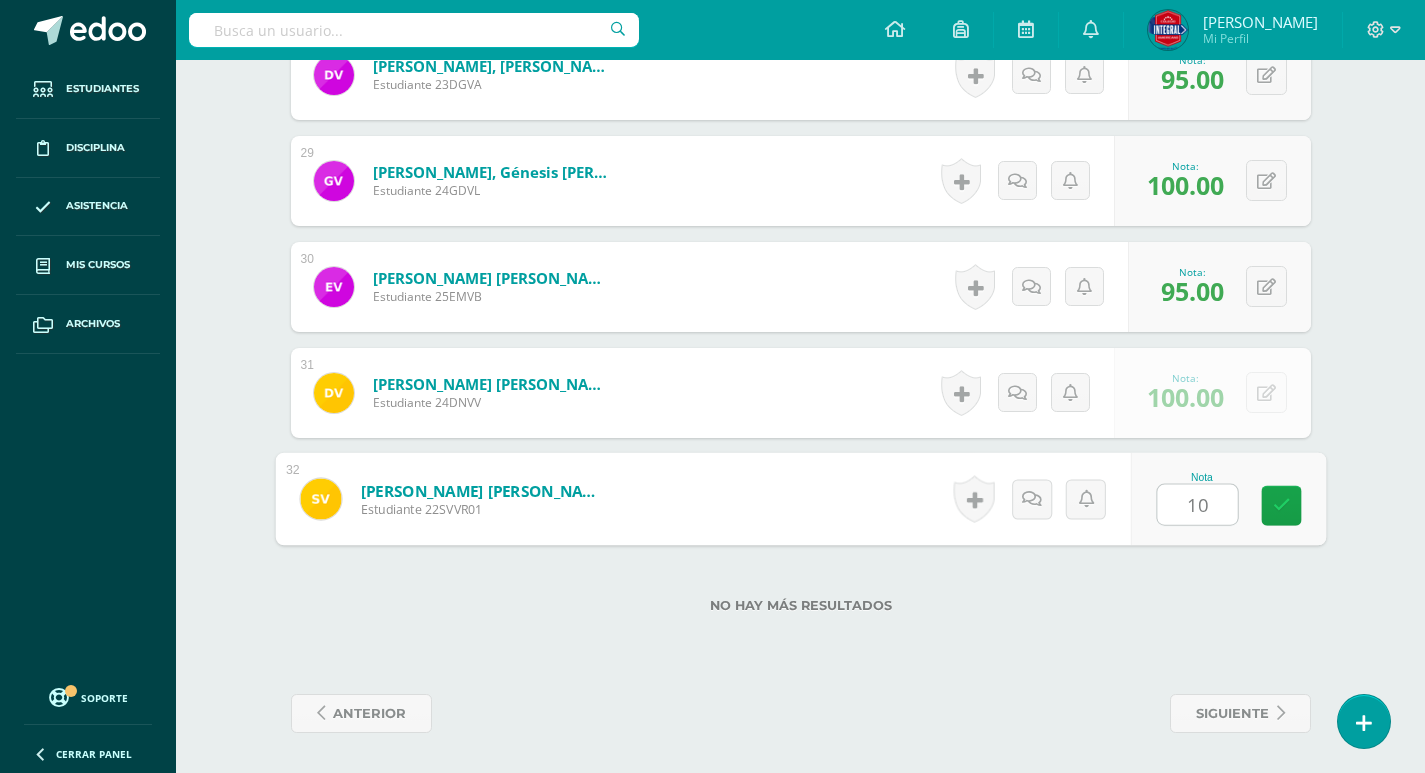 type on "100" 